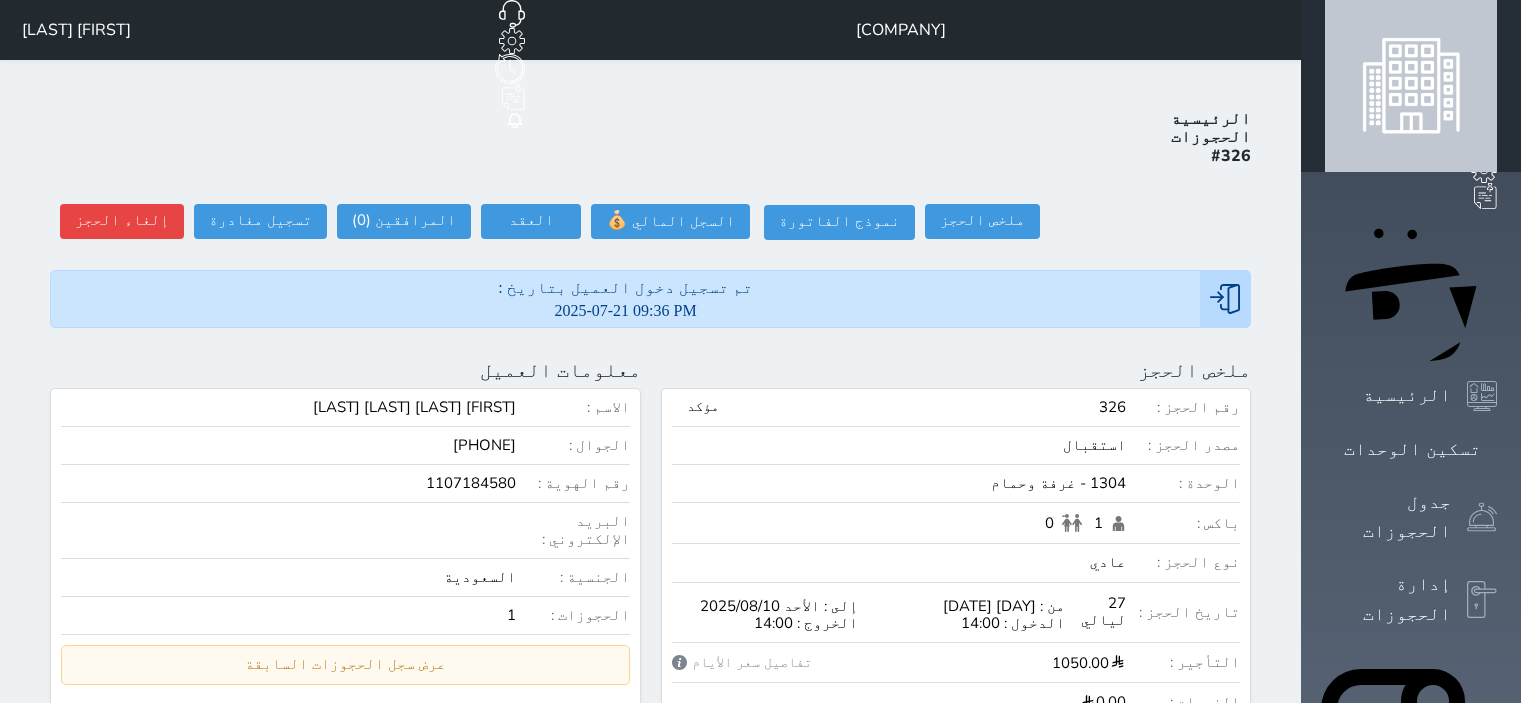 scroll, scrollTop: 0, scrollLeft: 0, axis: both 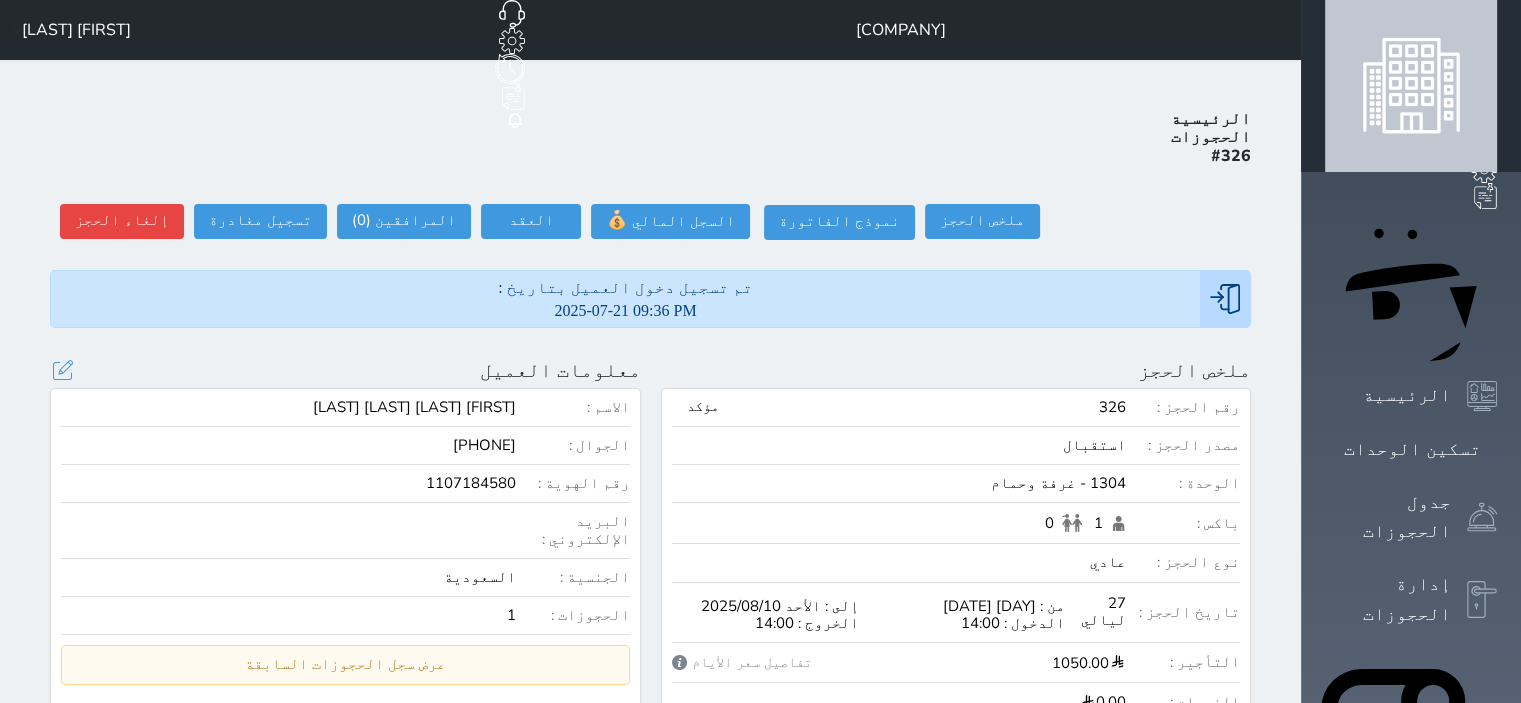 click on "1107184580" at bounding box center (288, 483) 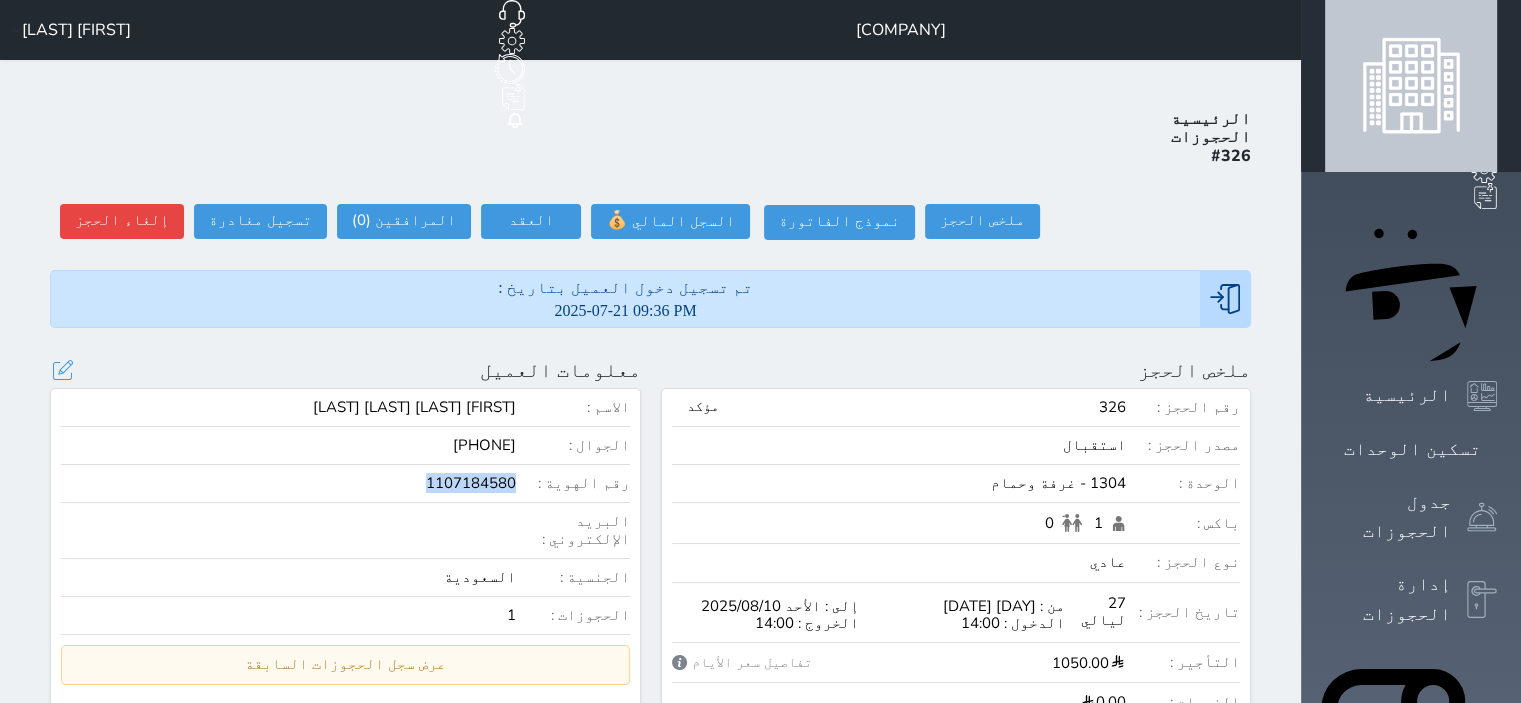 click on "1107184580" at bounding box center (288, 483) 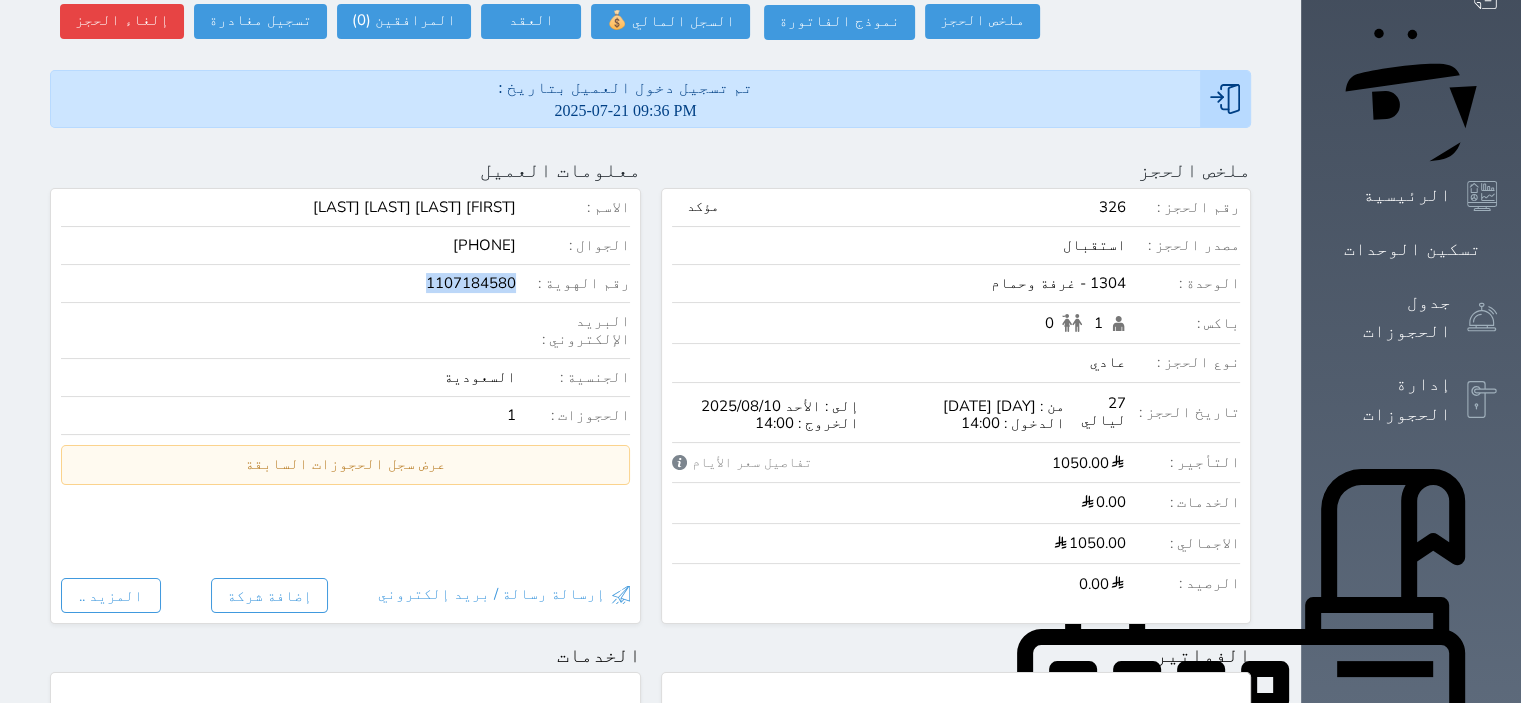 scroll, scrollTop: 100, scrollLeft: 0, axis: vertical 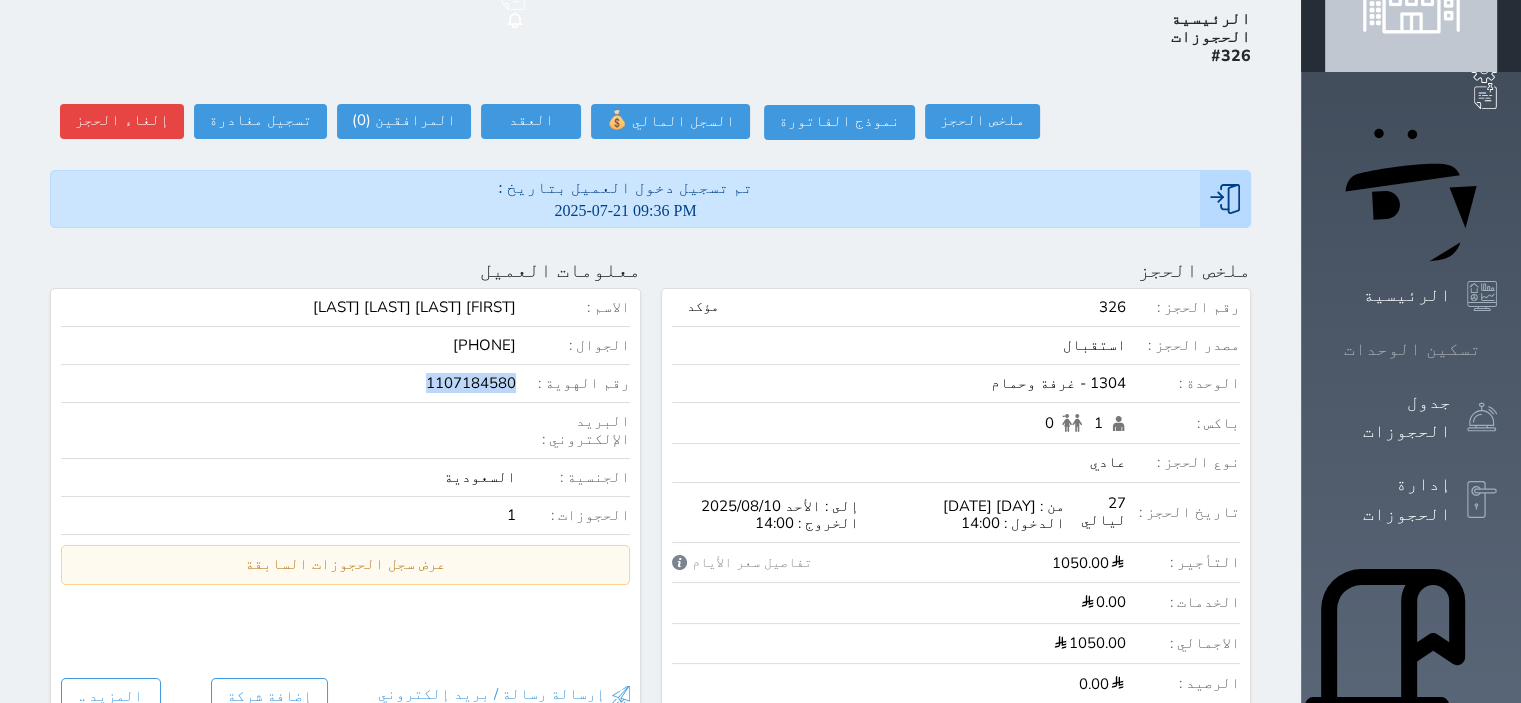 click on "تسكين الوحدات" at bounding box center [1412, 349] 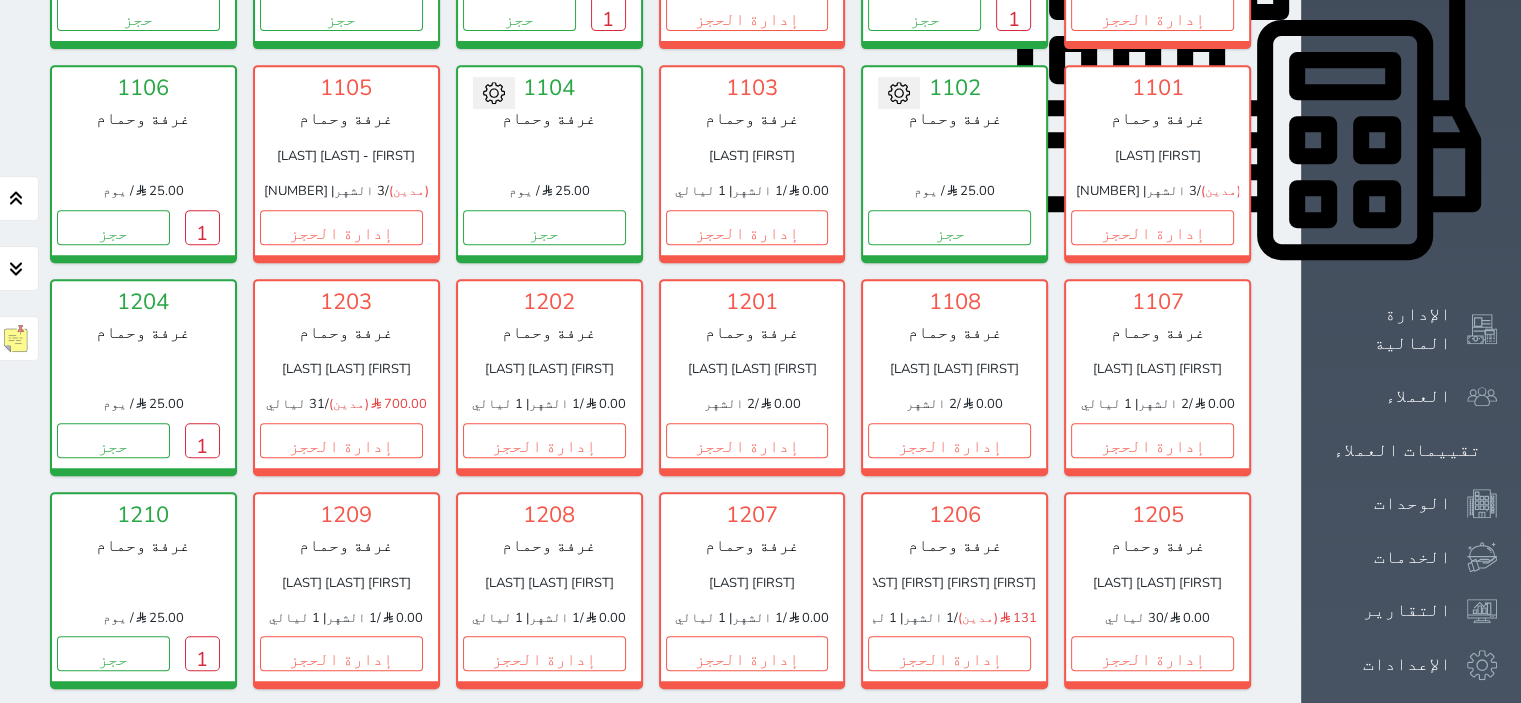 scroll, scrollTop: 900, scrollLeft: 0, axis: vertical 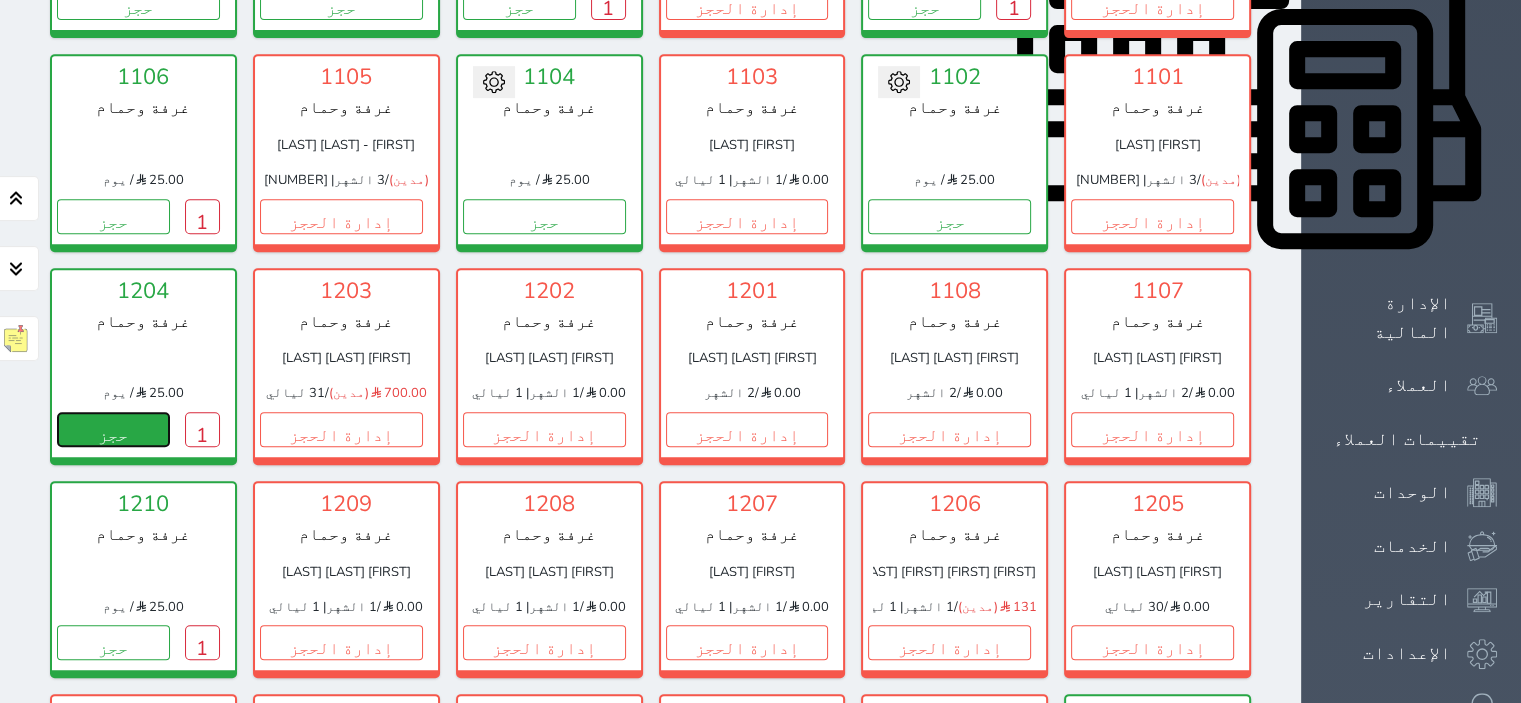 click on "حجز" at bounding box center [113, 429] 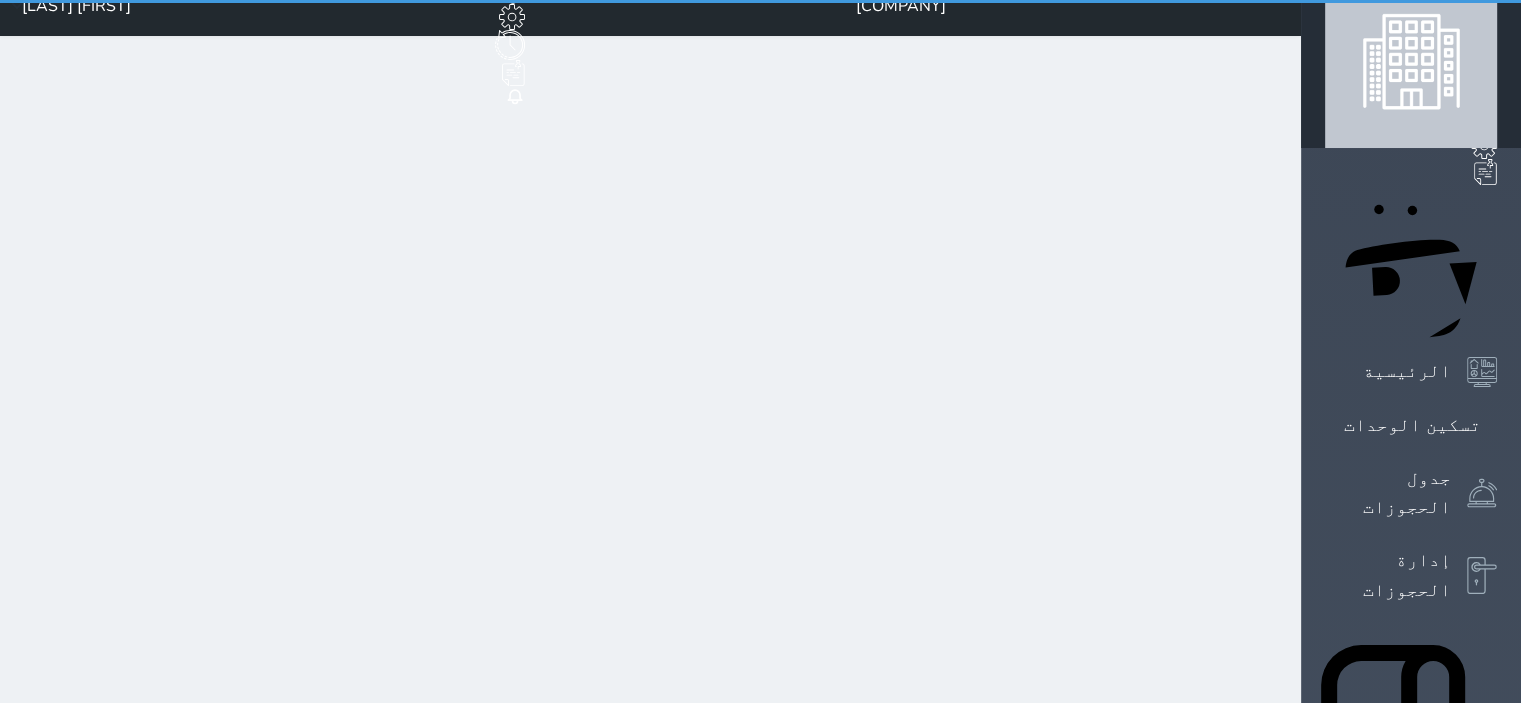 select on "1" 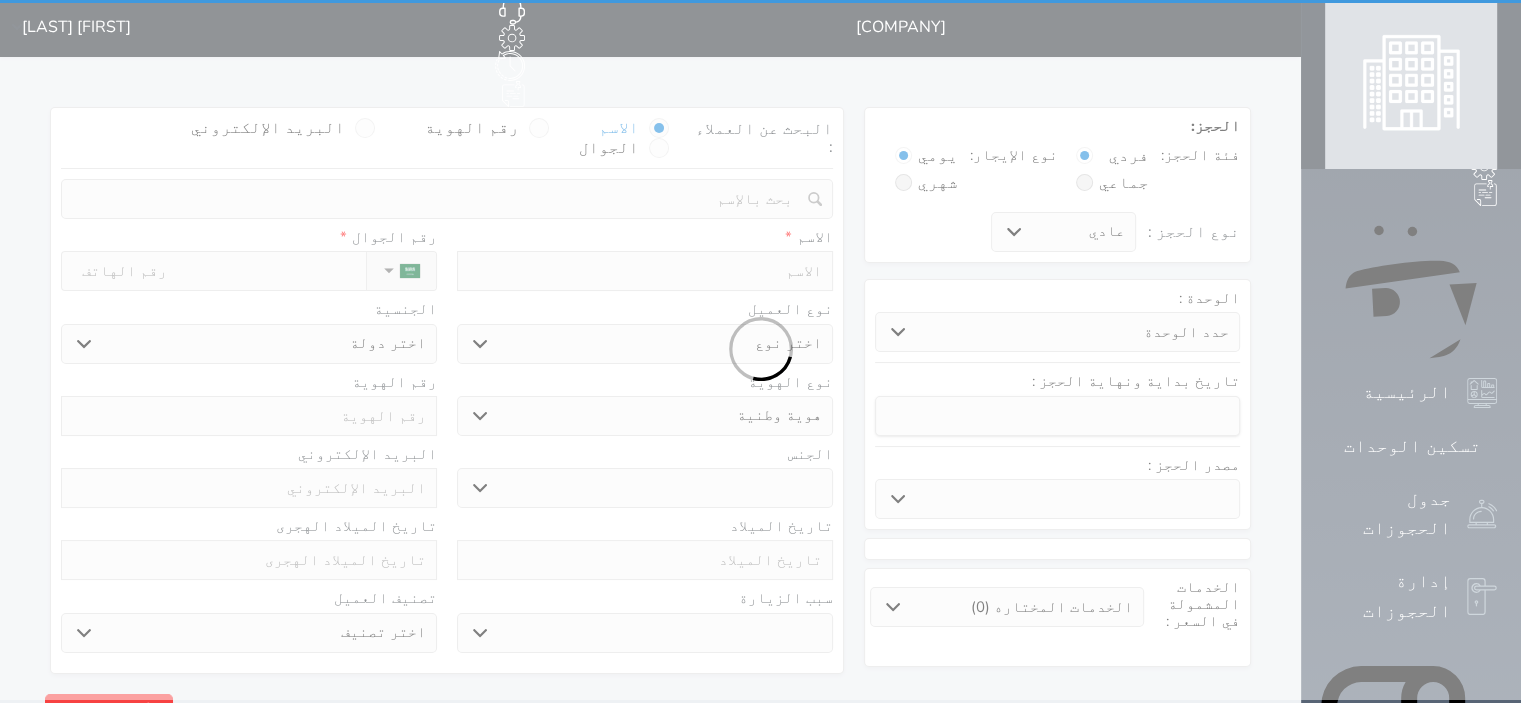 scroll, scrollTop: 0, scrollLeft: 0, axis: both 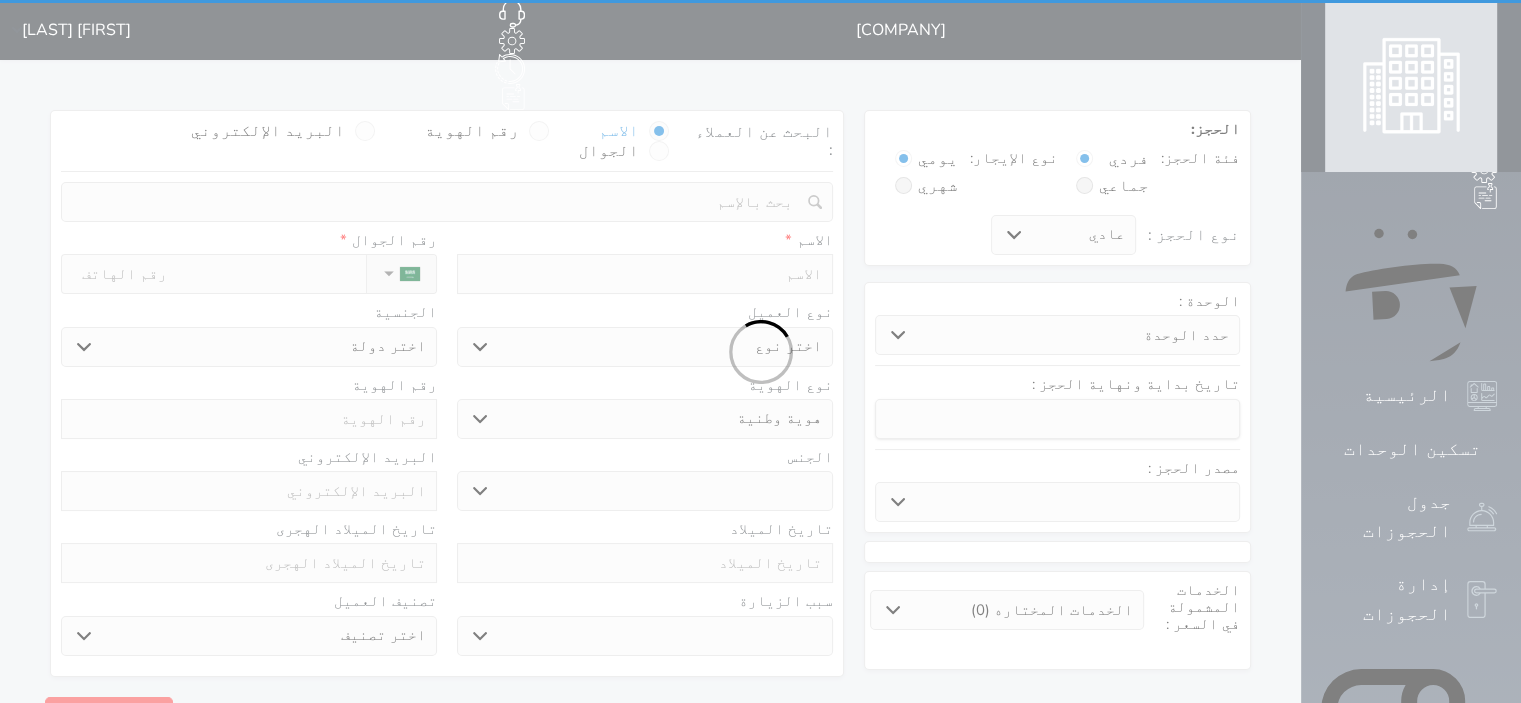 select 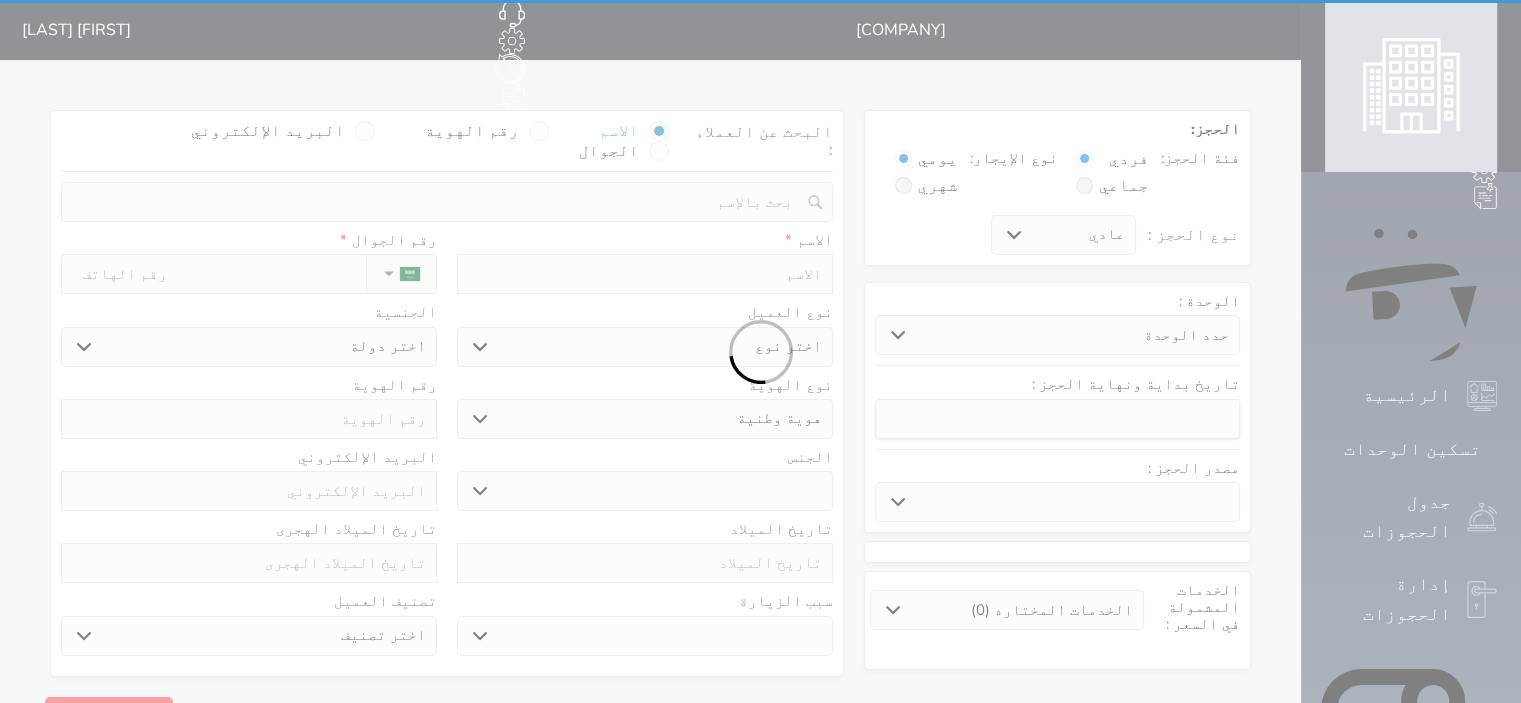 select 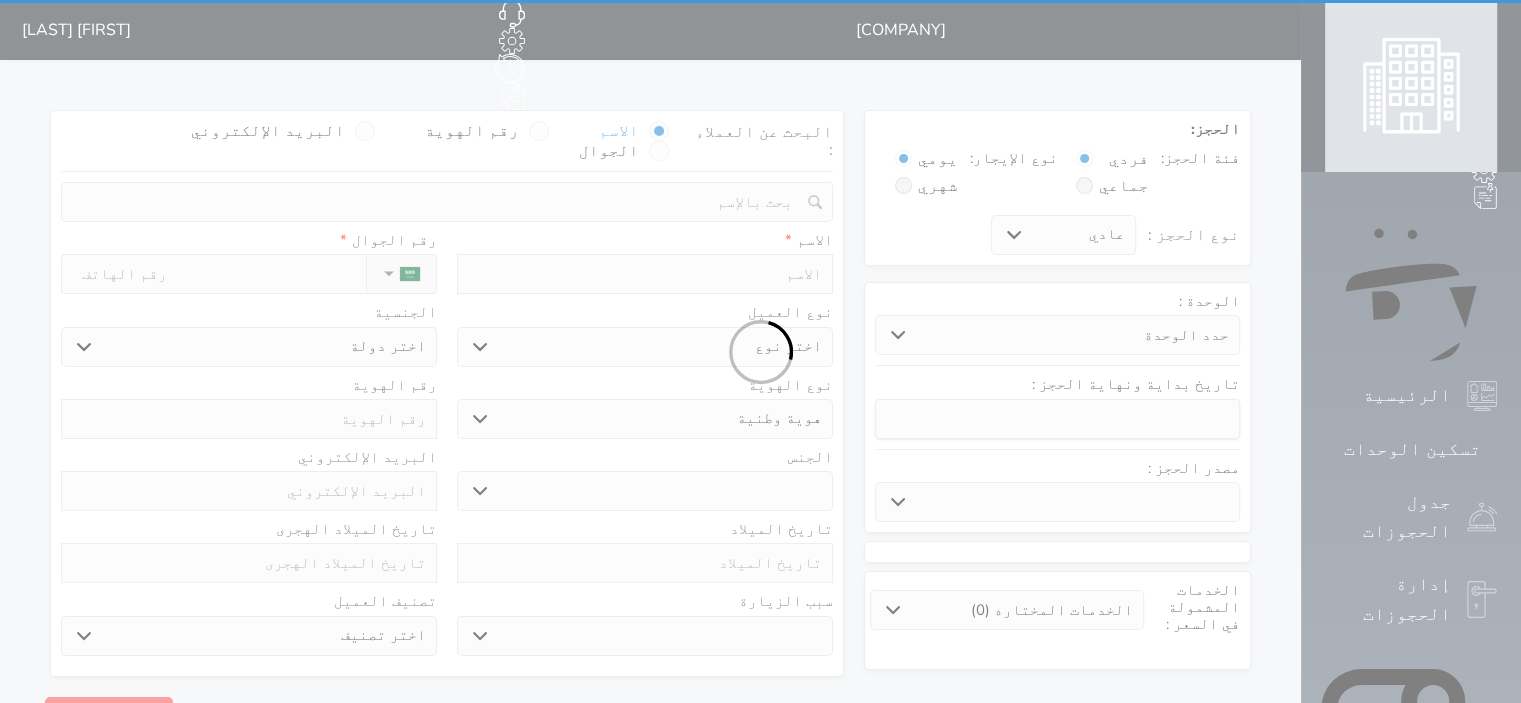 select 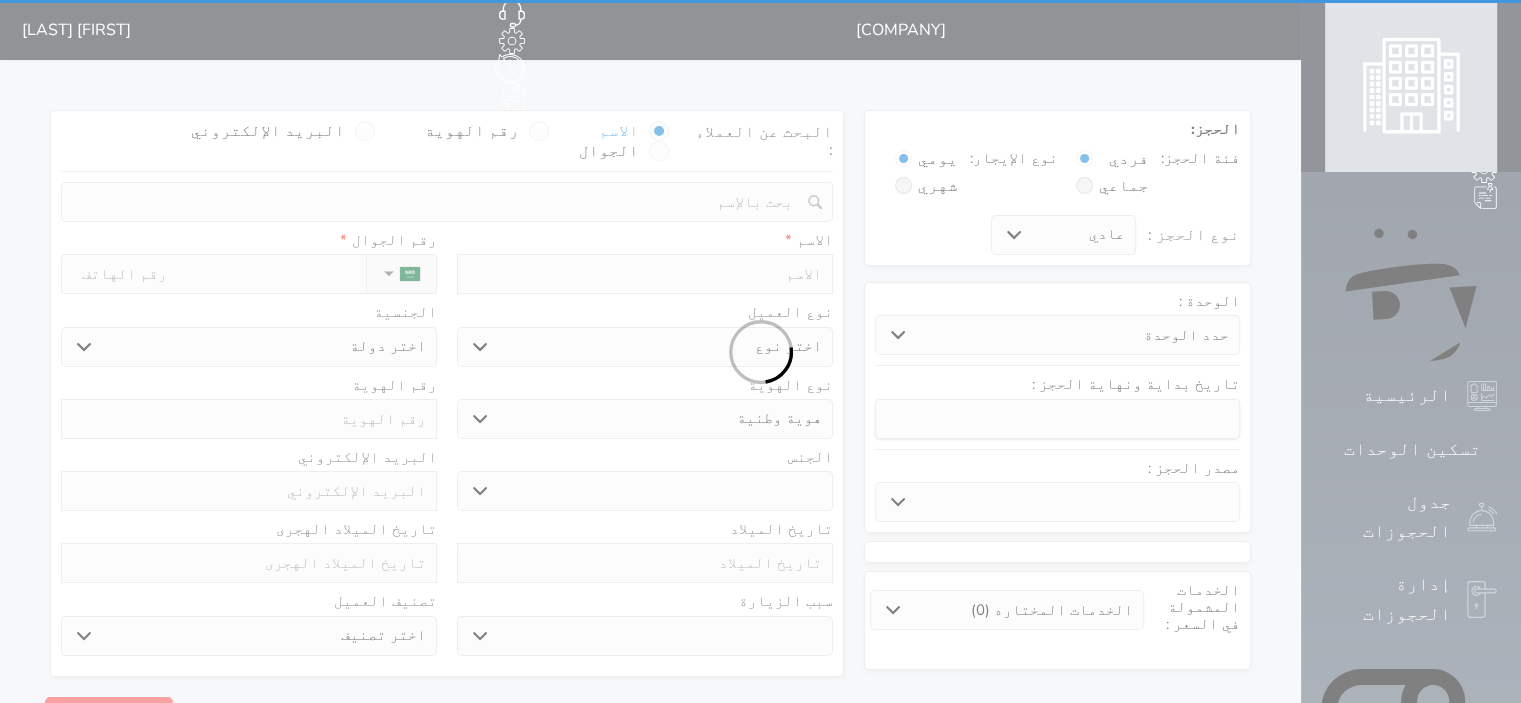select 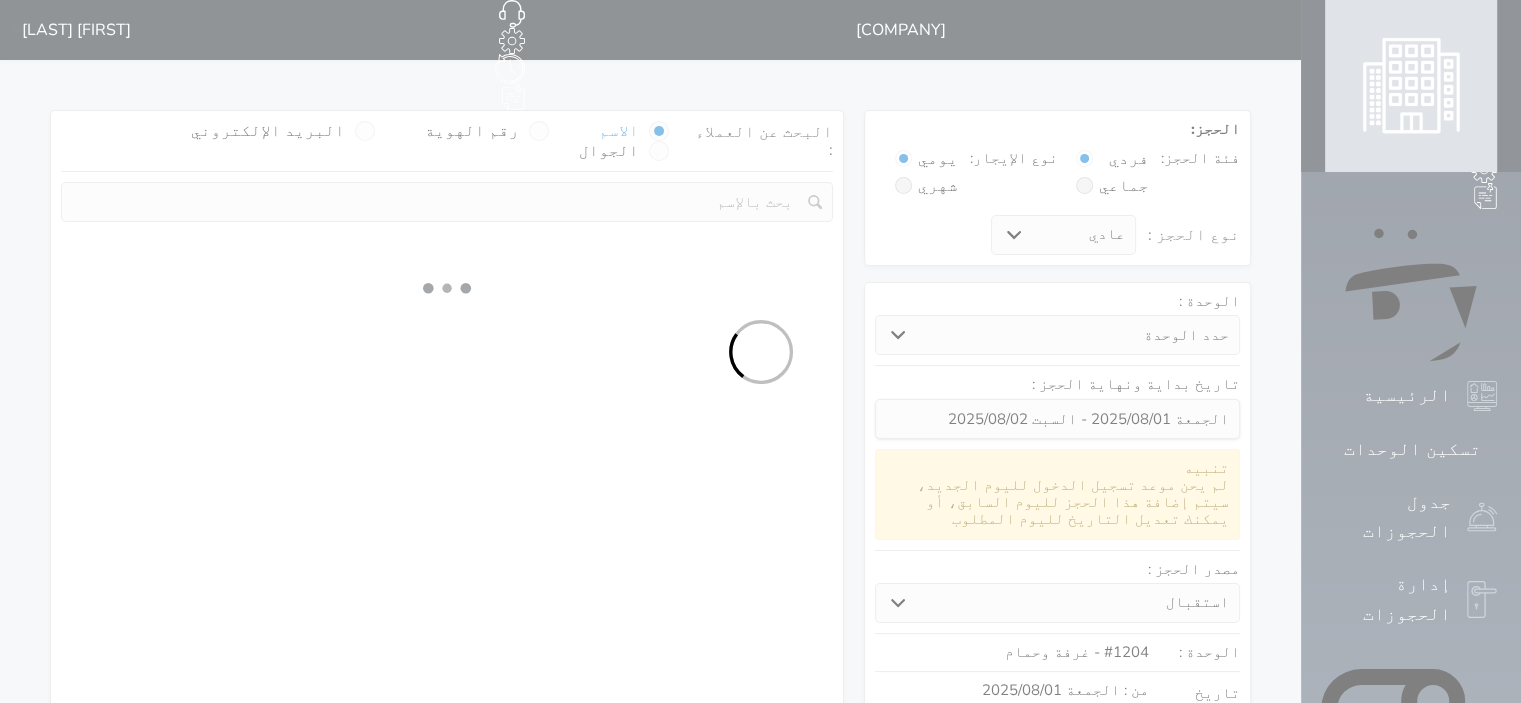 select 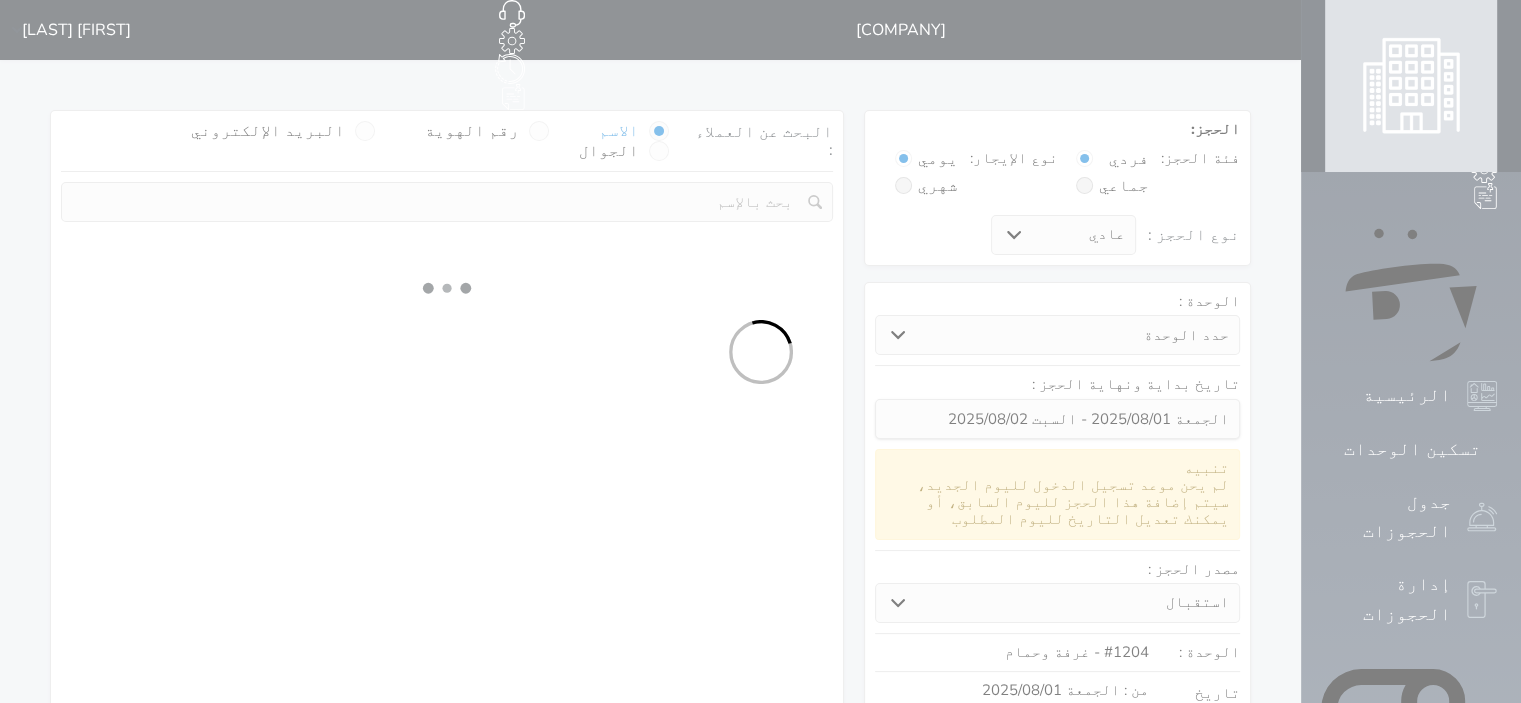 select on "113" 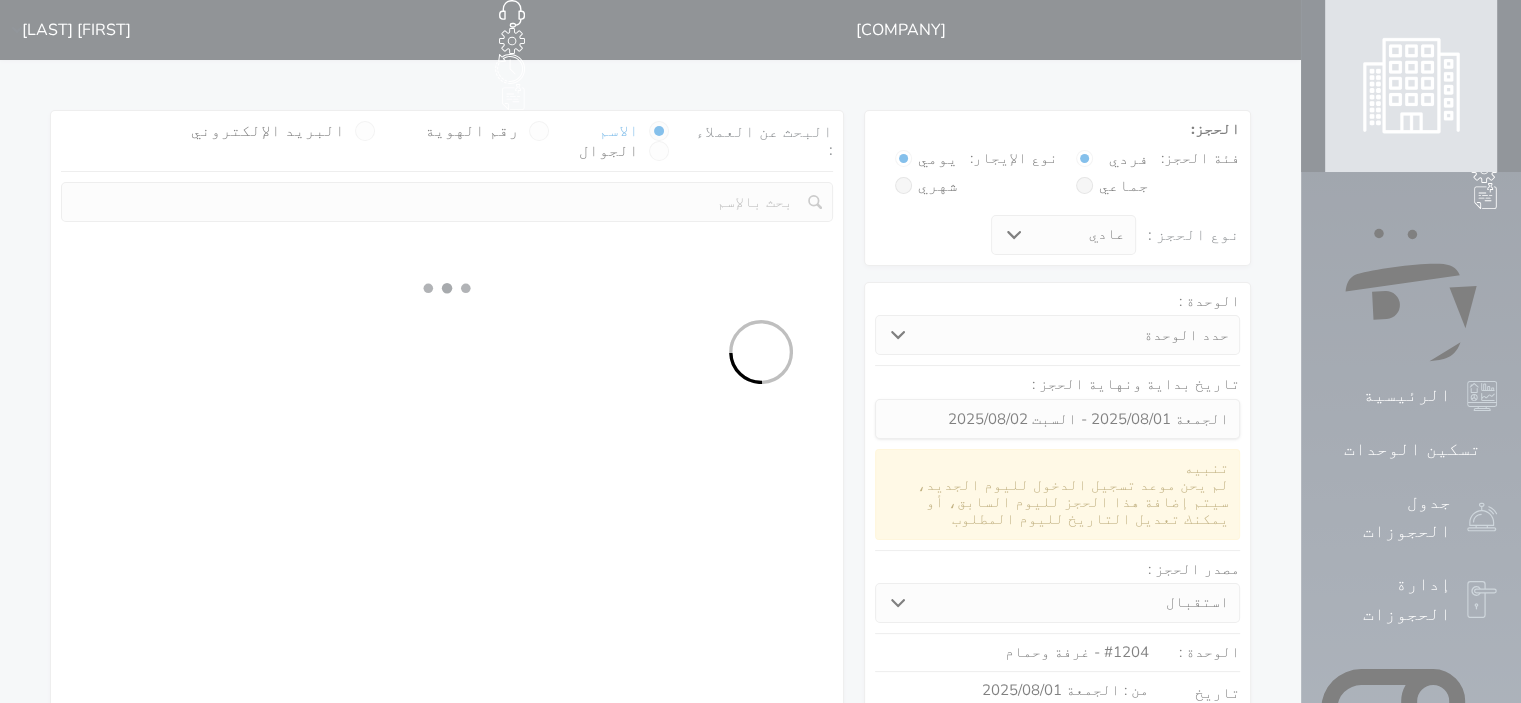 select on "1" 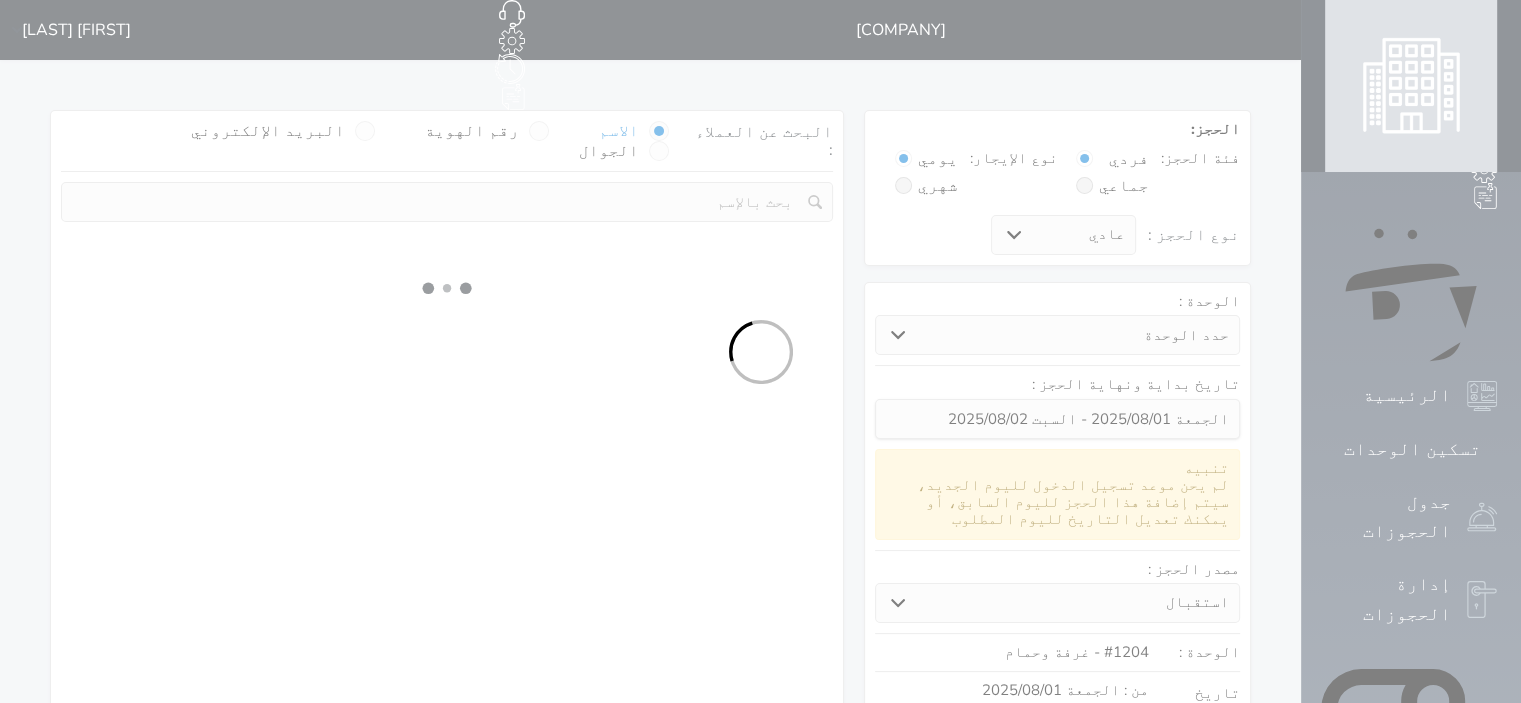 select 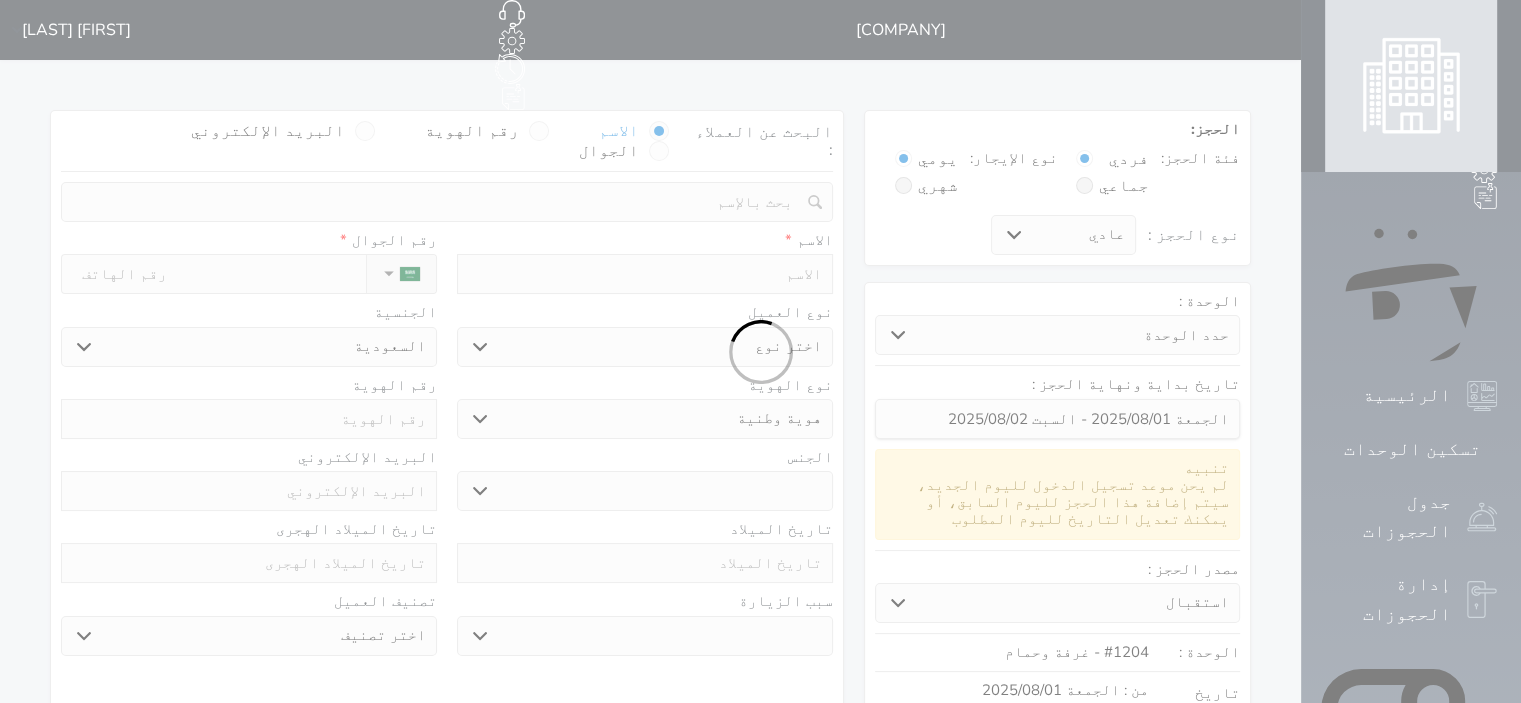 select 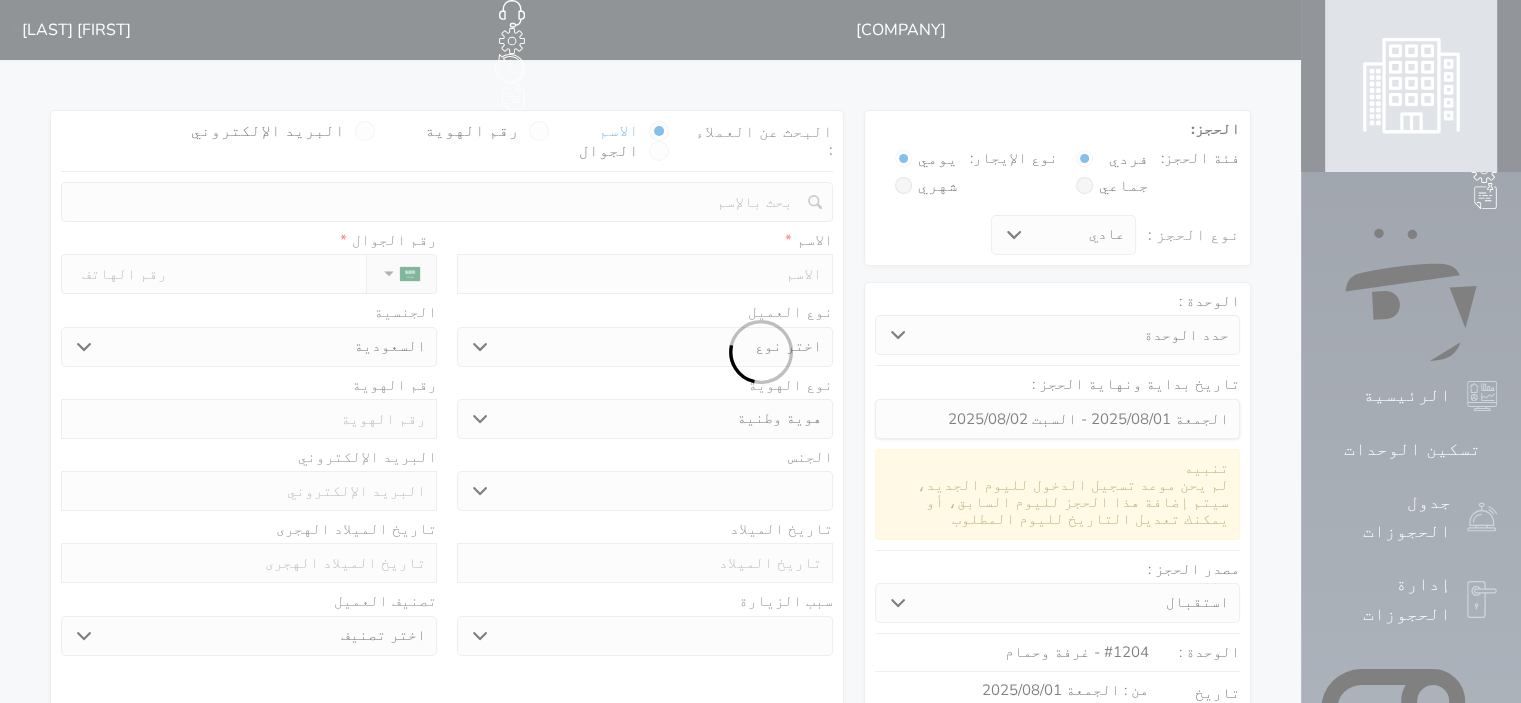select 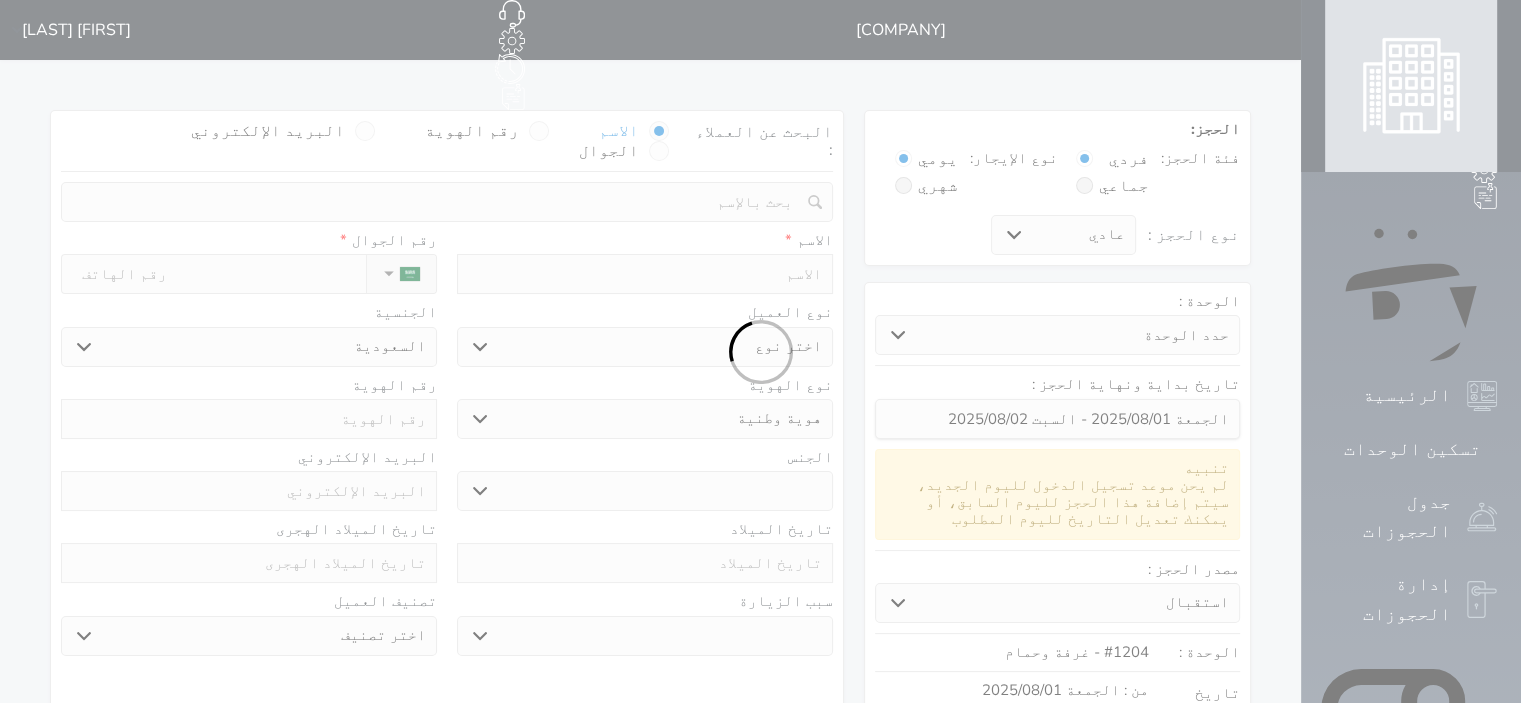 select 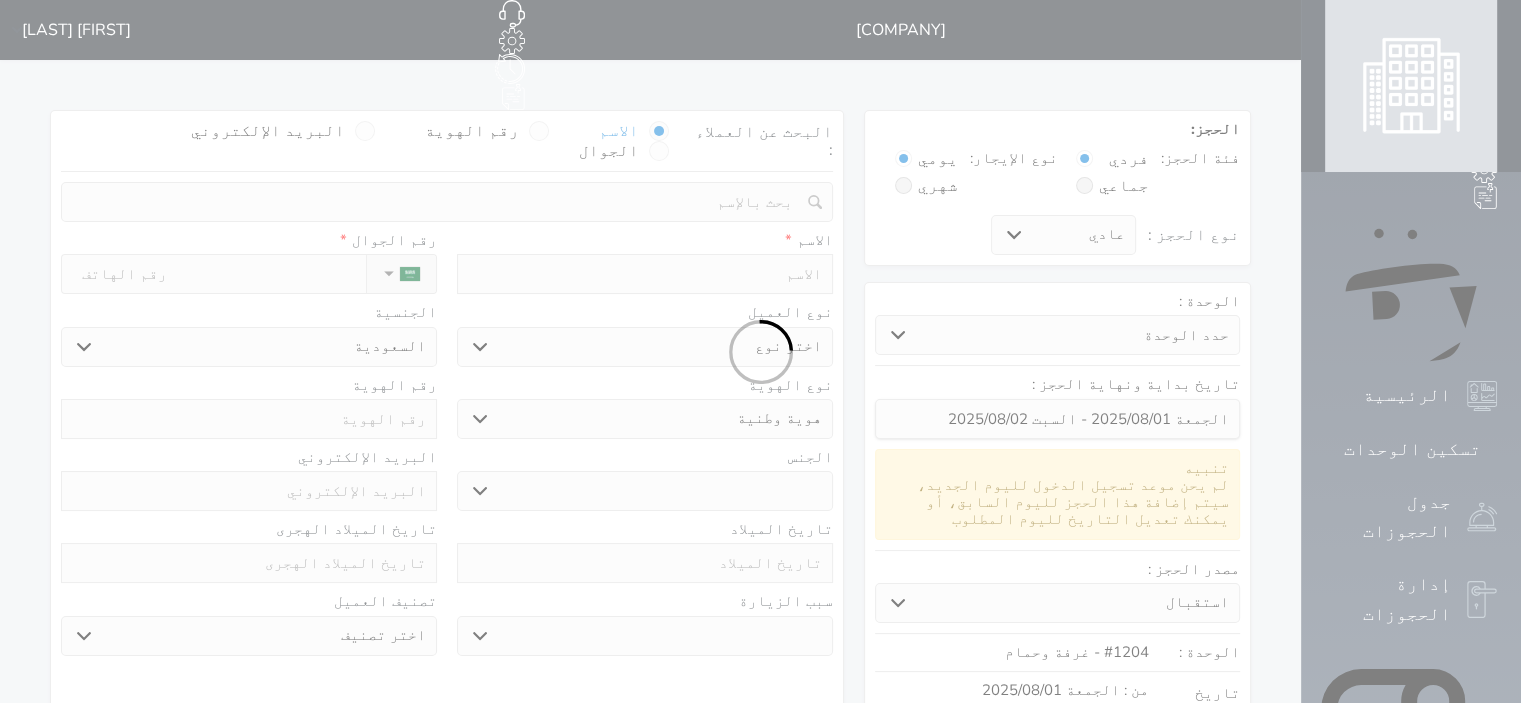select 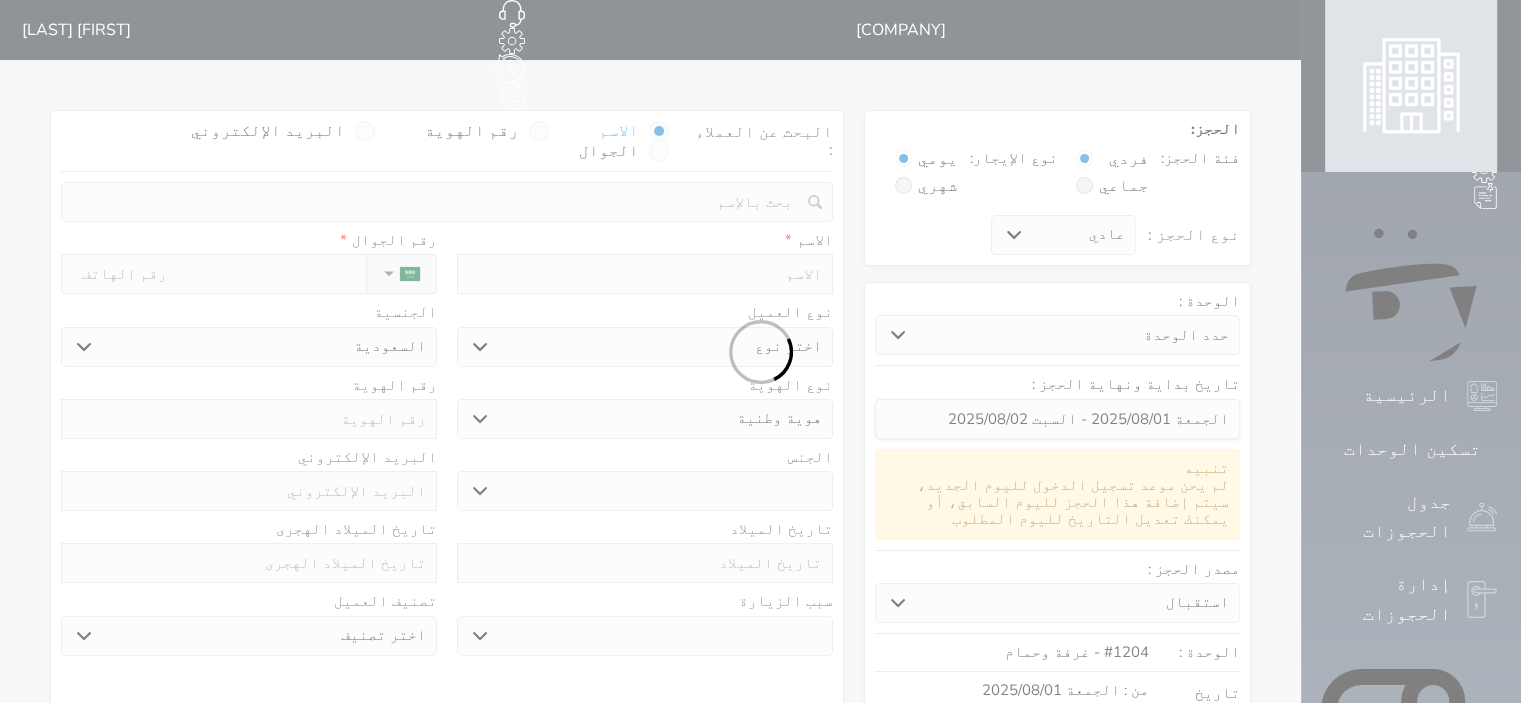 select 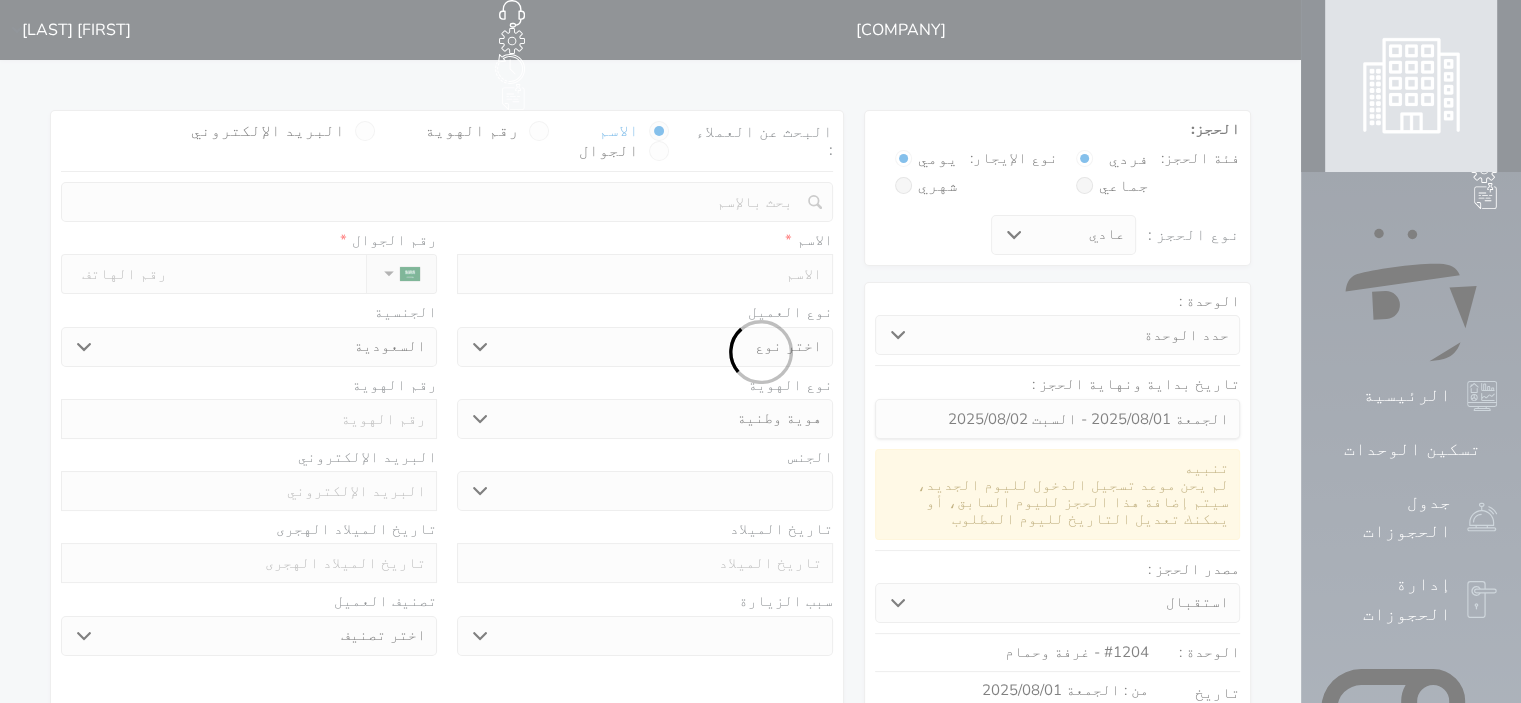 select 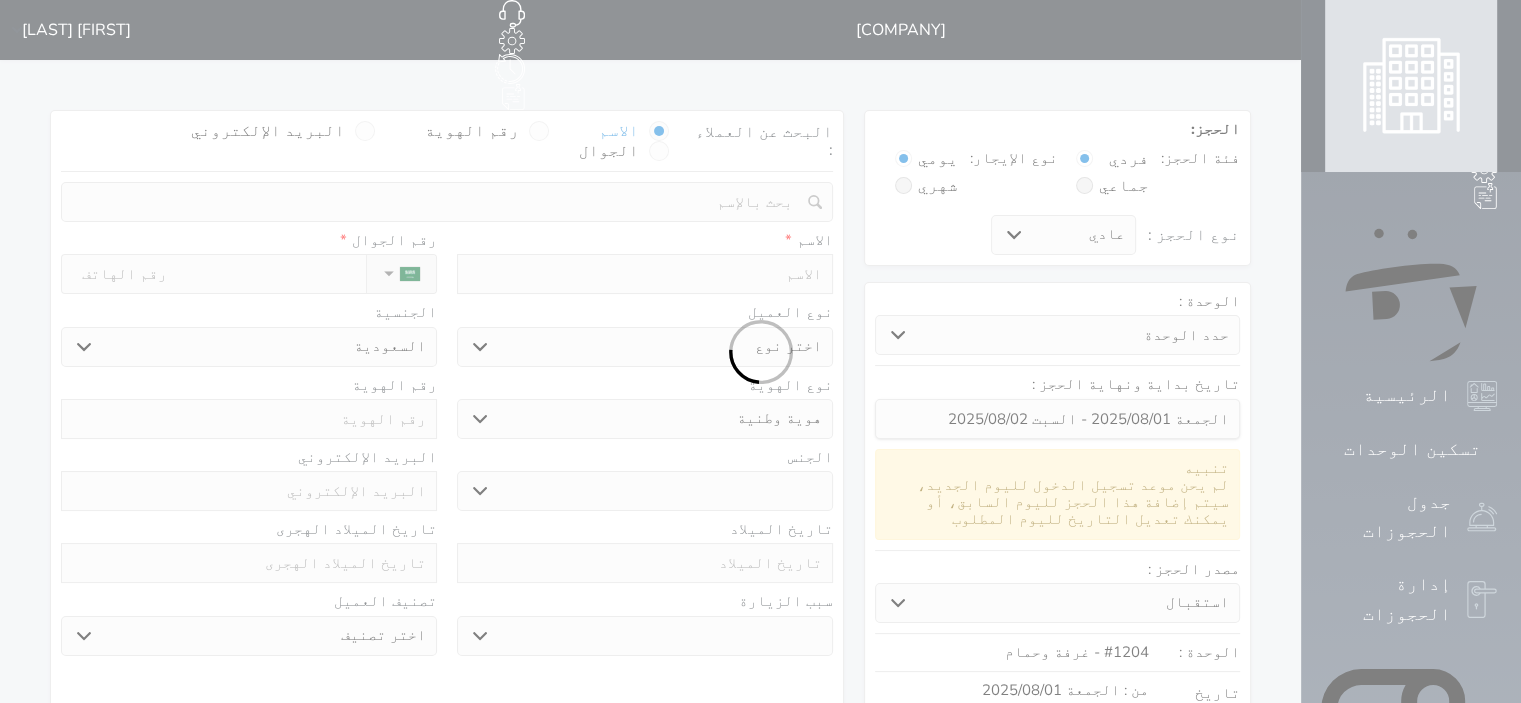 select 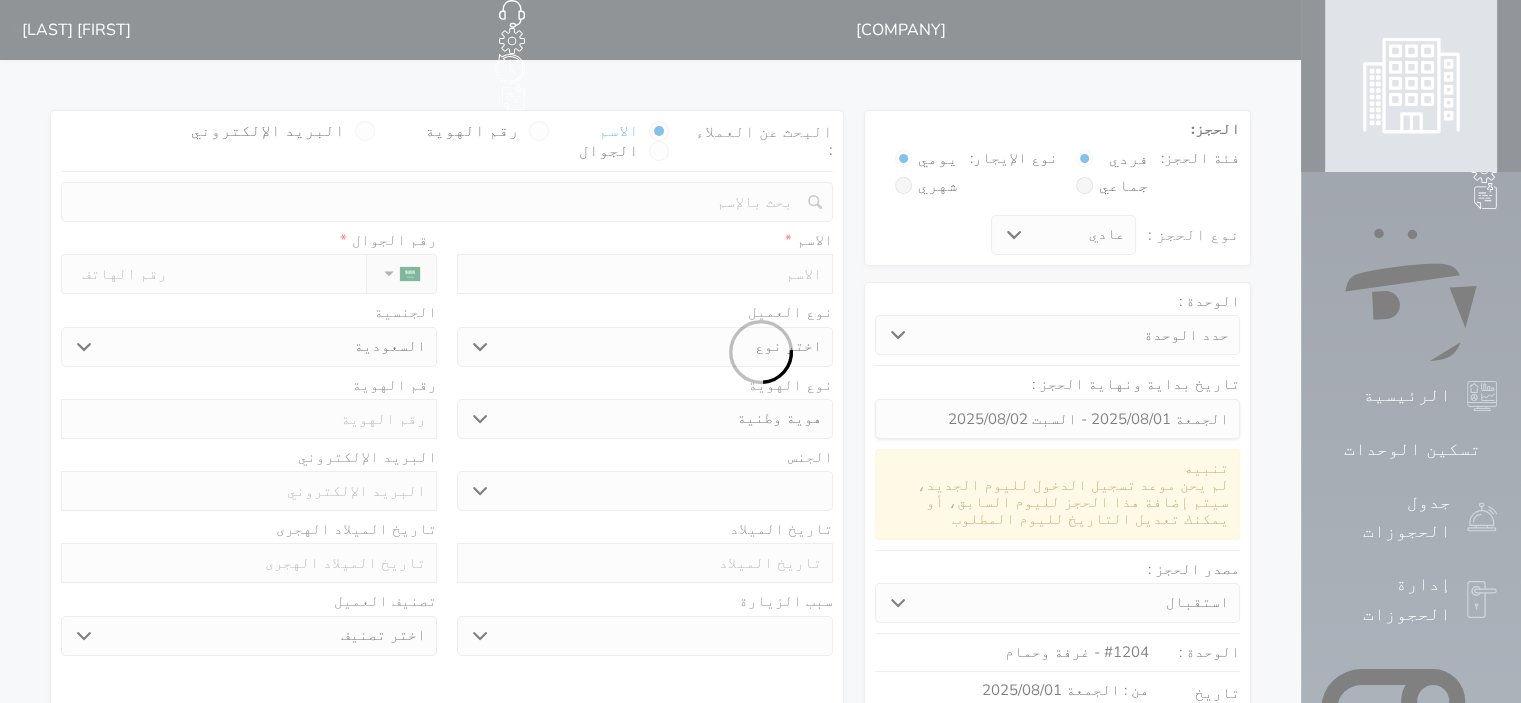 select on "1" 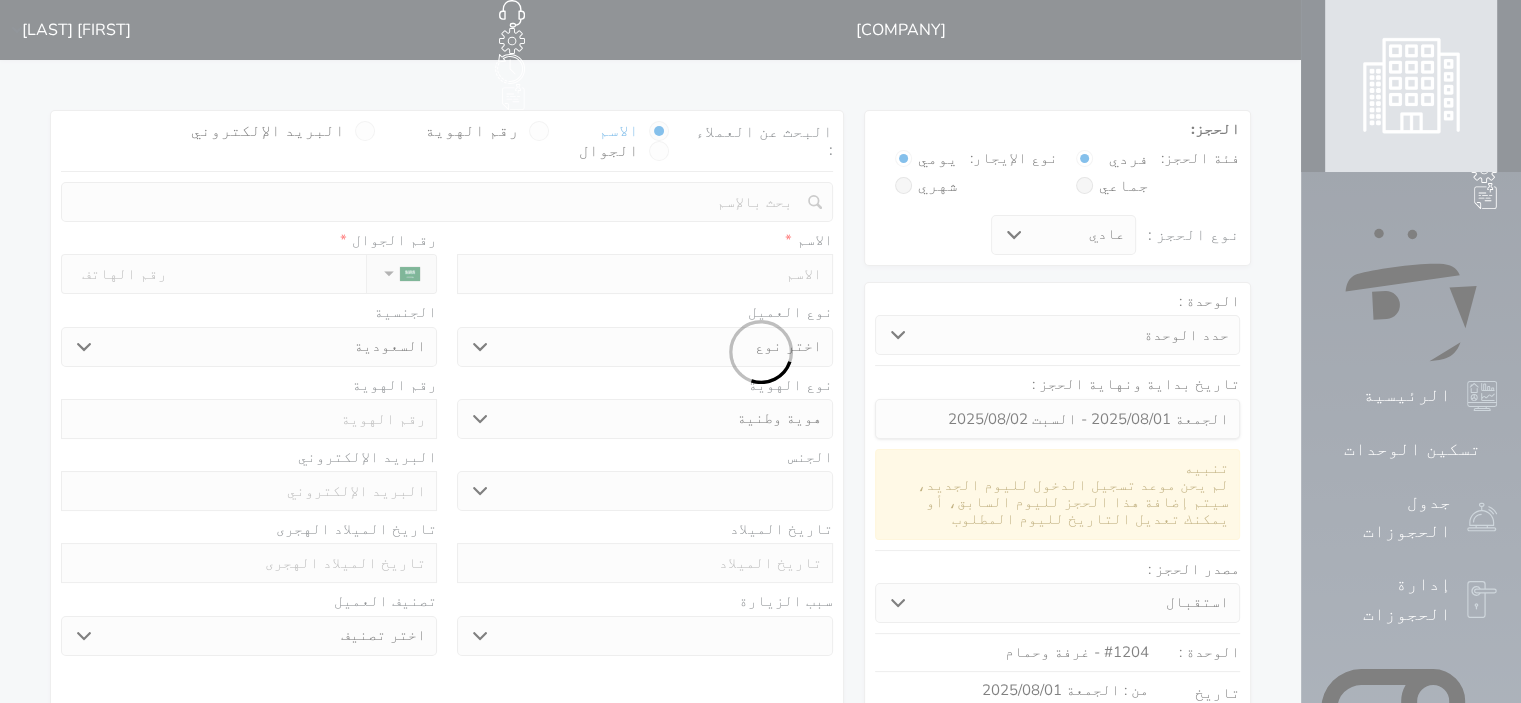 select on "7" 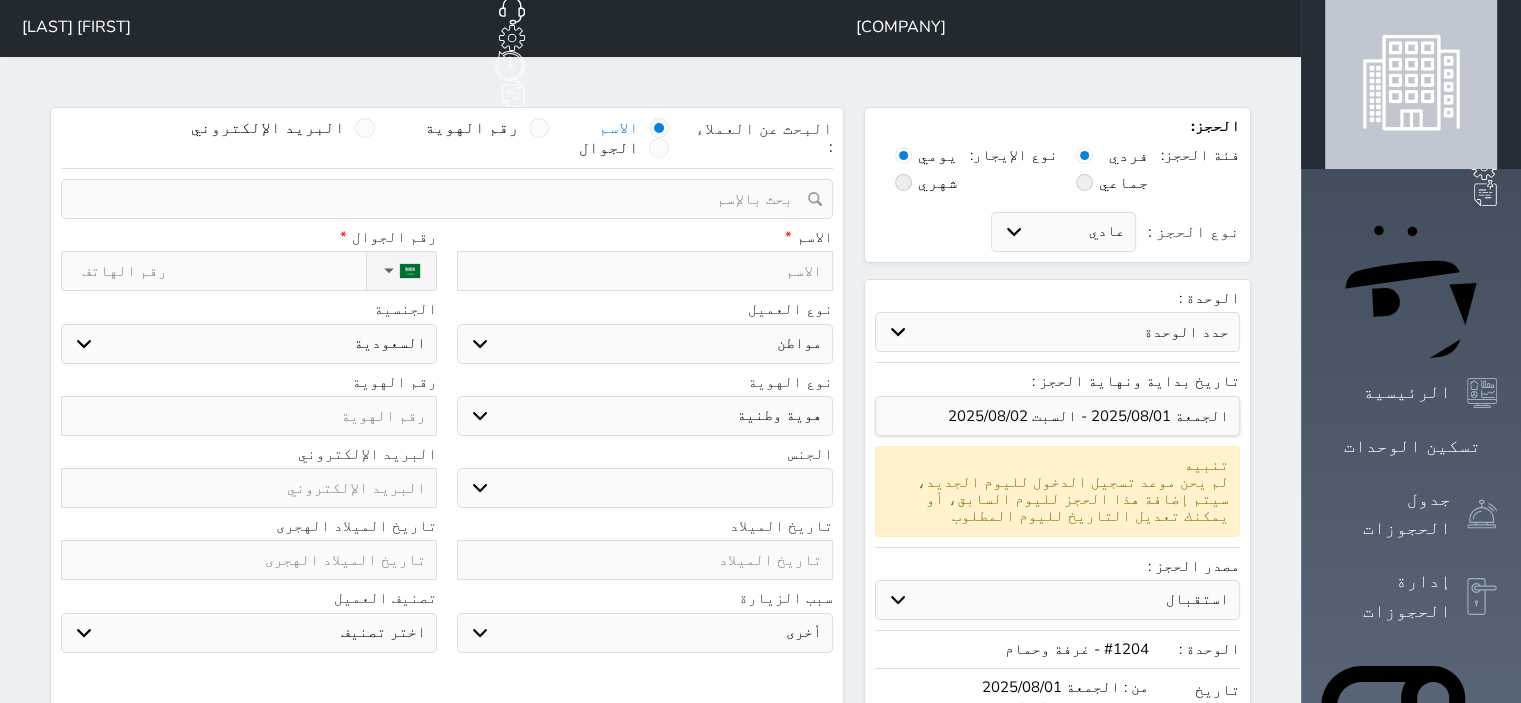 scroll, scrollTop: 0, scrollLeft: 0, axis: both 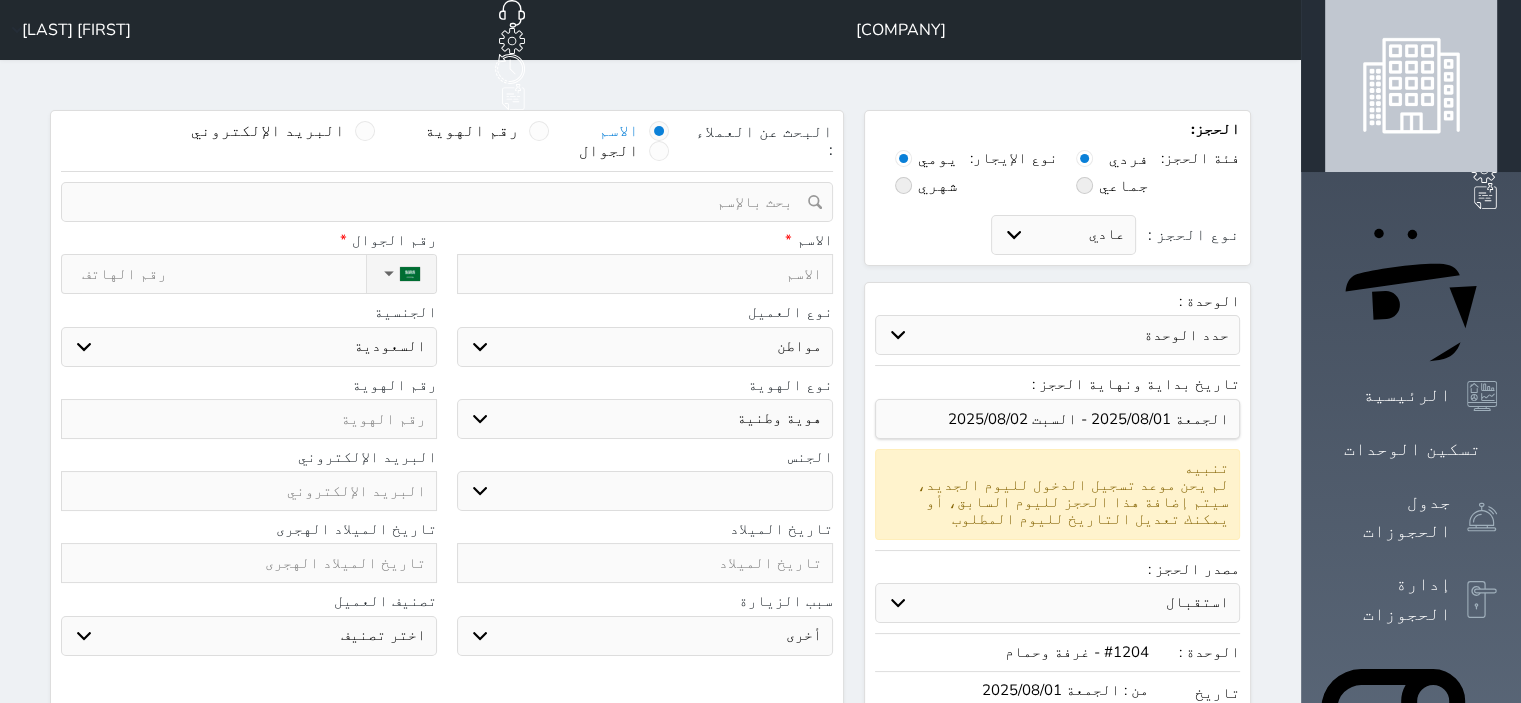 click at bounding box center [903, 185] 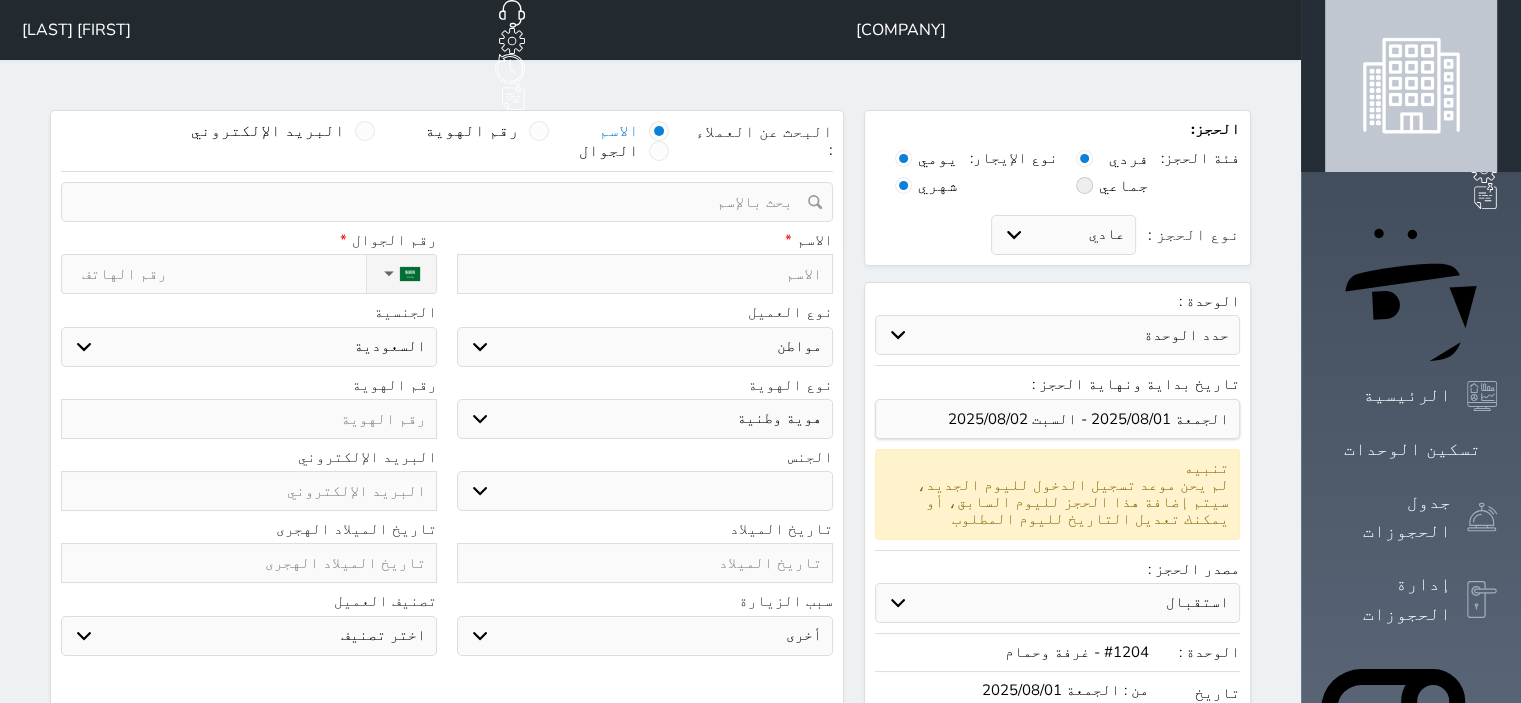 radio on "false" 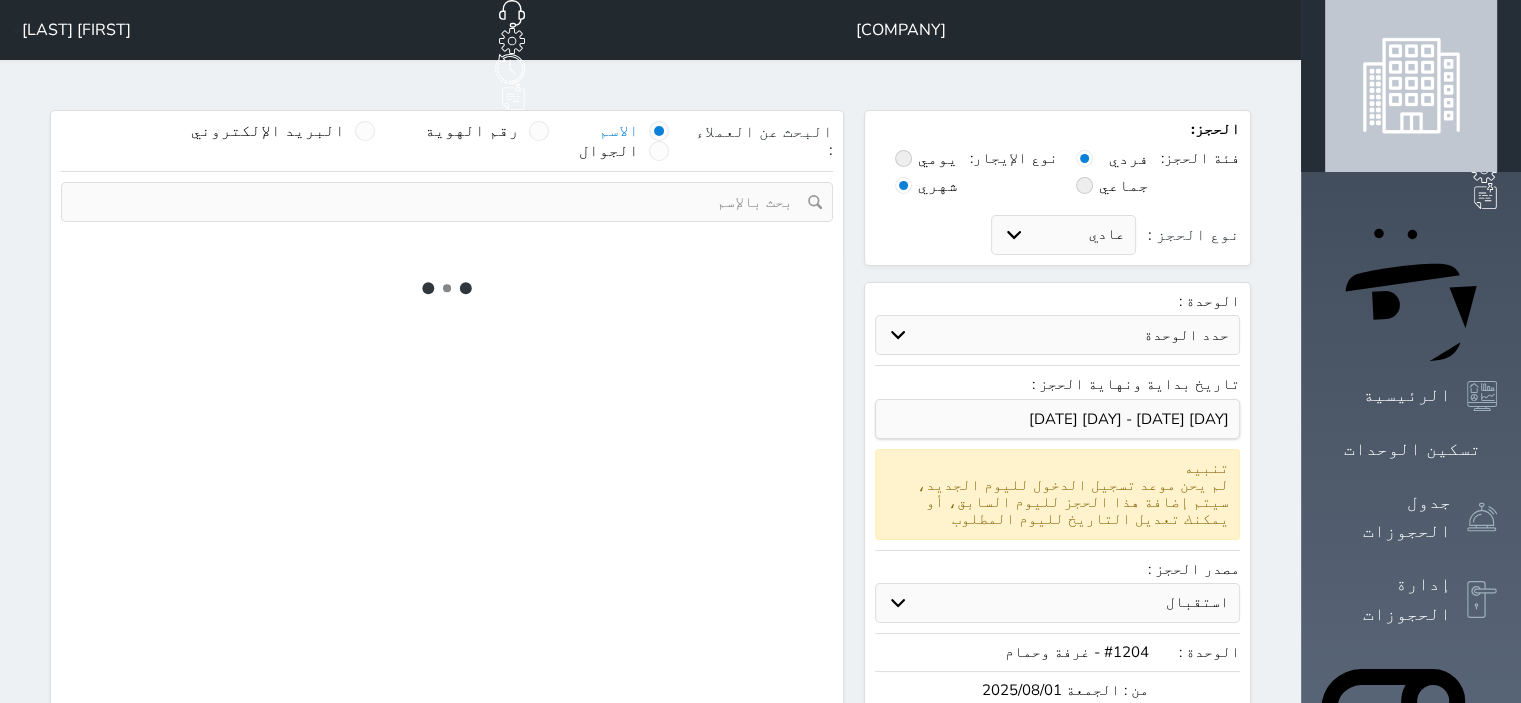 select on "1" 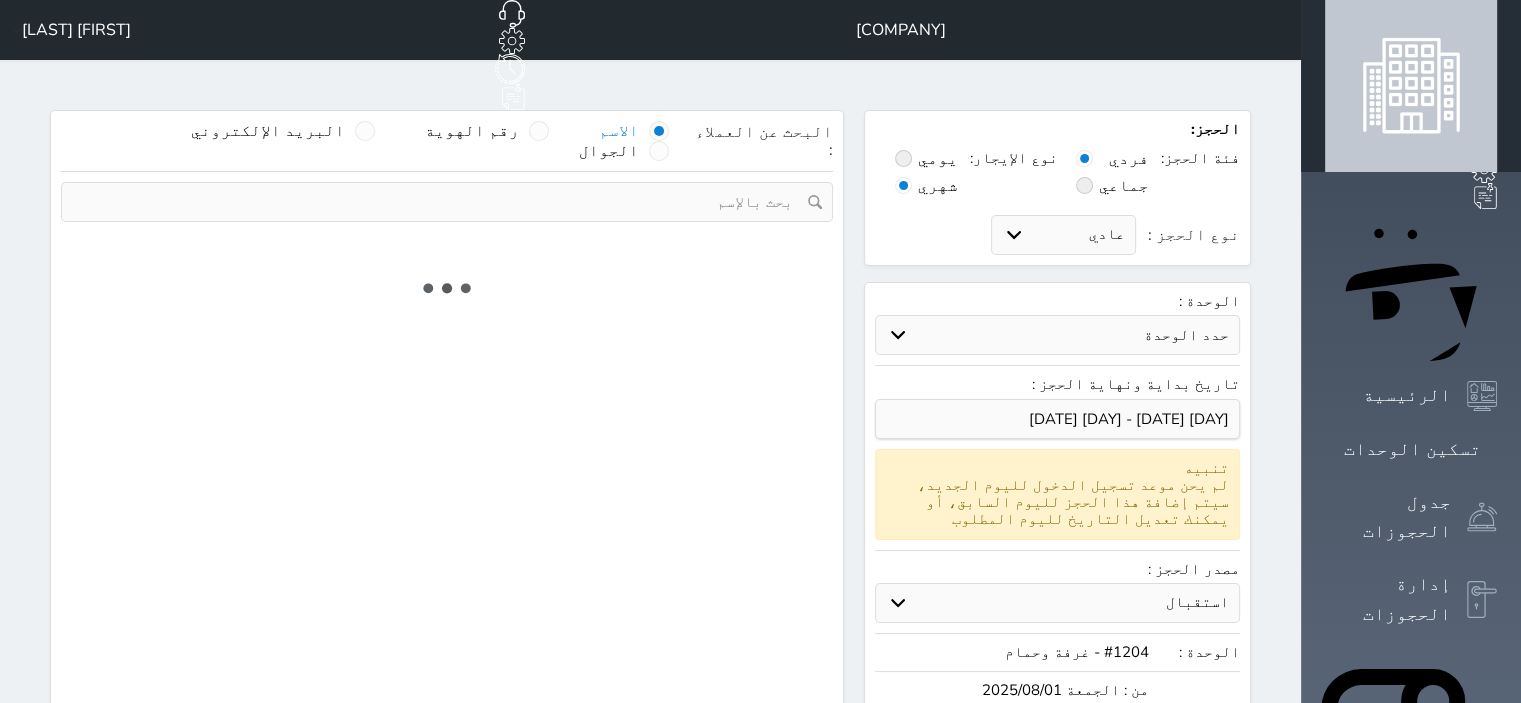 select on "113" 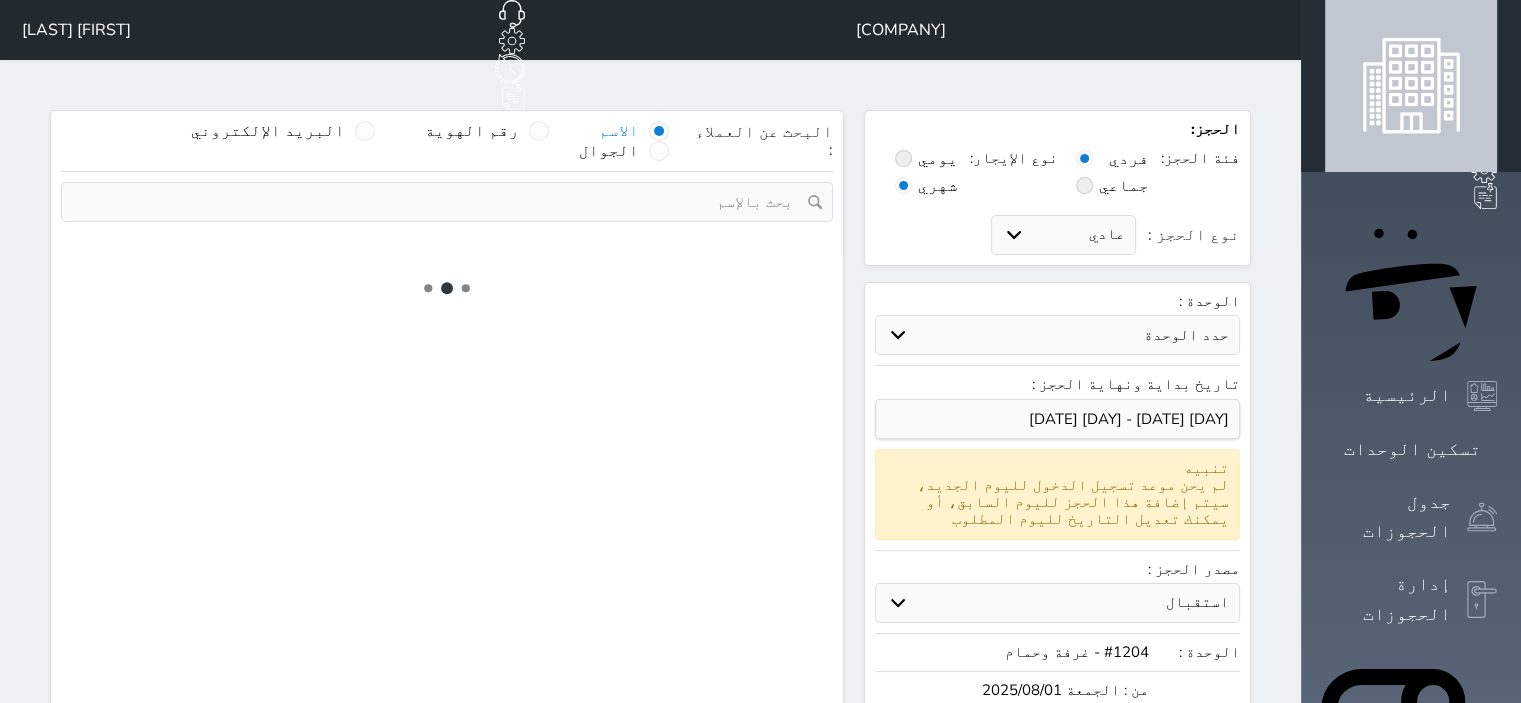 select on "1" 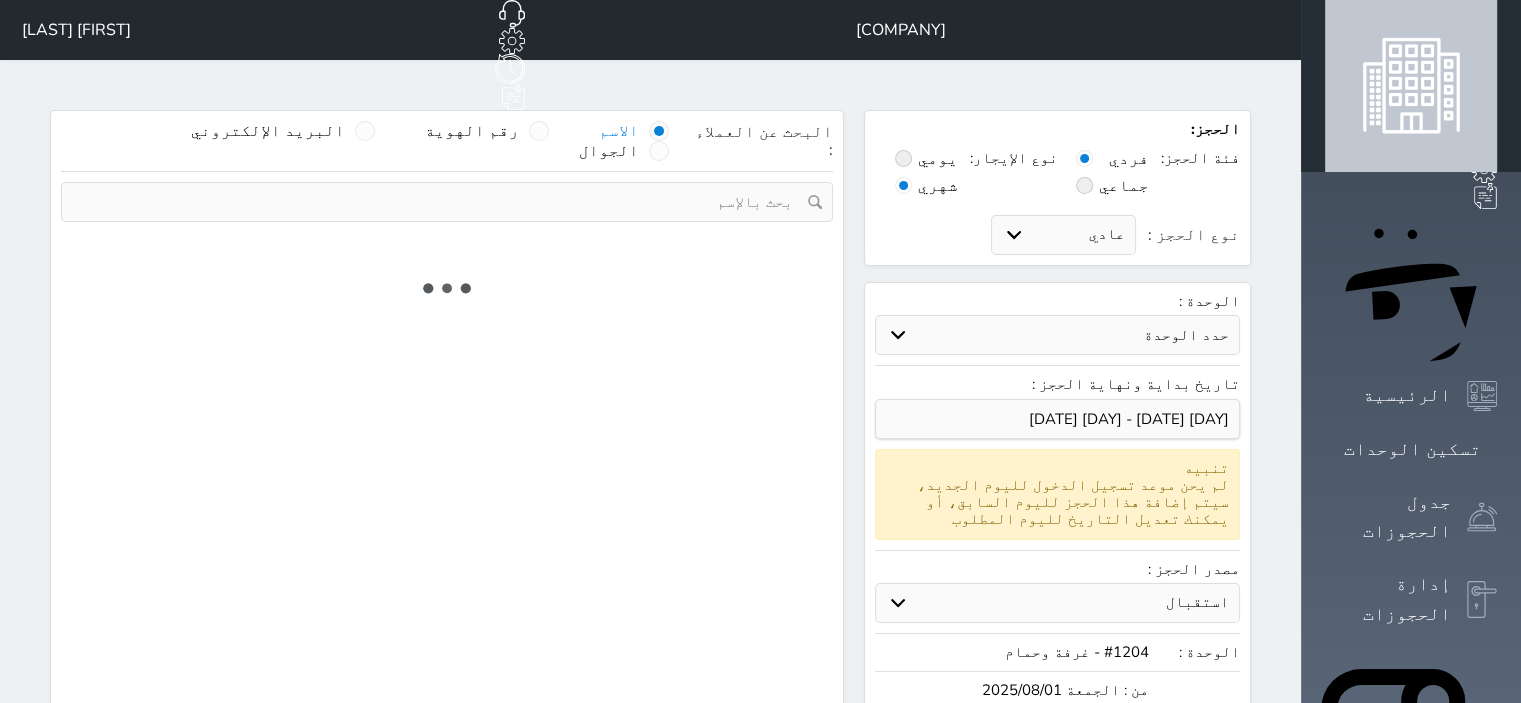 select 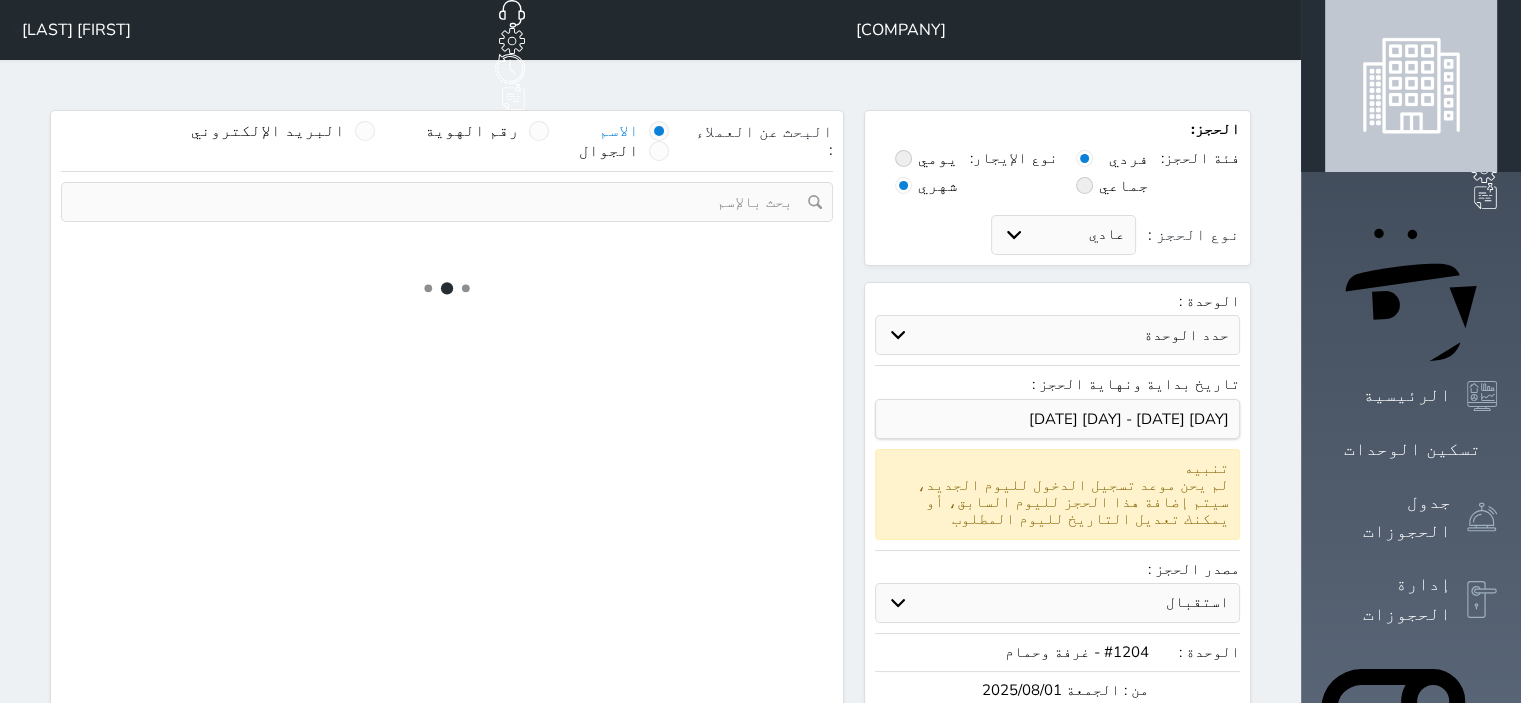 select on "7" 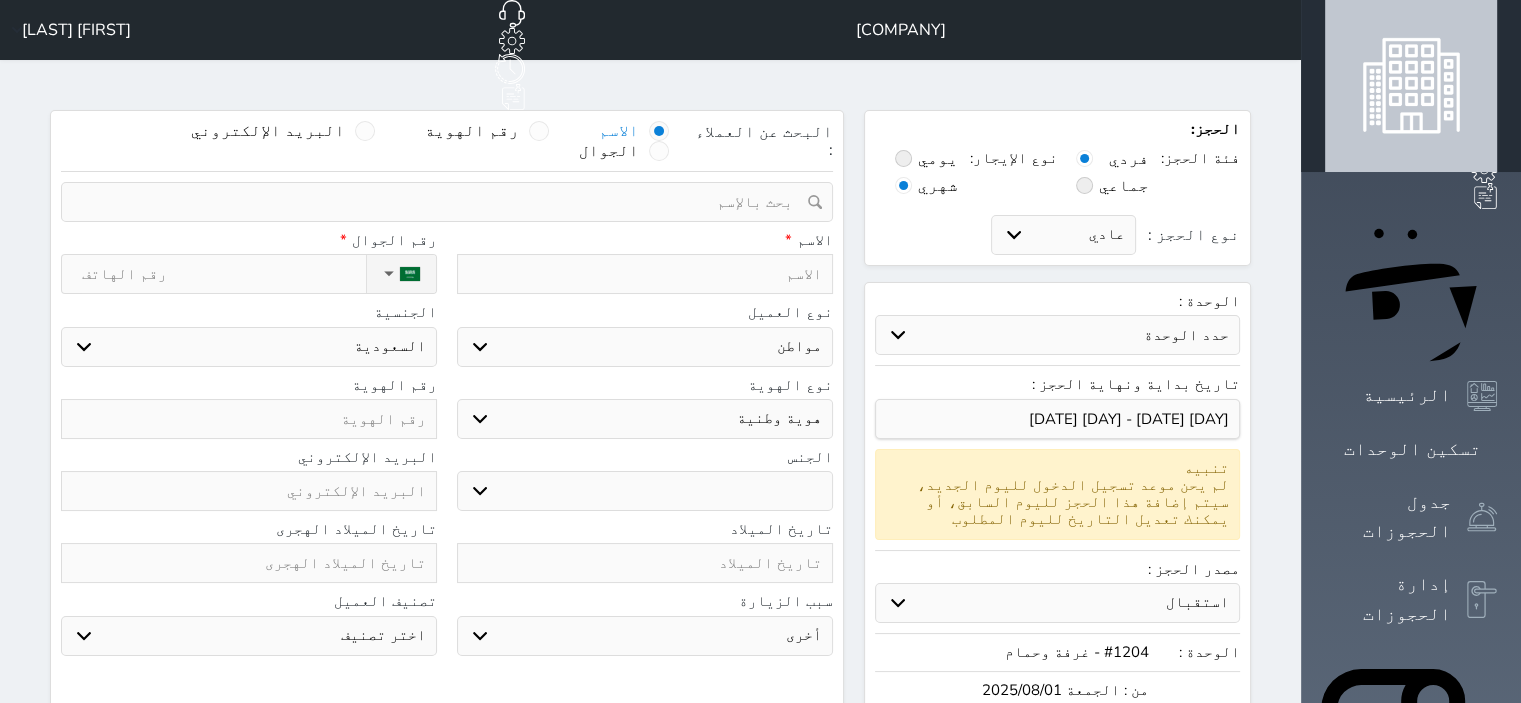 select 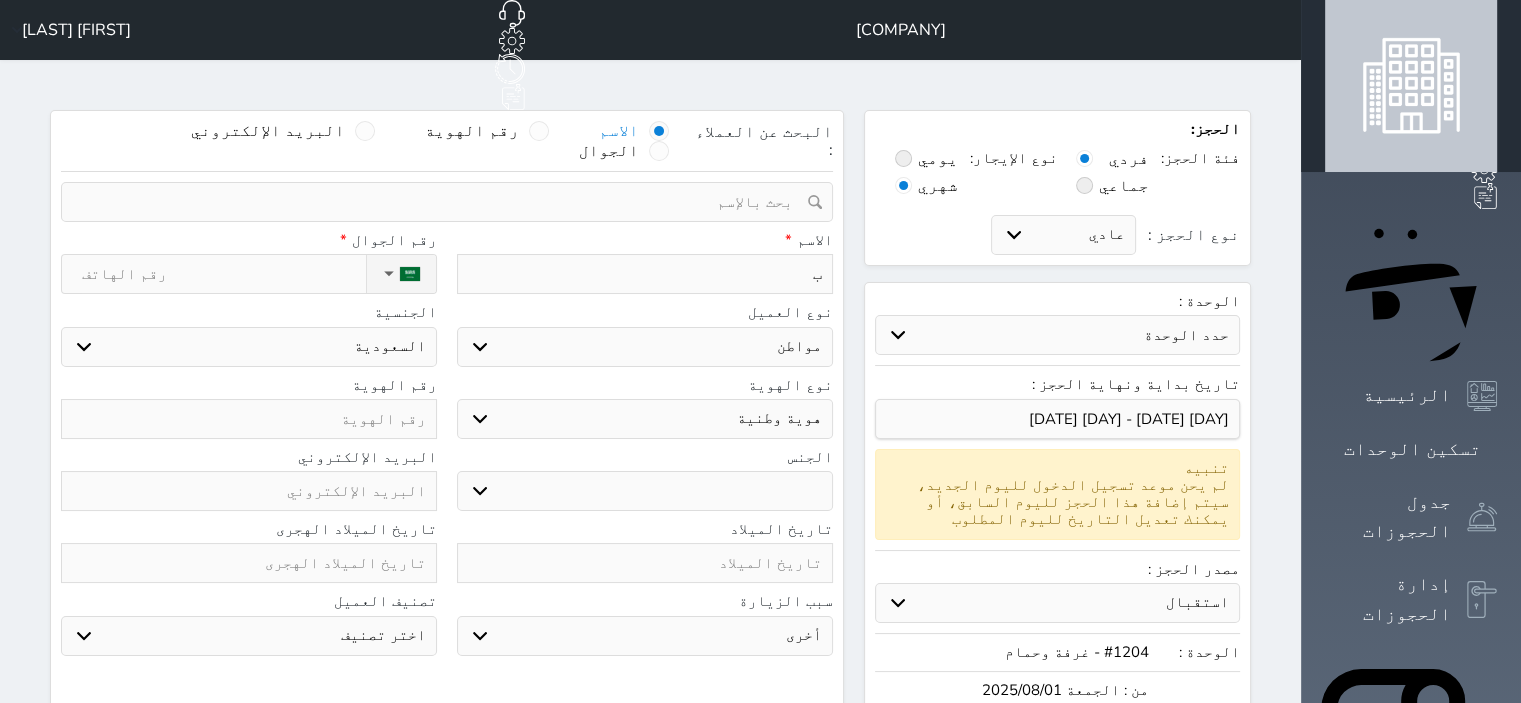 type on "بد" 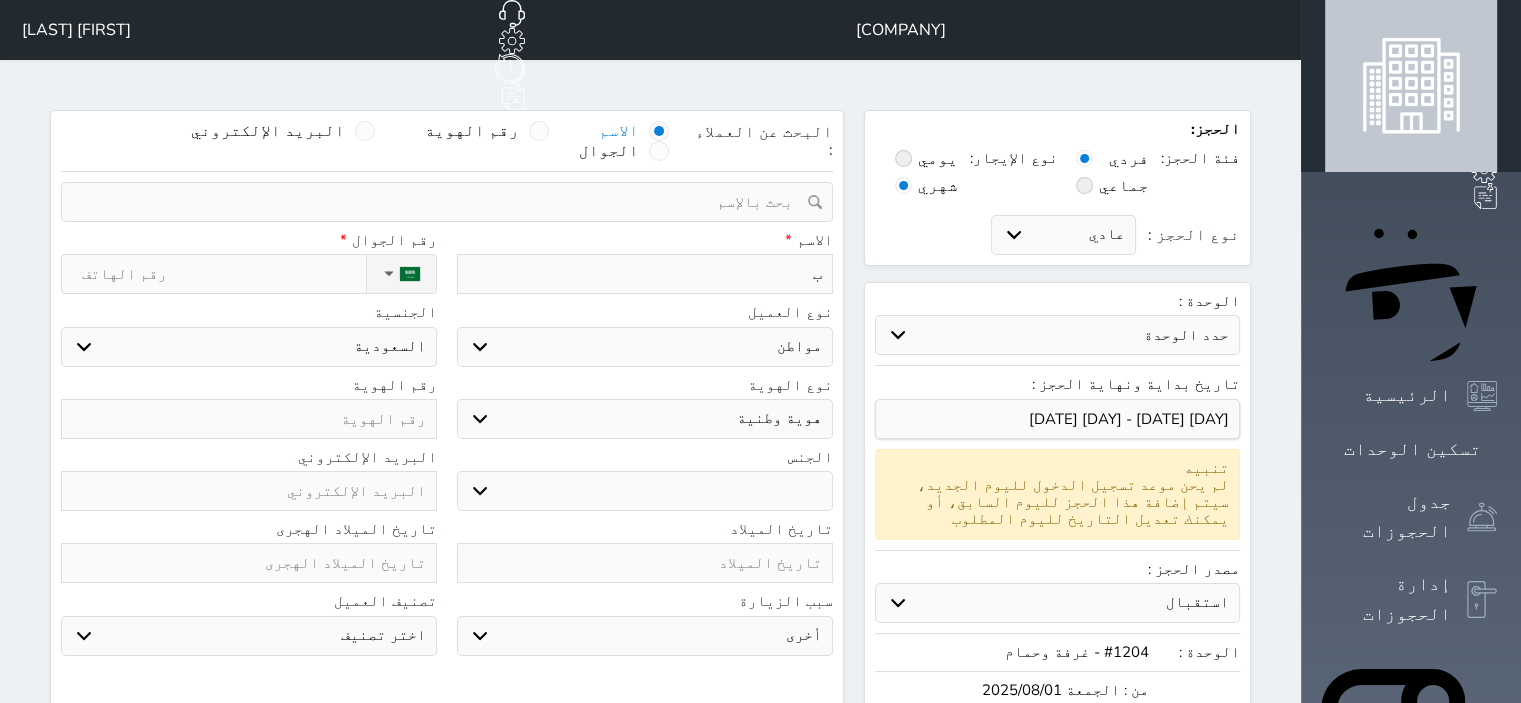 select 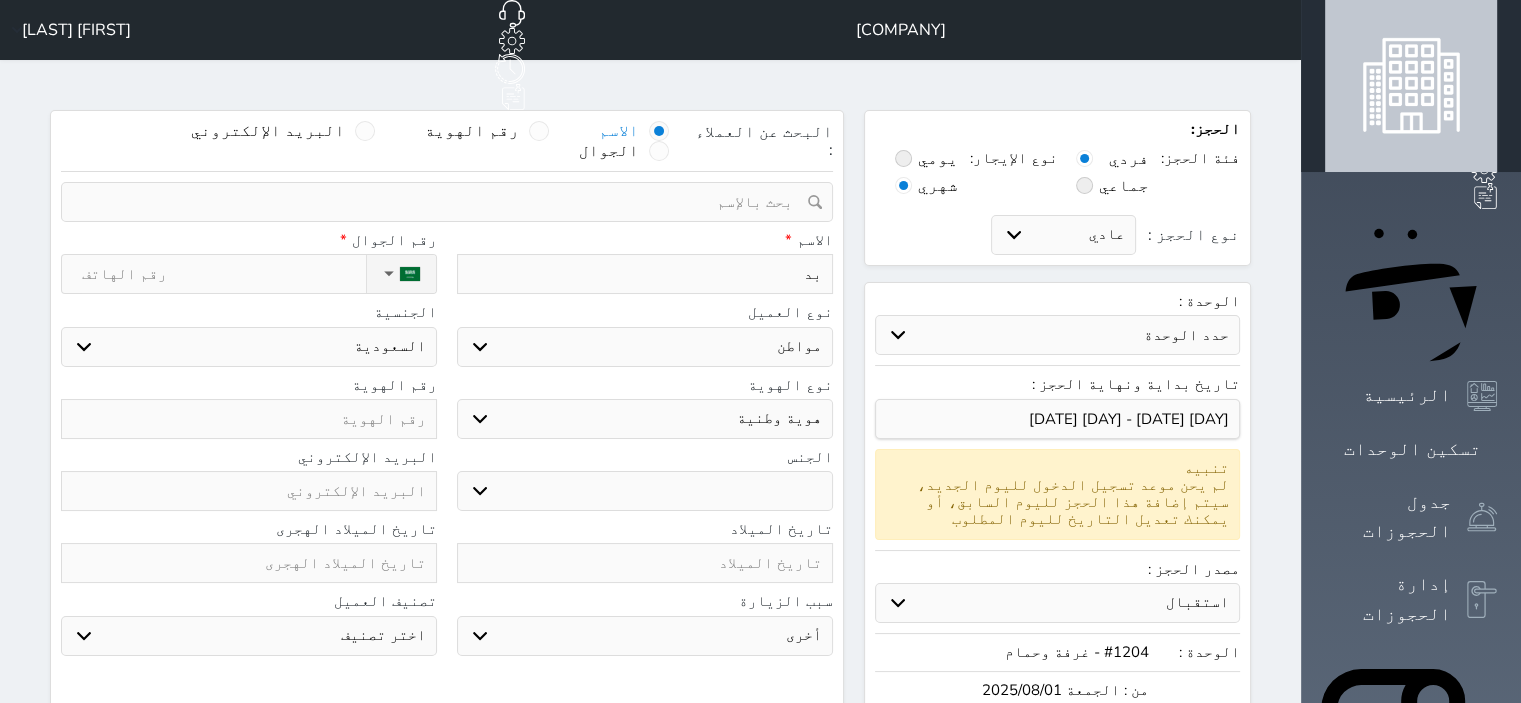 type on "[FIRST]" 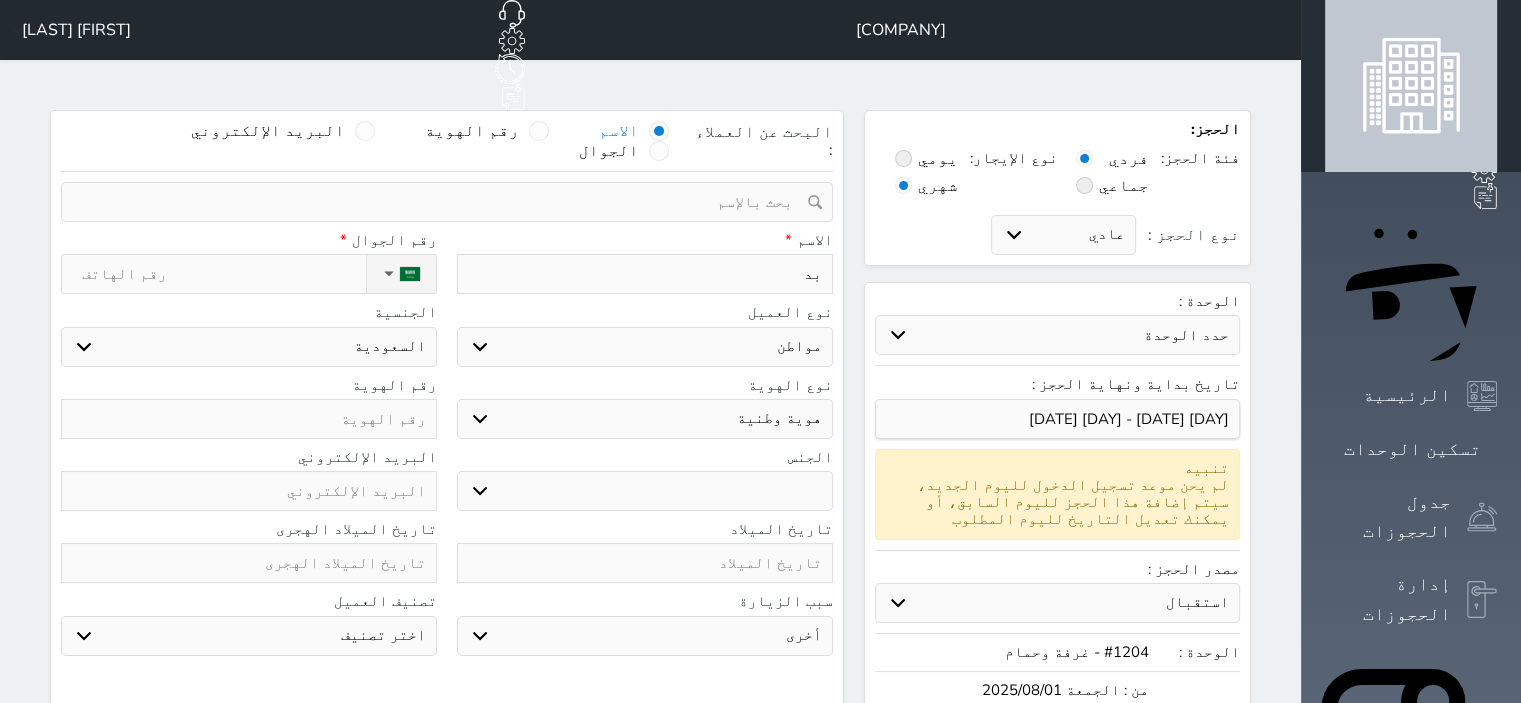 select 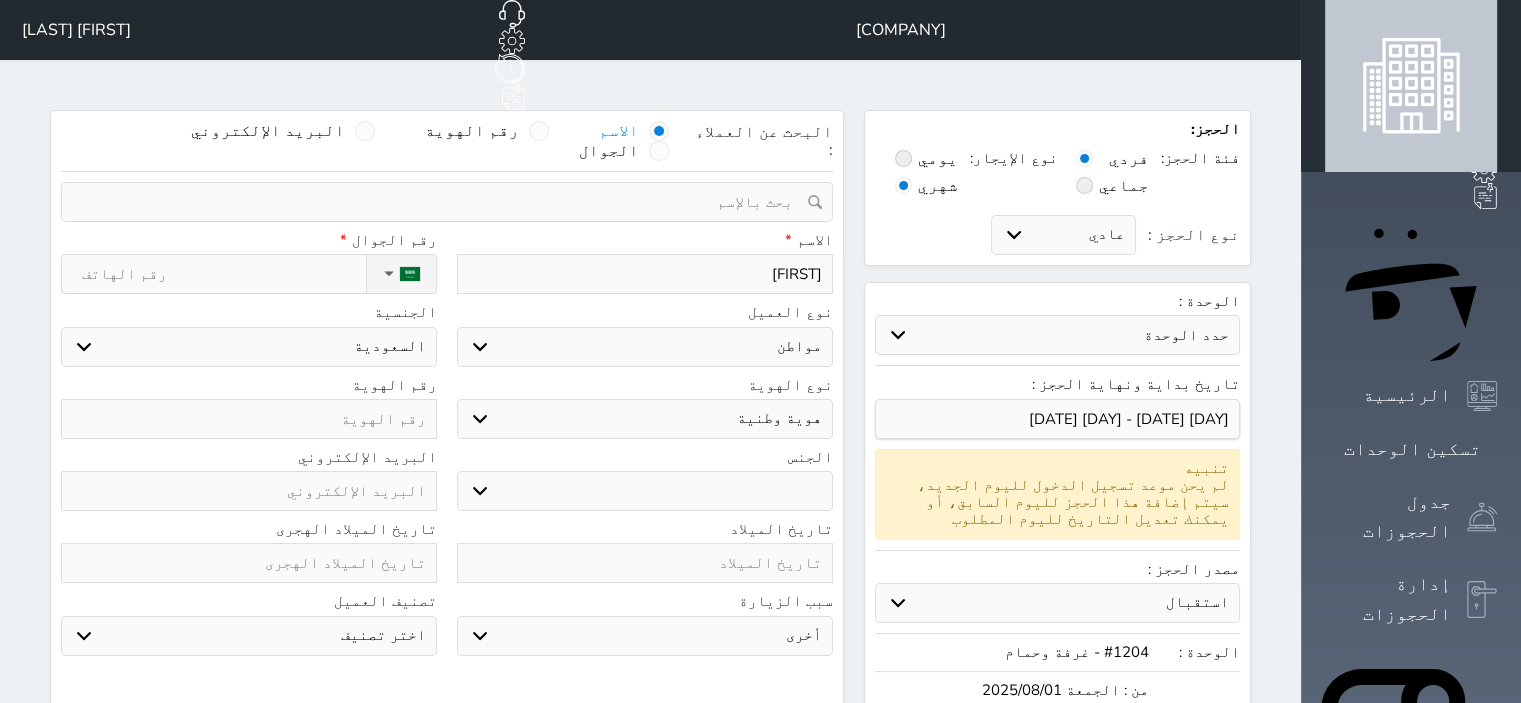 type on "[FIRST]" 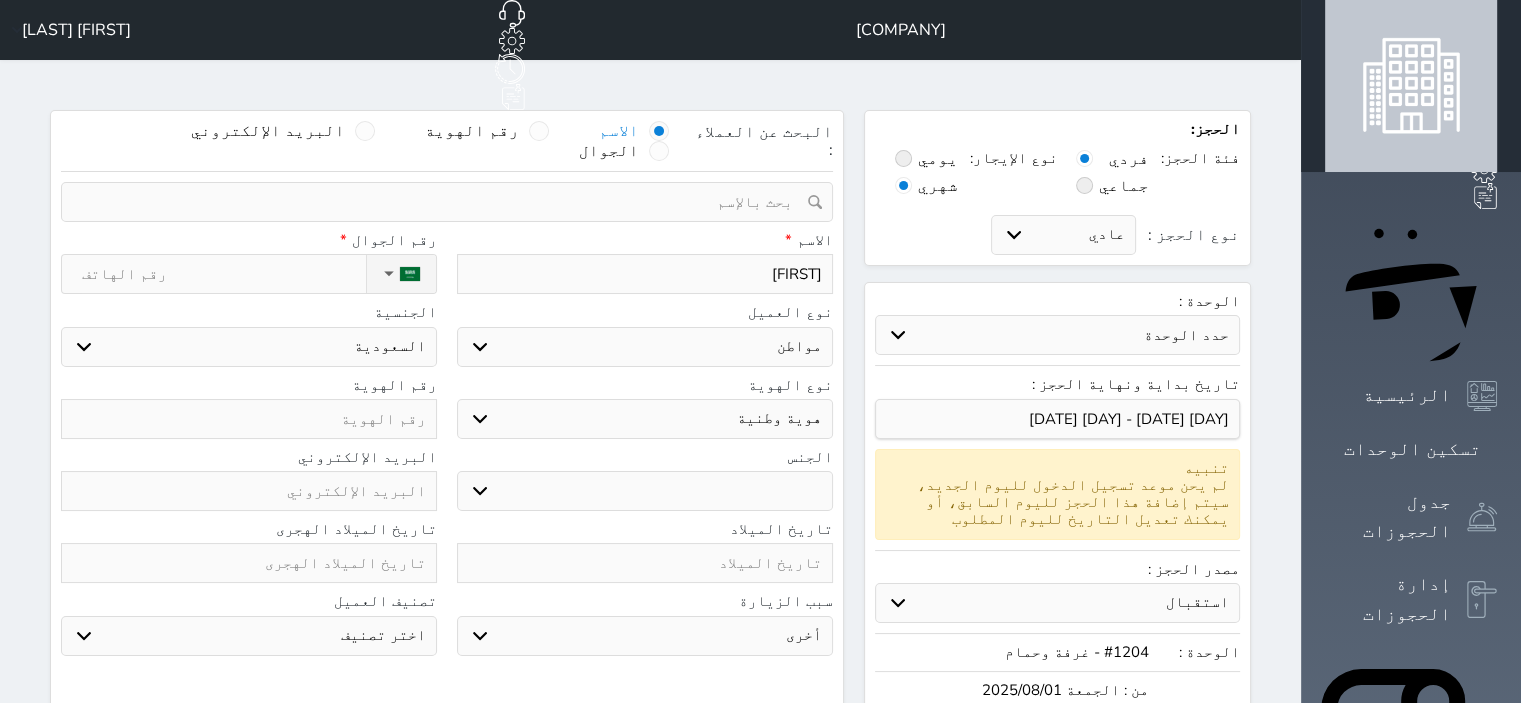 select 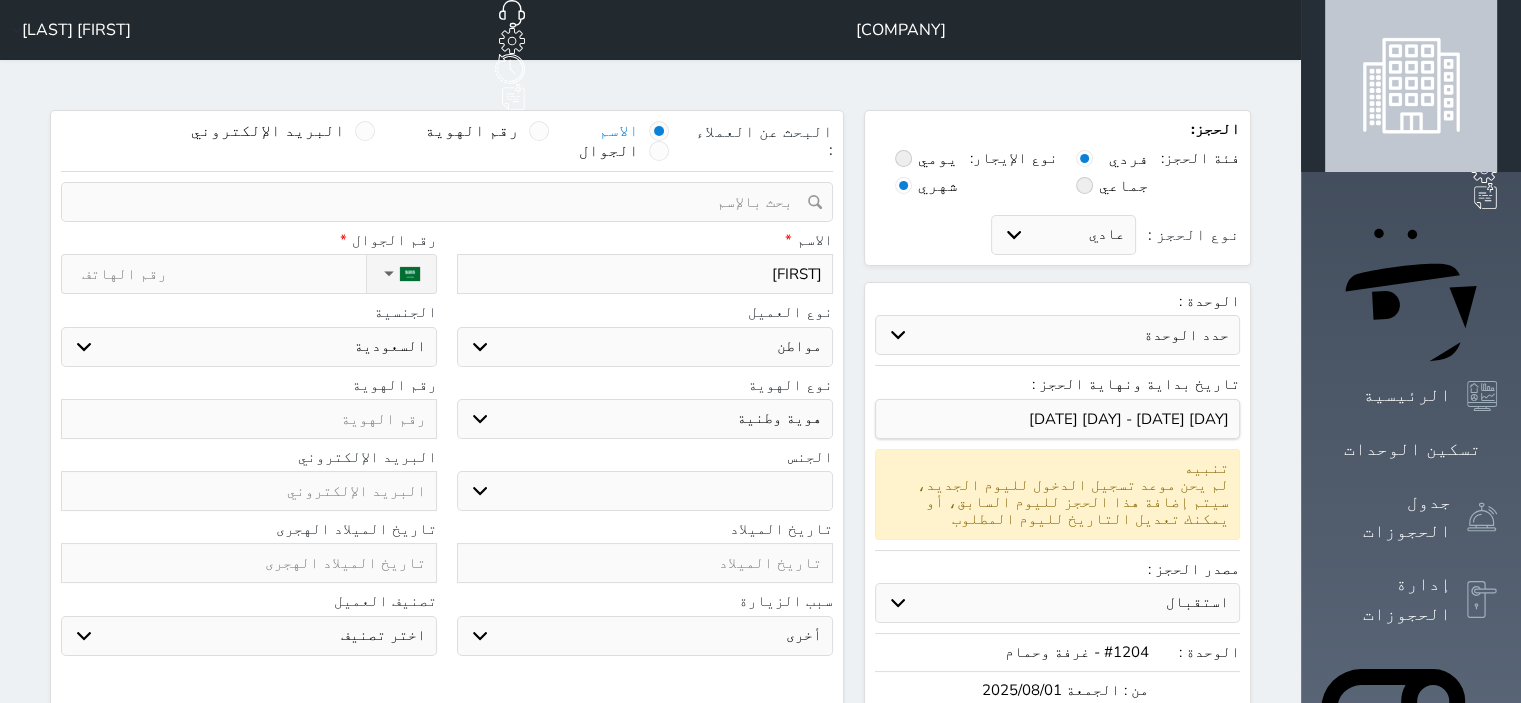 type on "[FIRST] [LAST]" 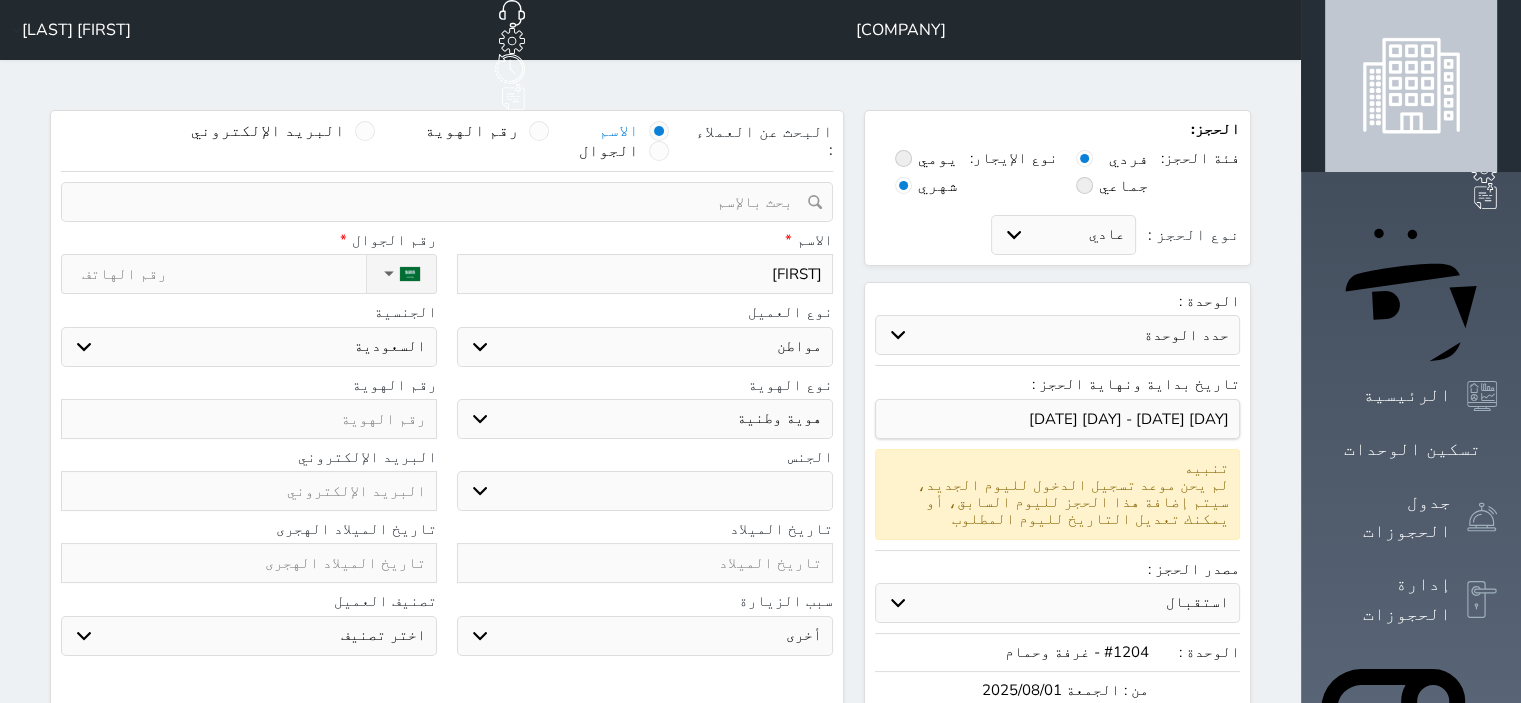 select 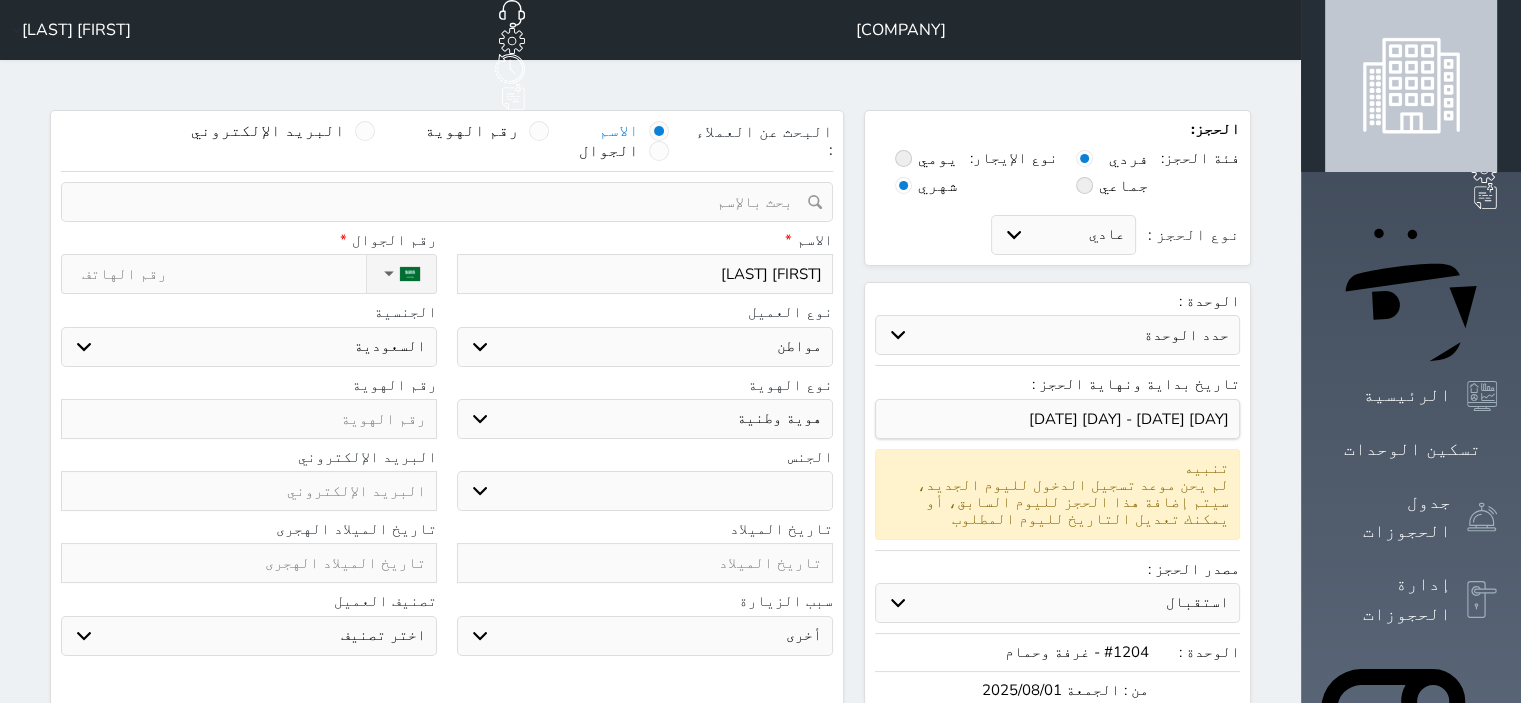 type on "[FIRST] [LAST]" 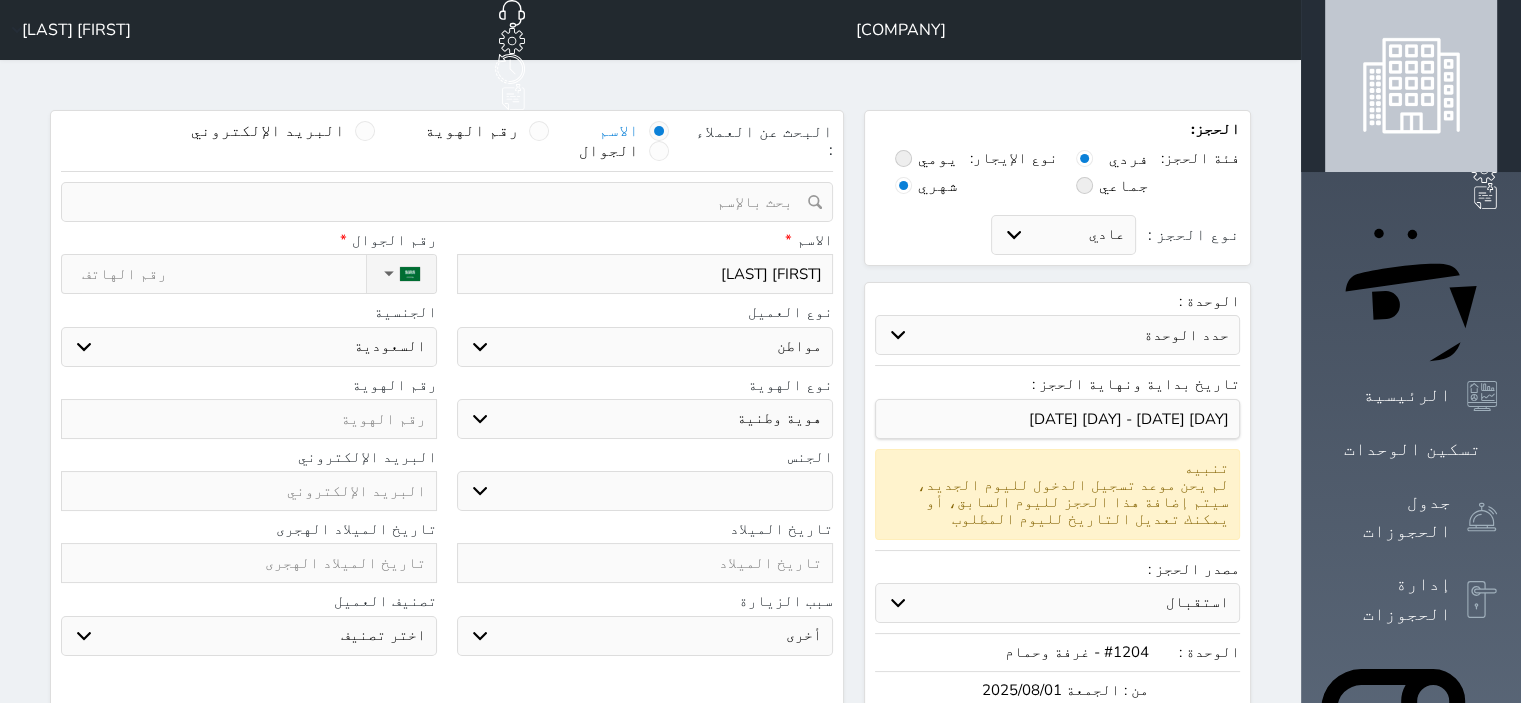 select 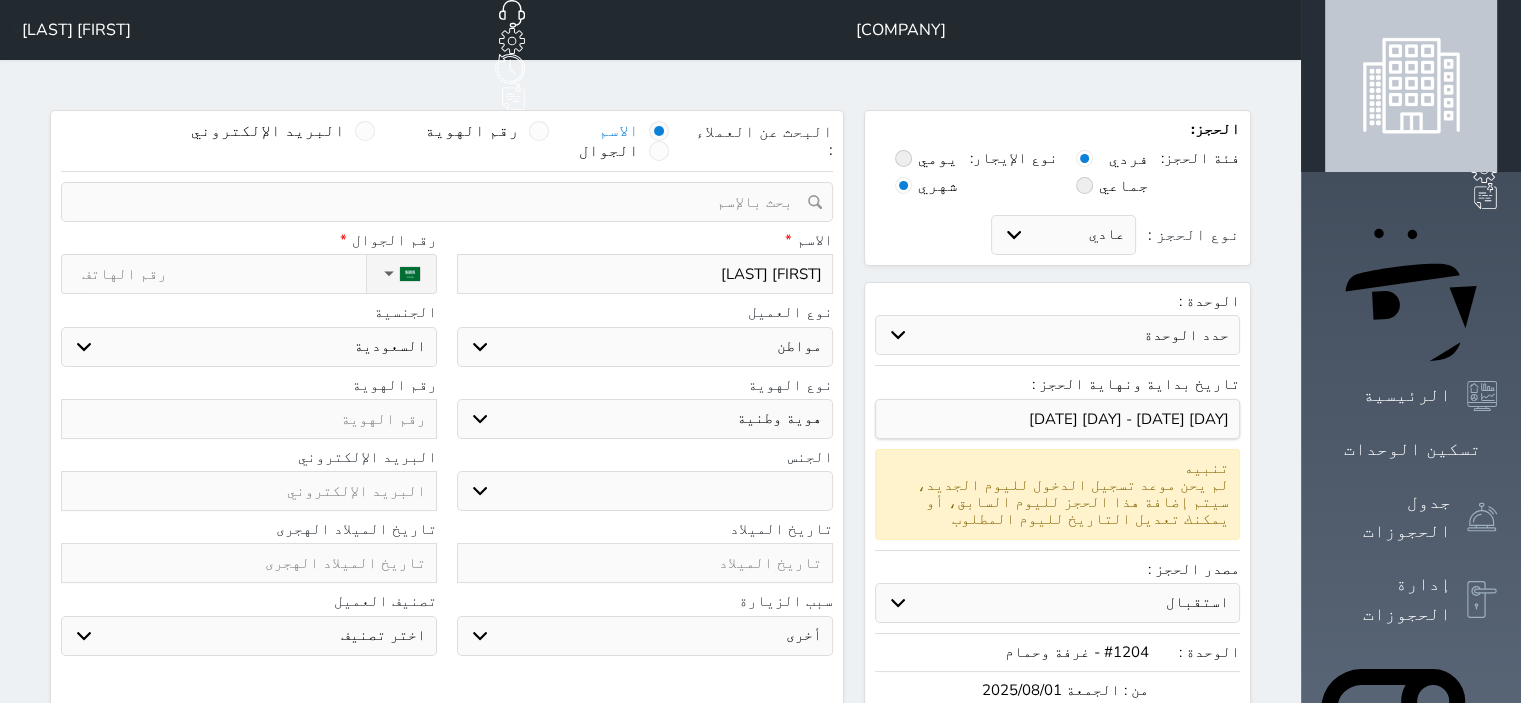 type on "[FIRST] [LAST]" 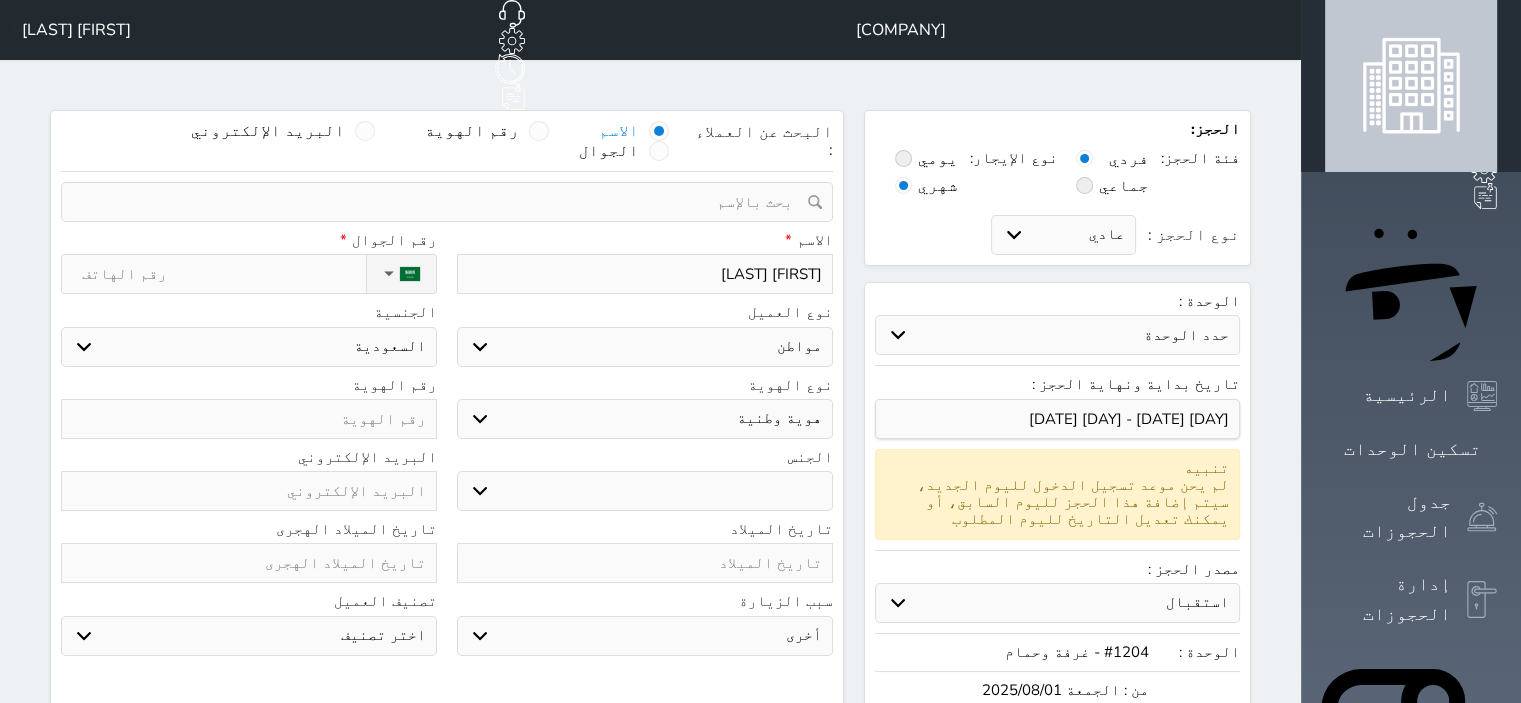 select 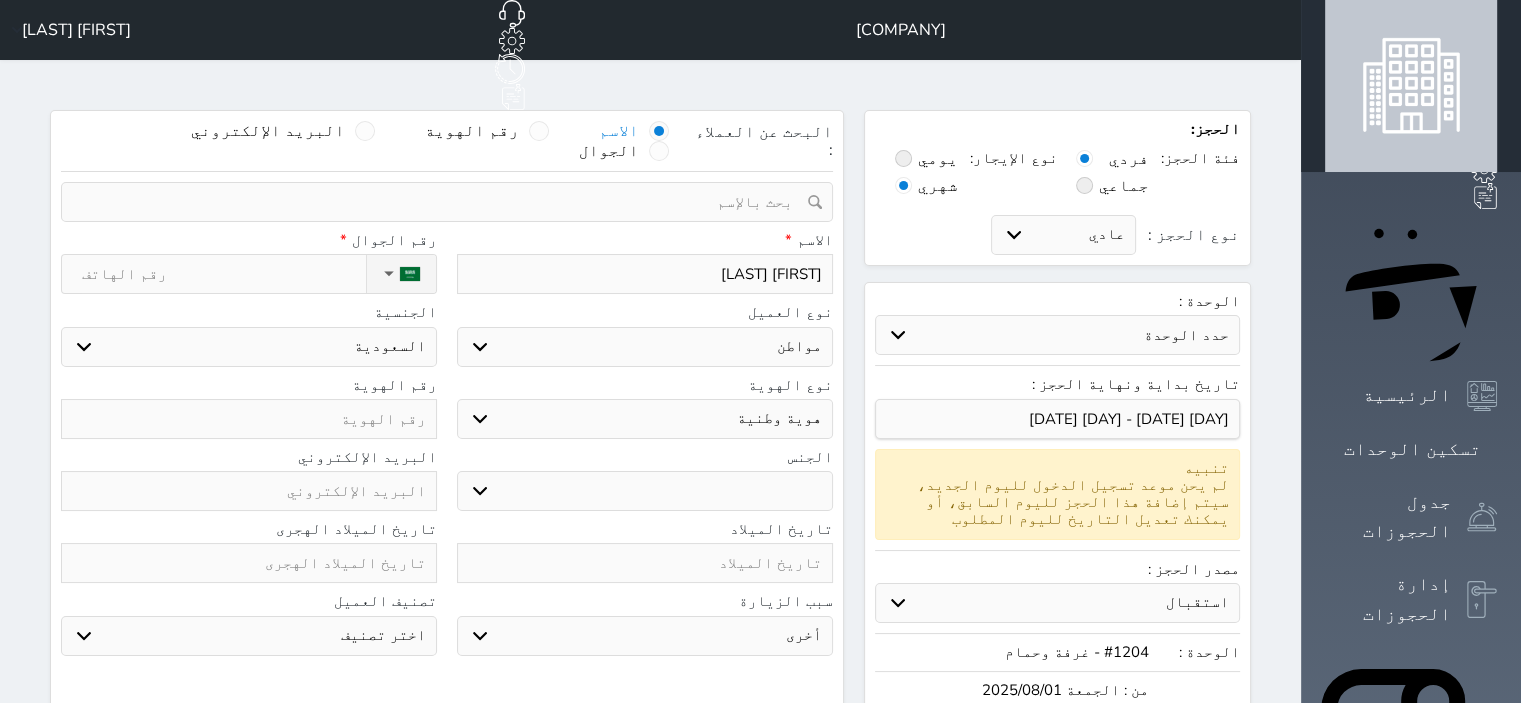 type on "[FIRST] [LAST]" 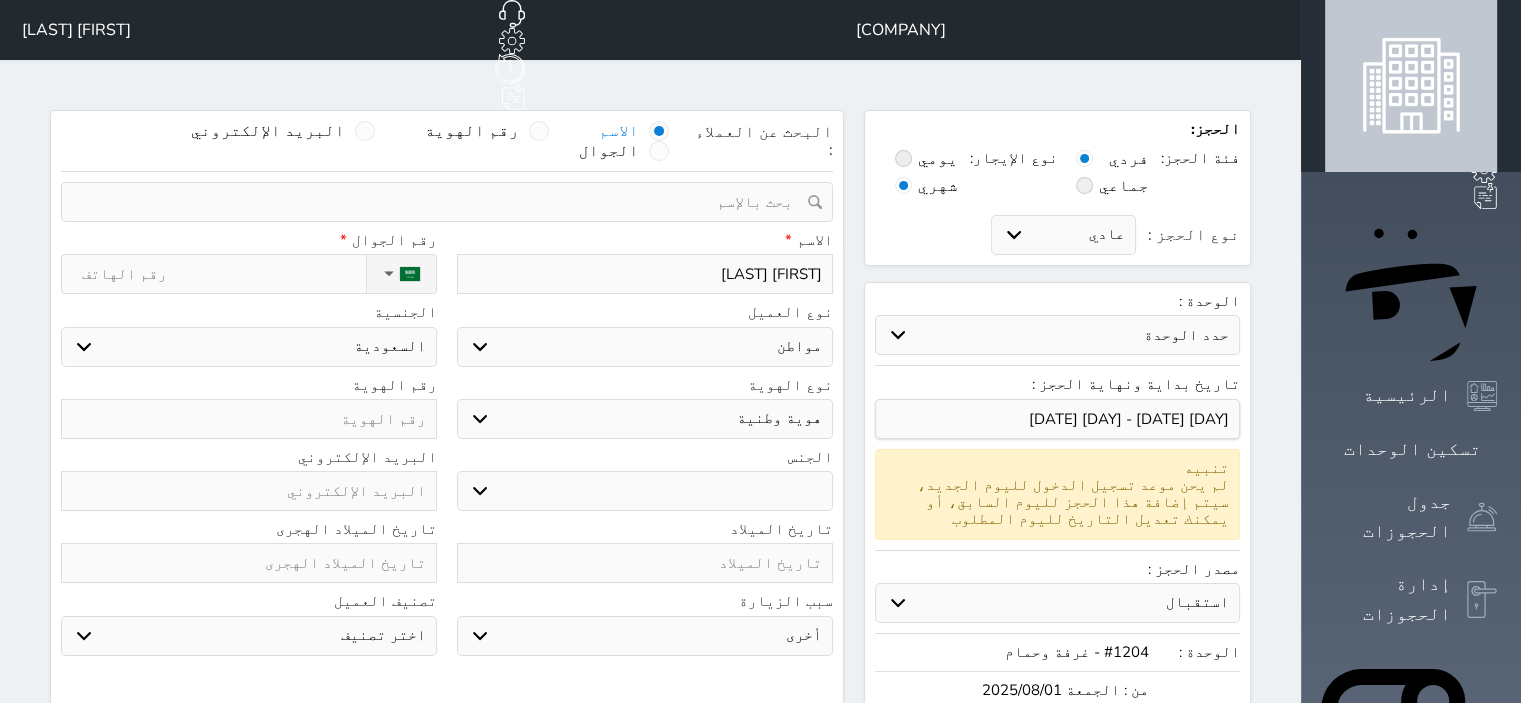 select 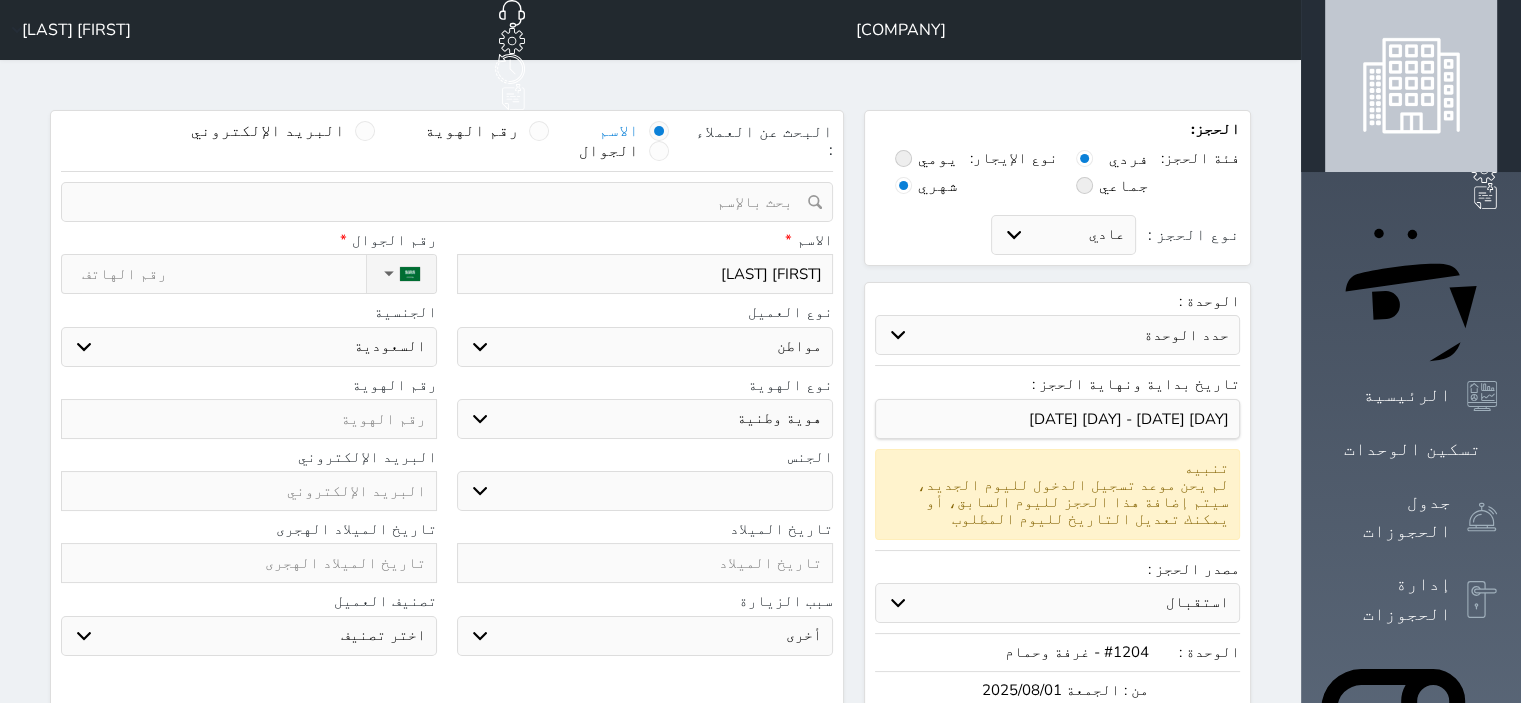 type on "[FIRST] [LAST]" 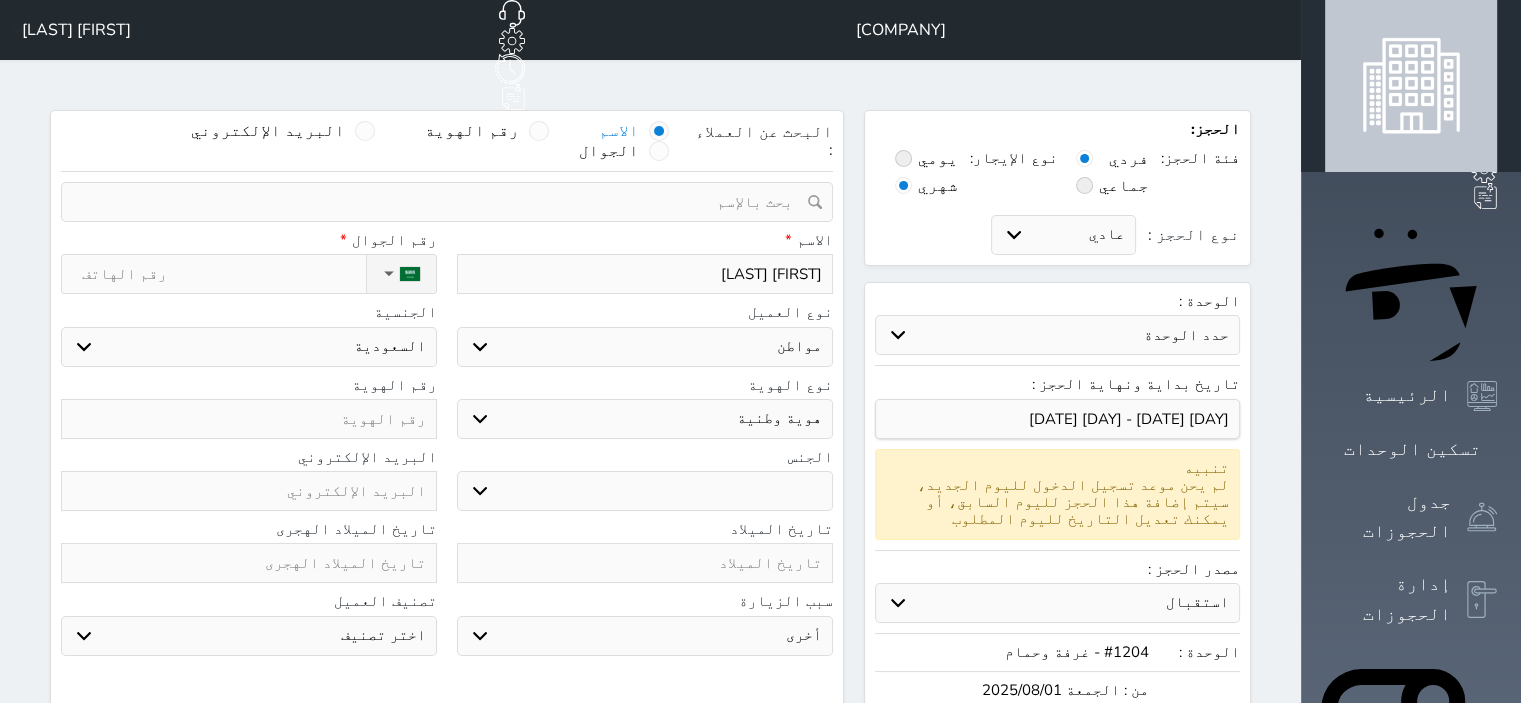 select 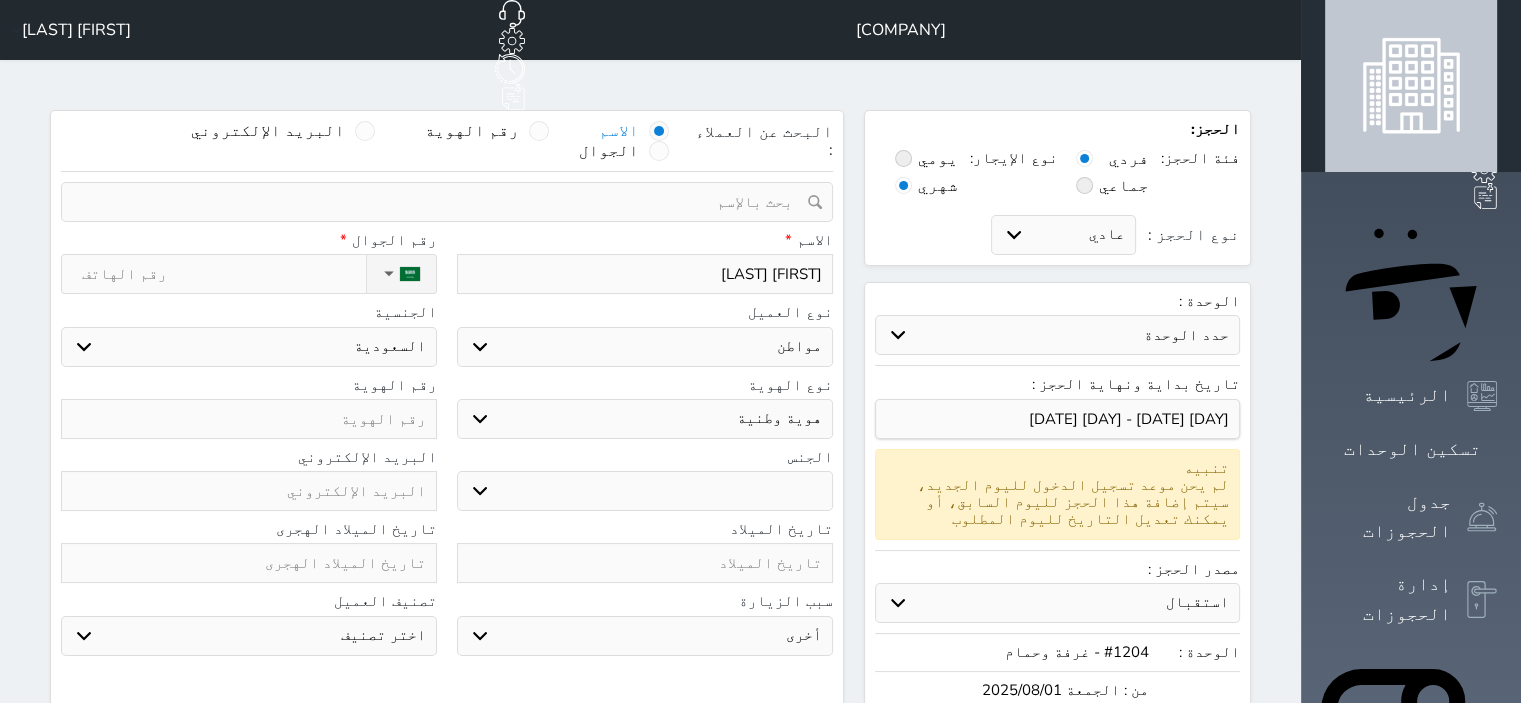 type on "[FIRST] [LAST]" 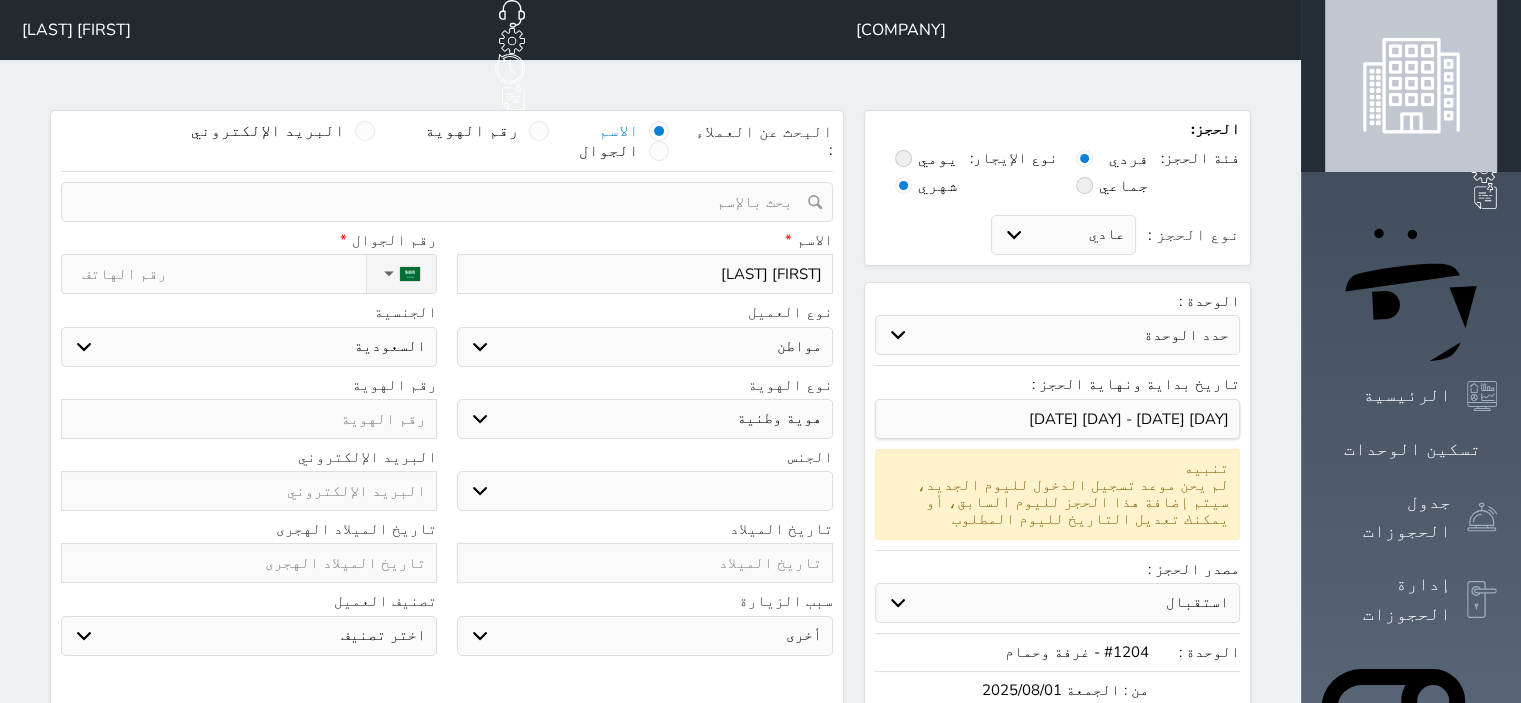 select 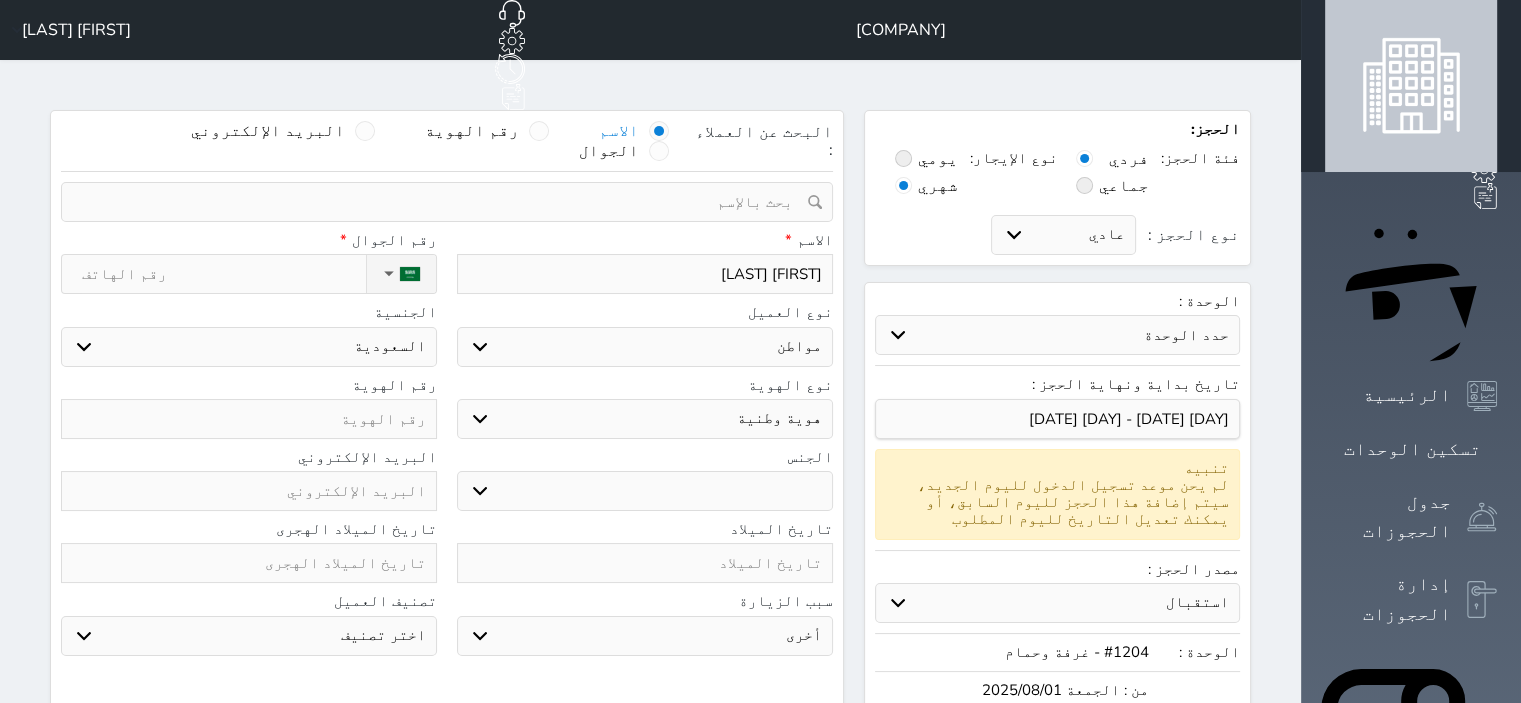 type on "[FIRST] [LAST]" 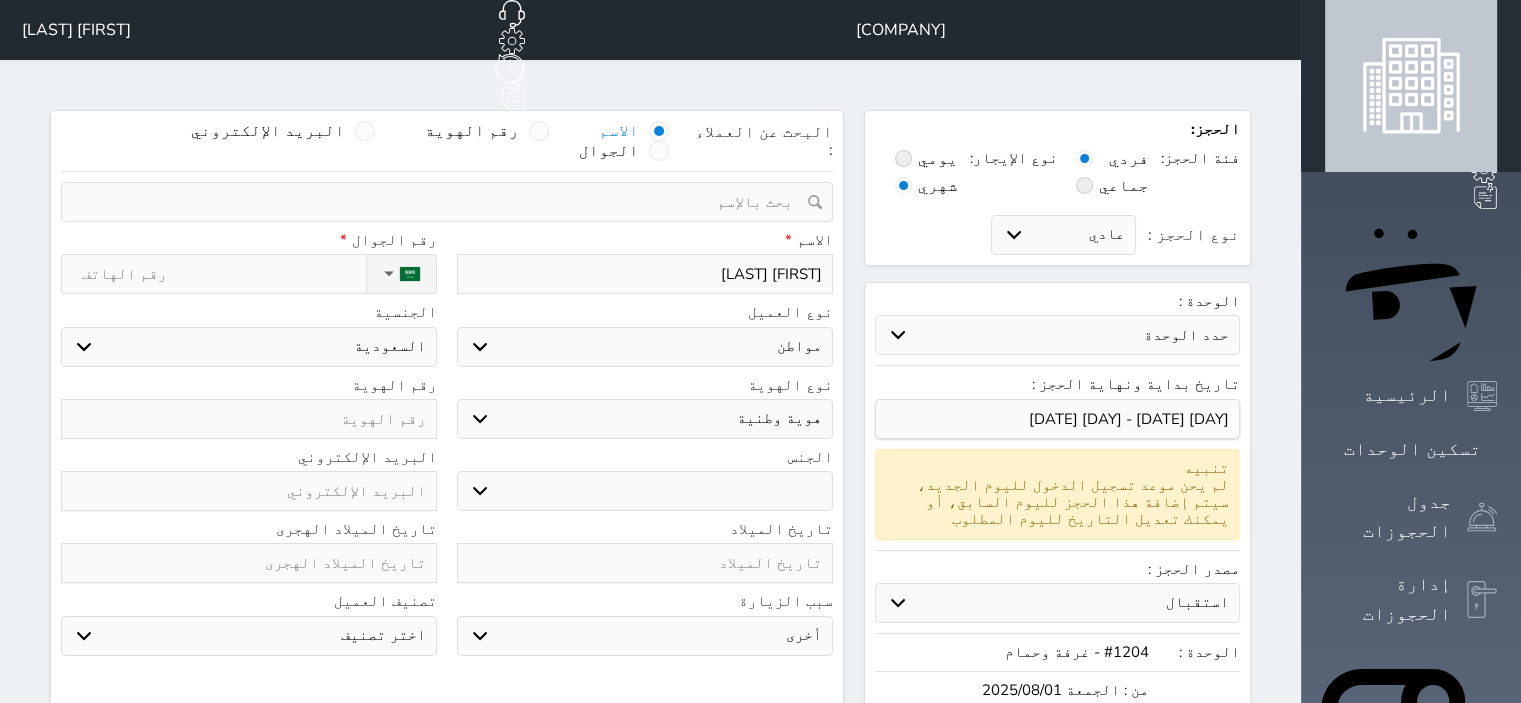 select 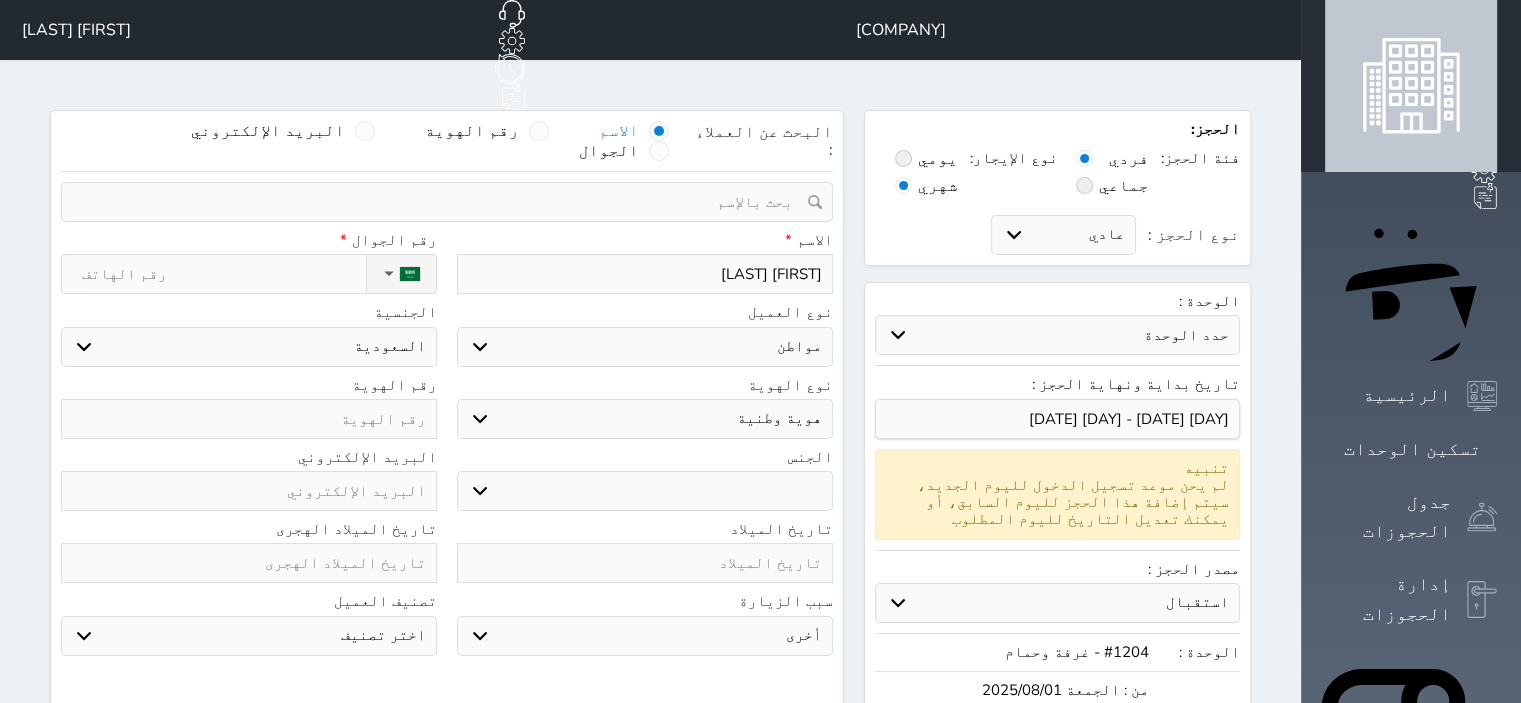 type on "[FIRST] [LAST]" 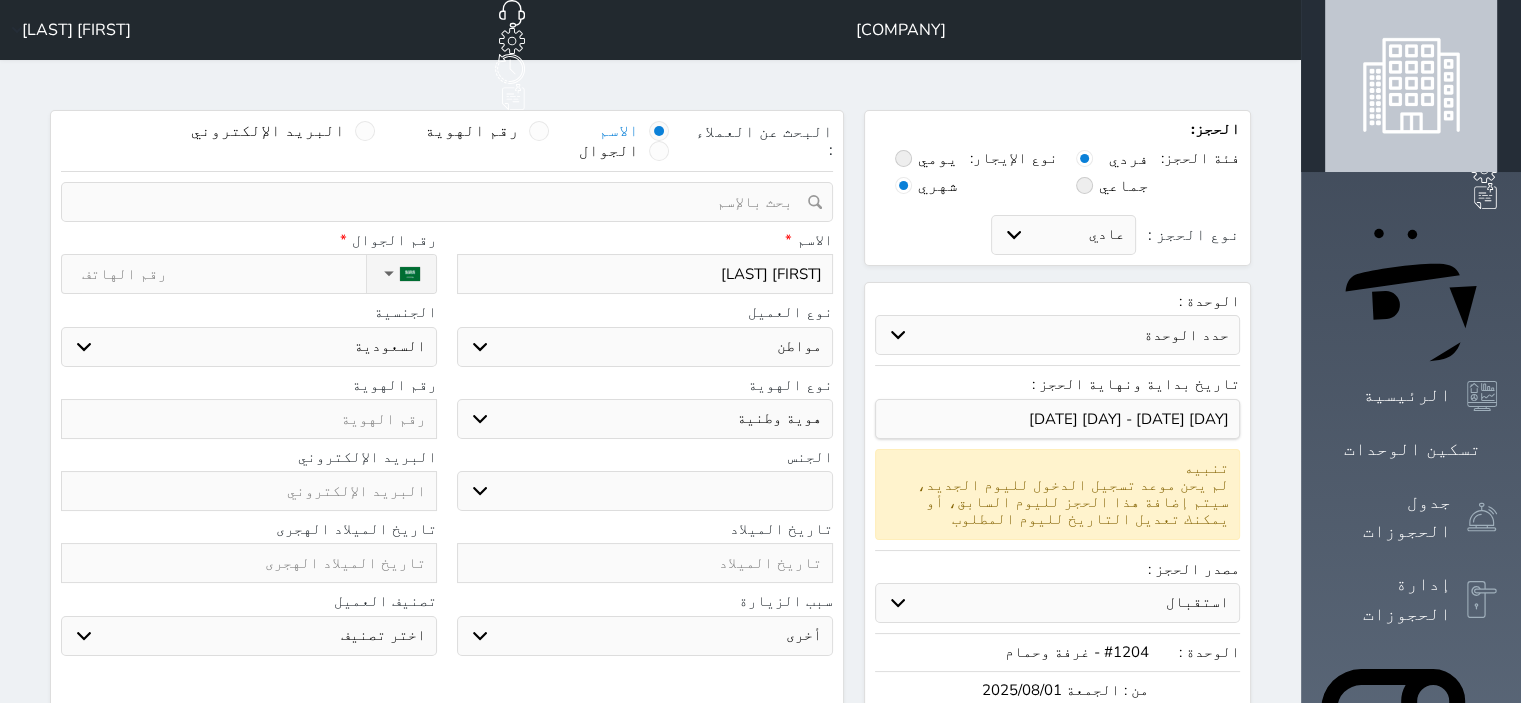 select 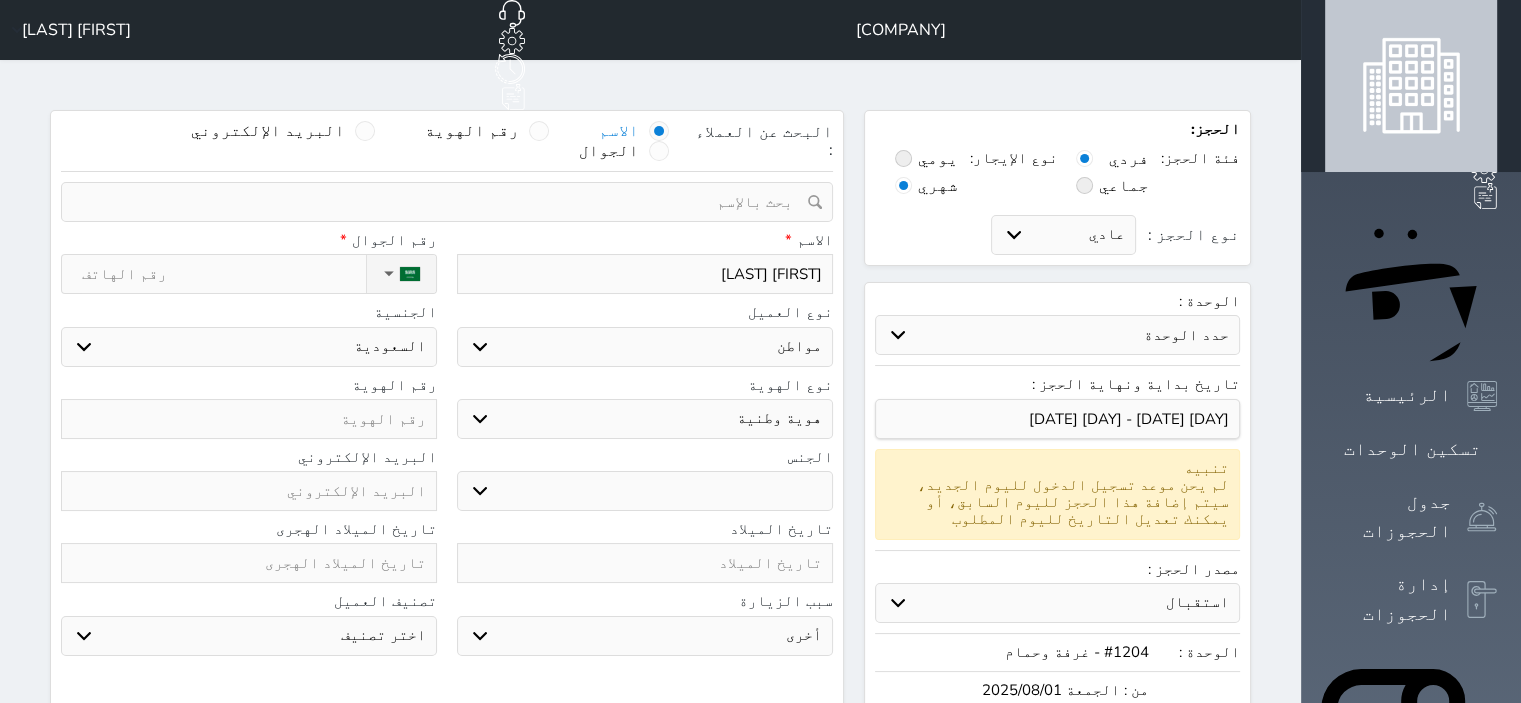 type on "[FIRST] [LAST]" 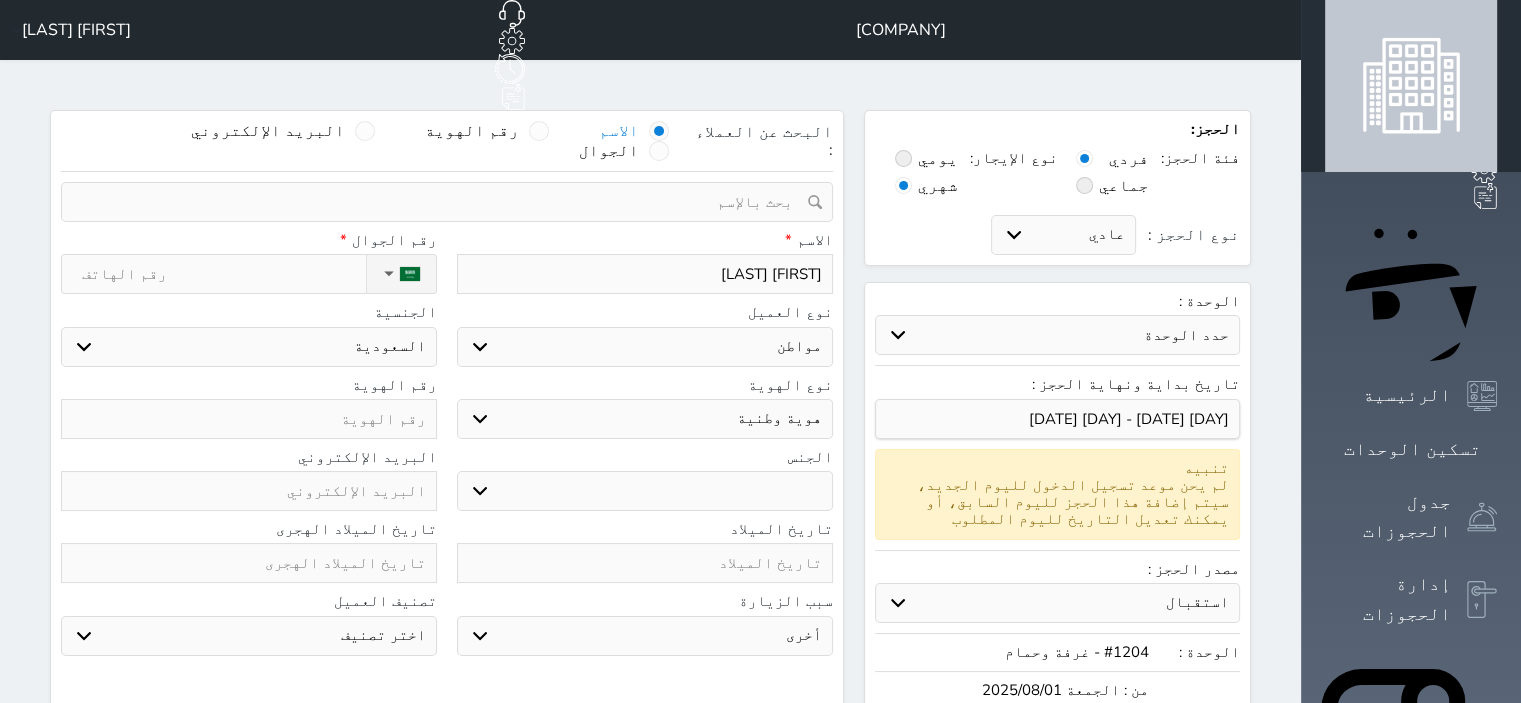 select 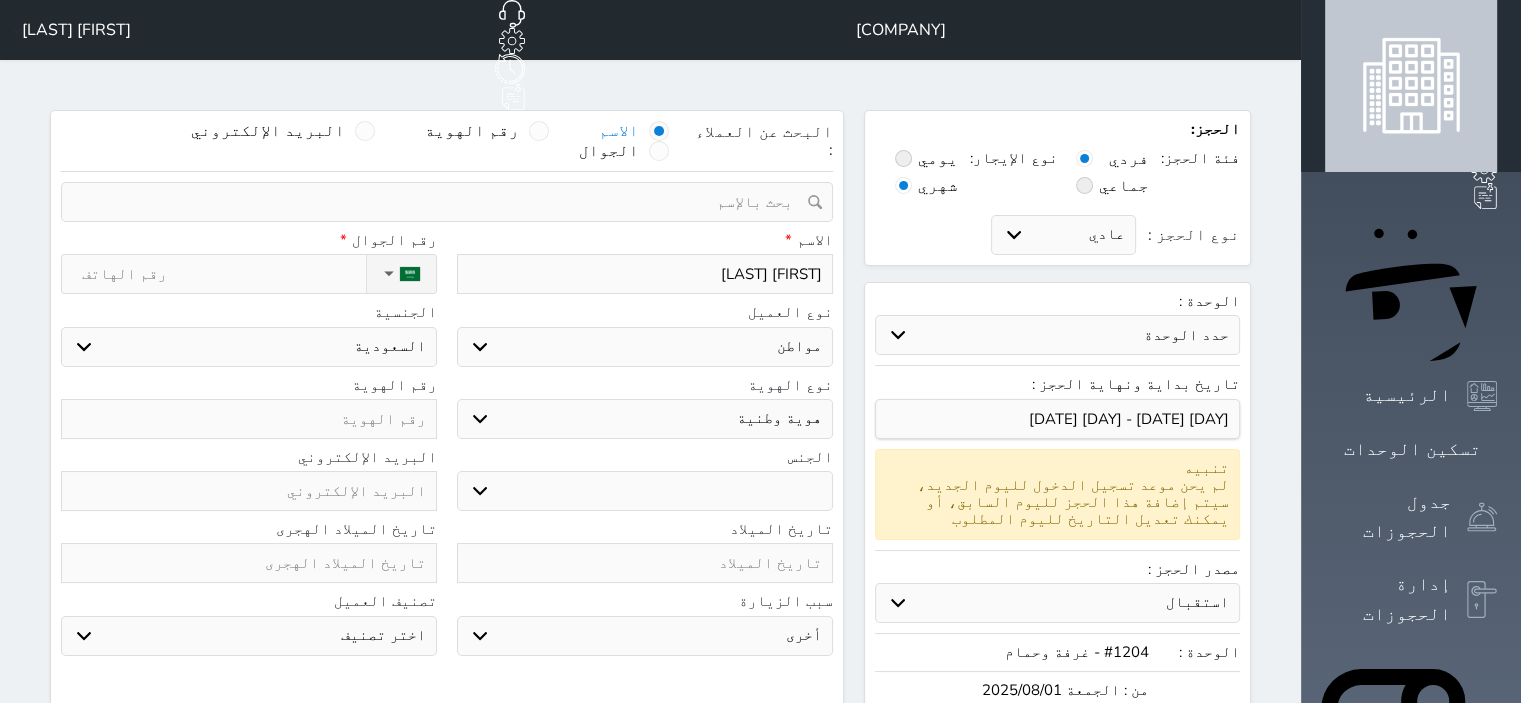 type on "[FIRST] [LAST]" 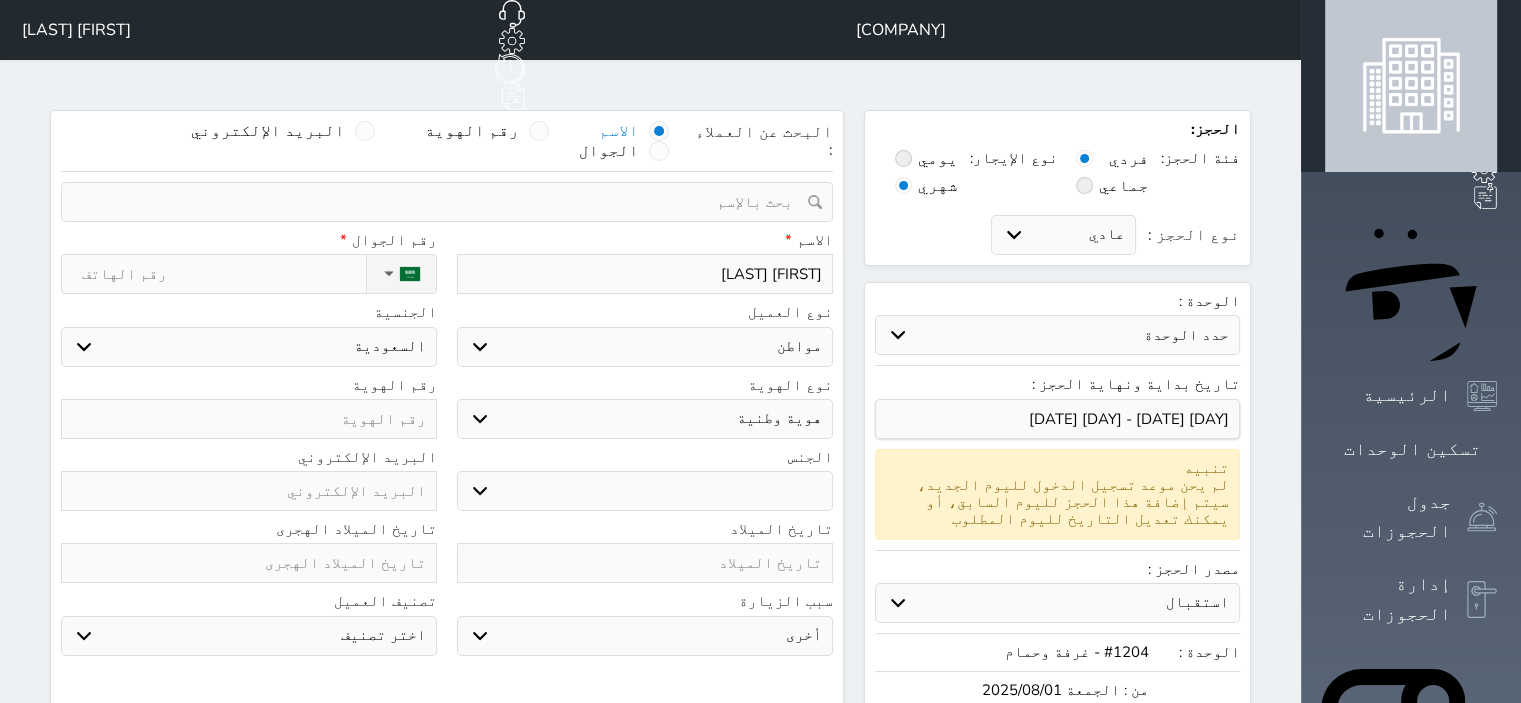 select 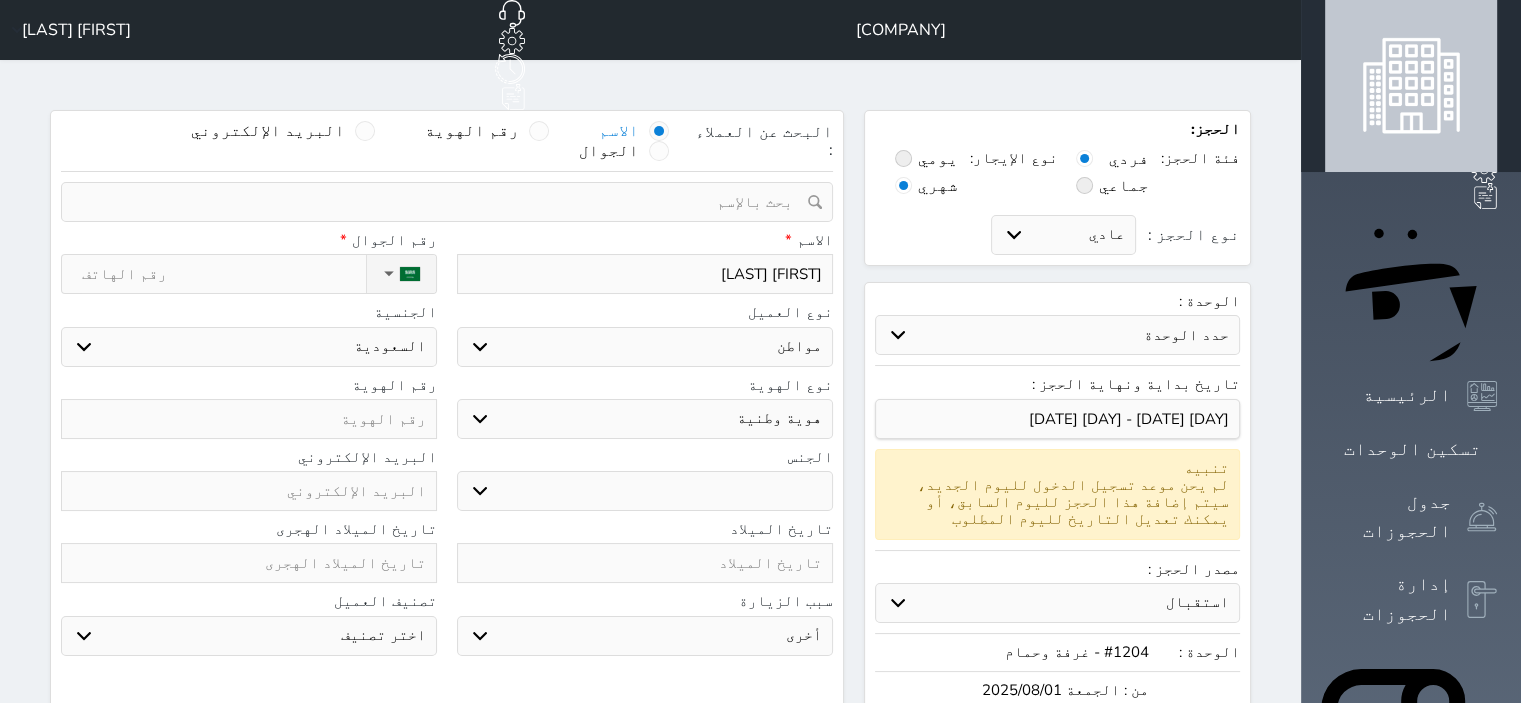 type on "[FIRST] [LAST]" 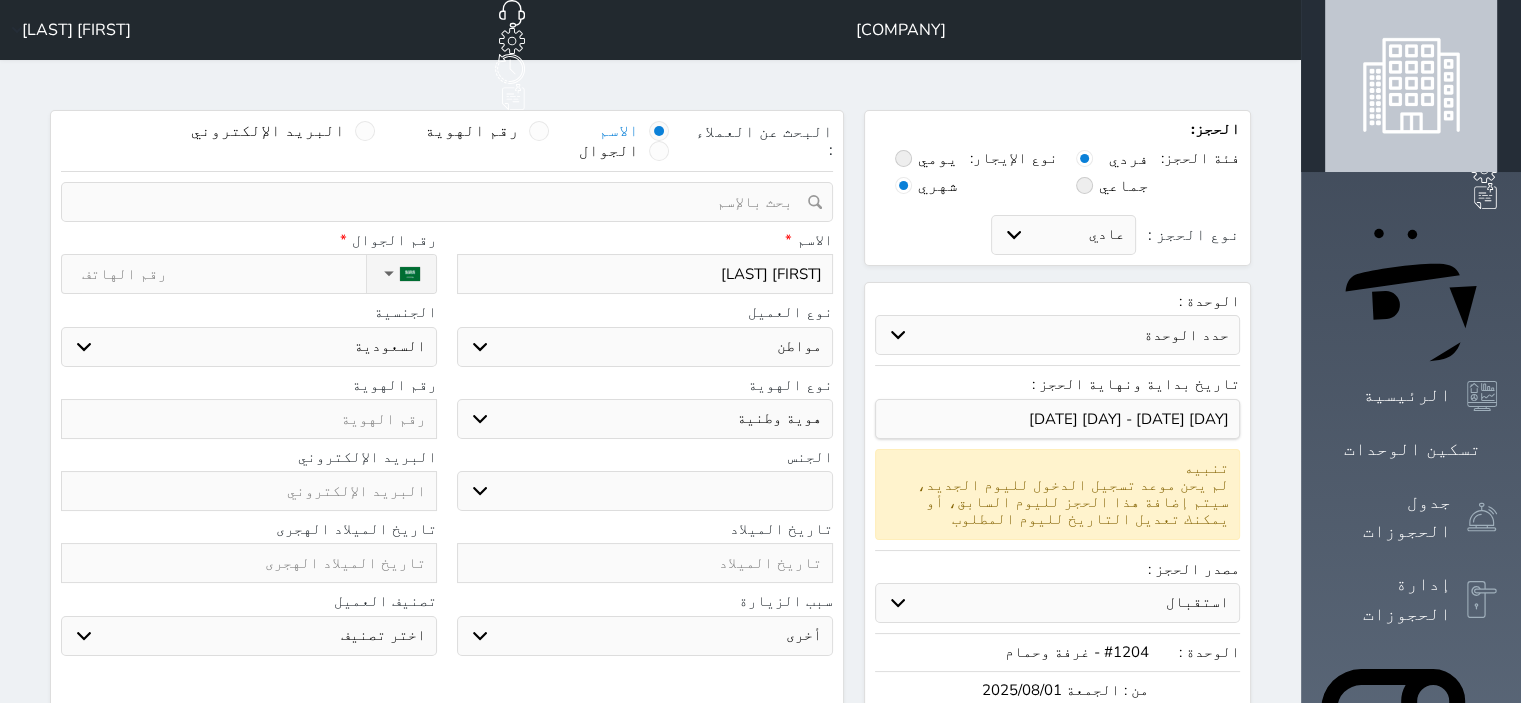 select 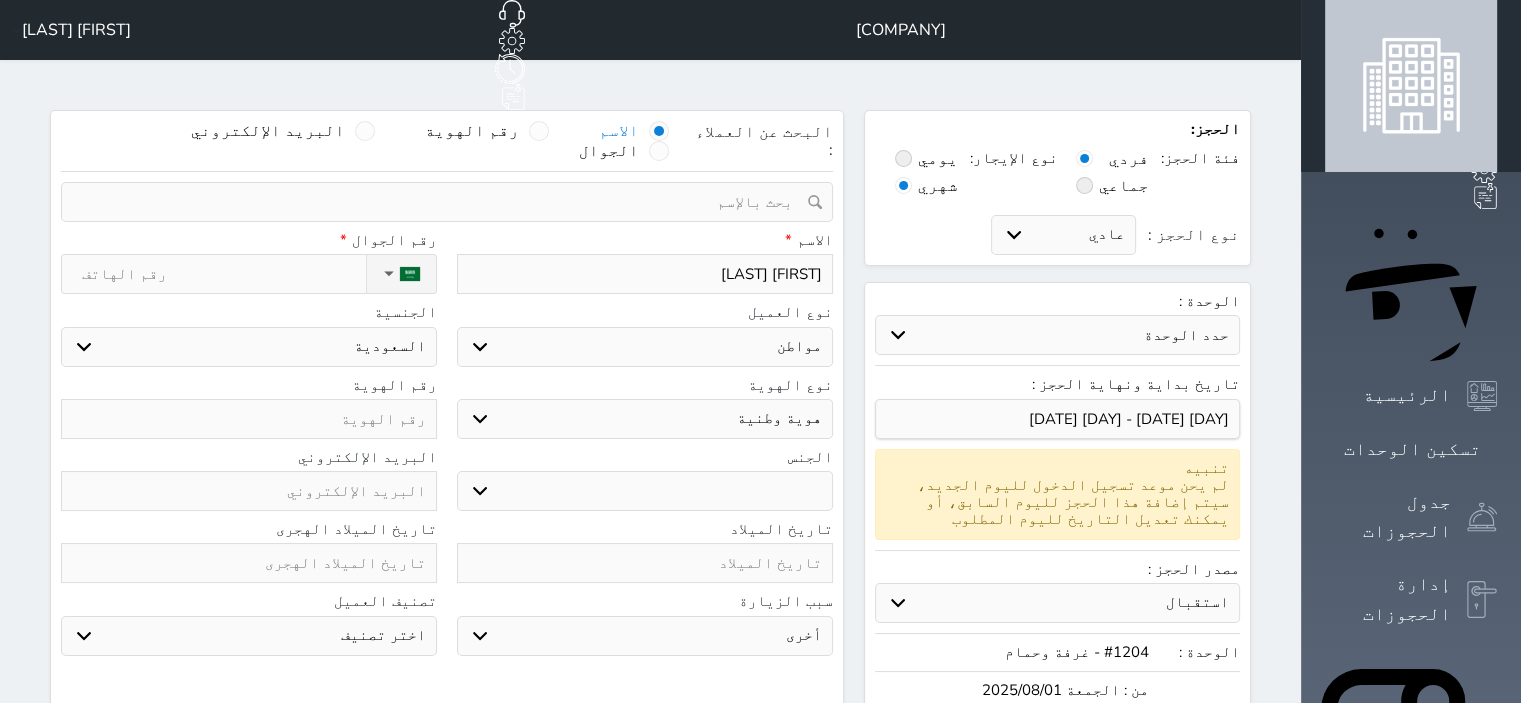 type on "[FIRST] [LAST]" 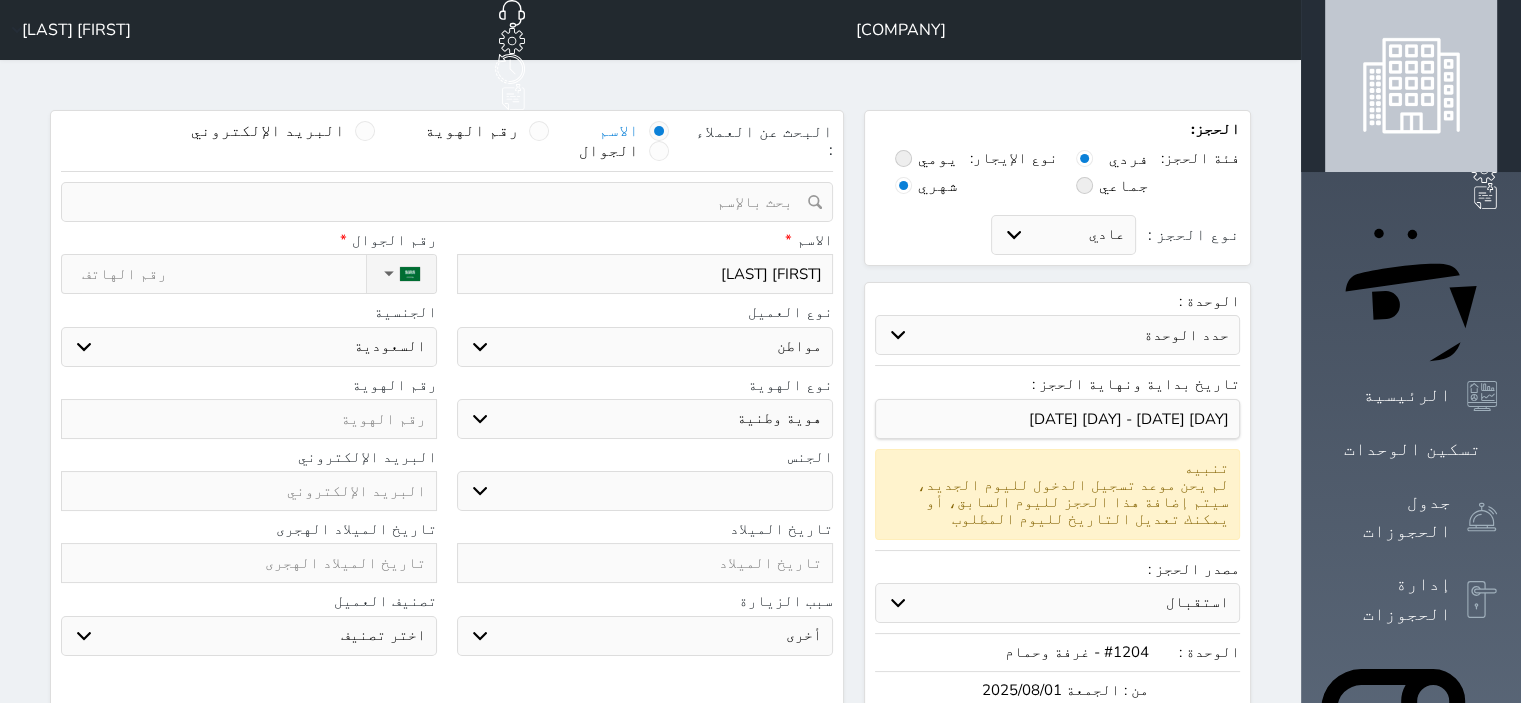 select 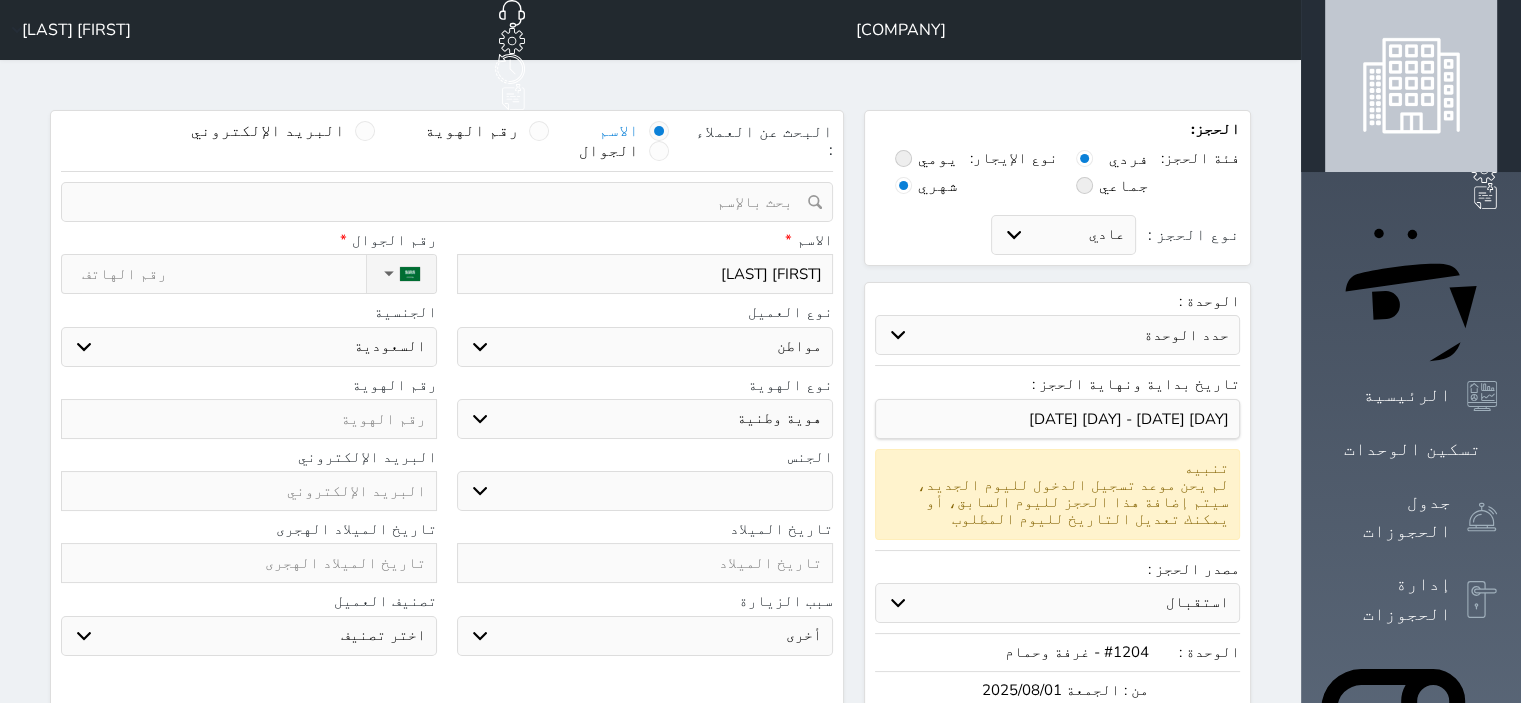 type on "[FIRST] [LAST]" 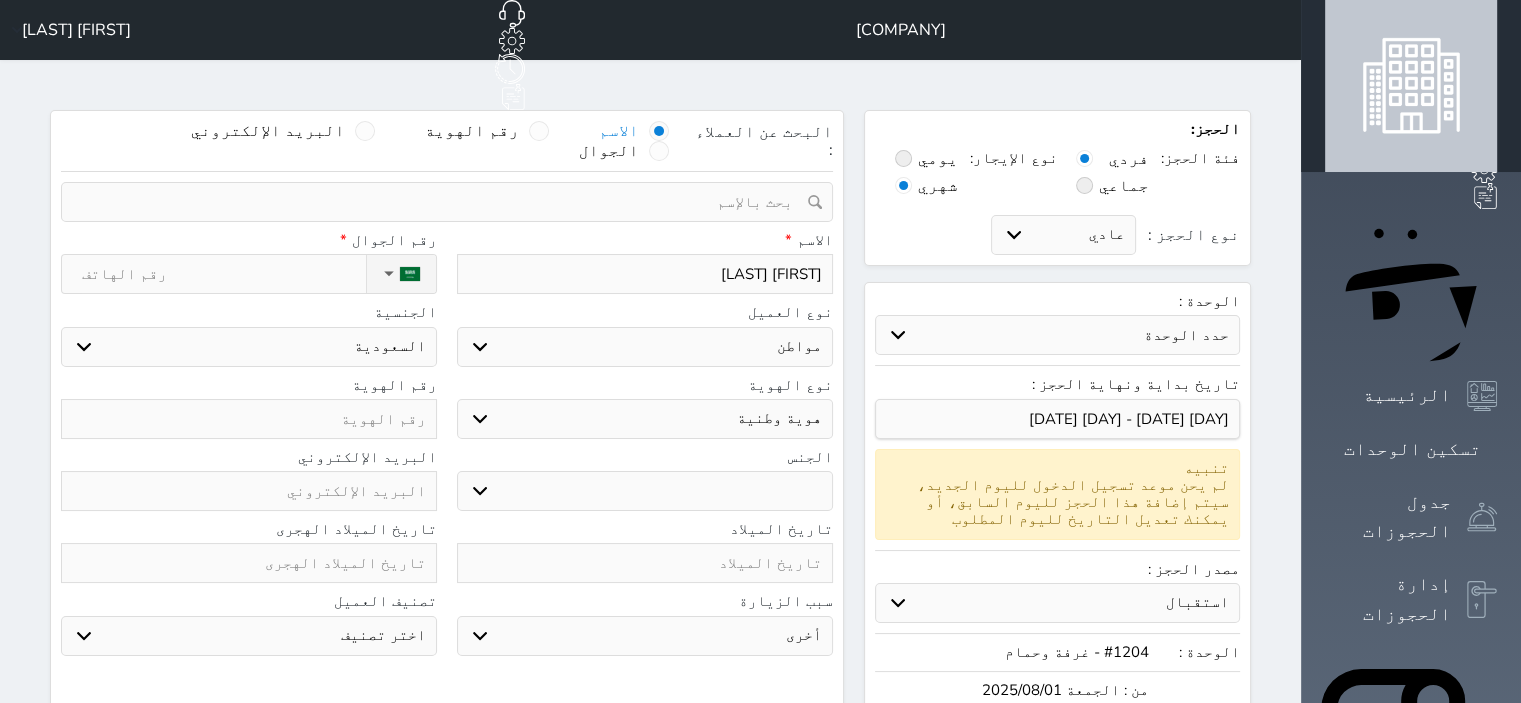 select 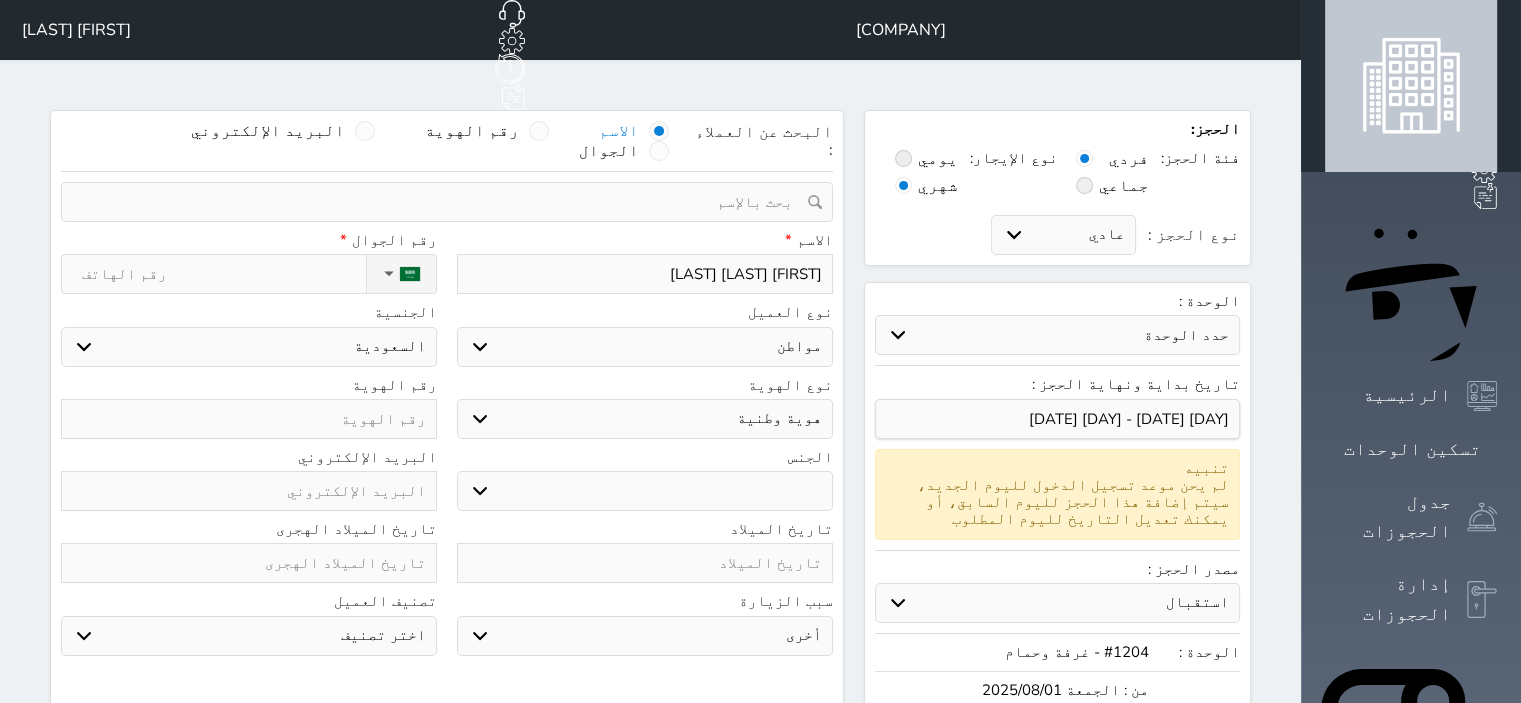 type on "[FIRST] [LAST]" 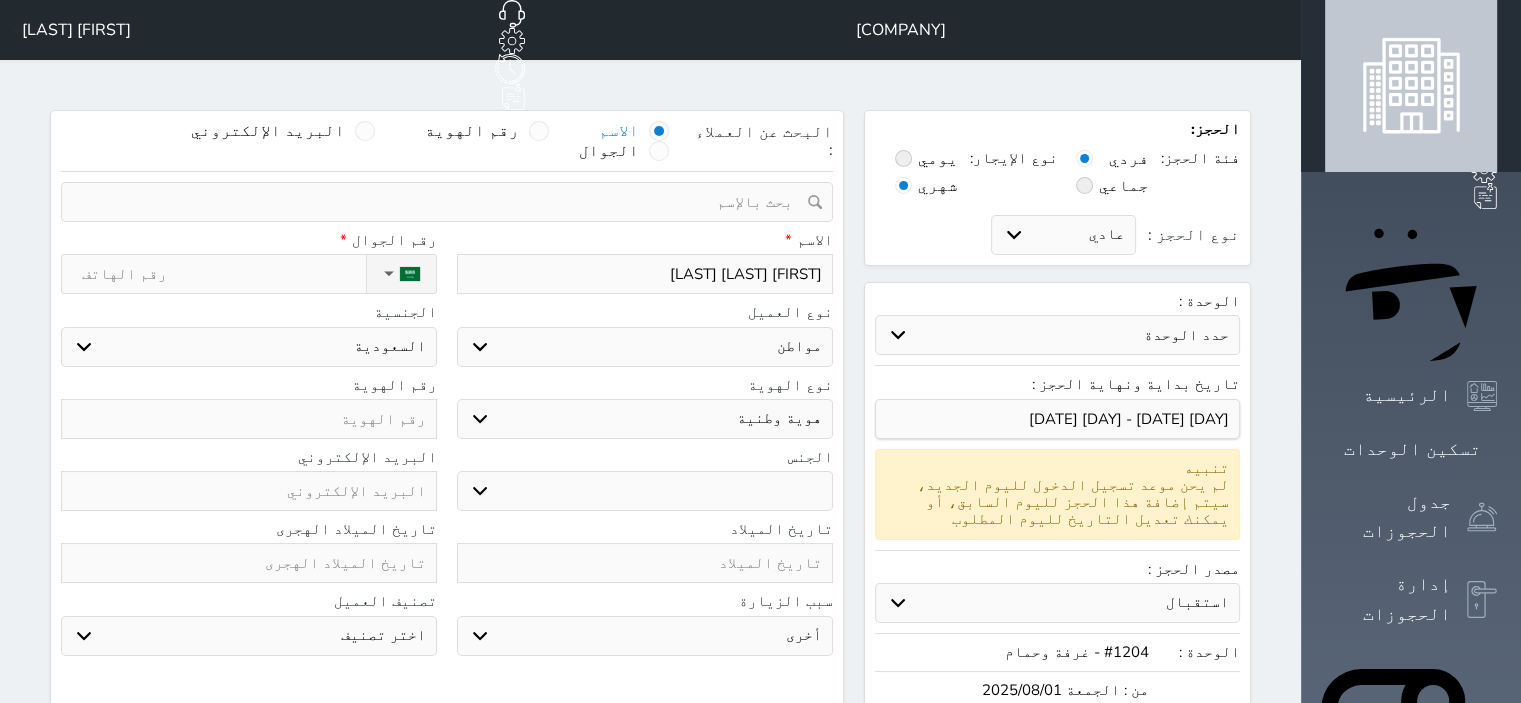 select 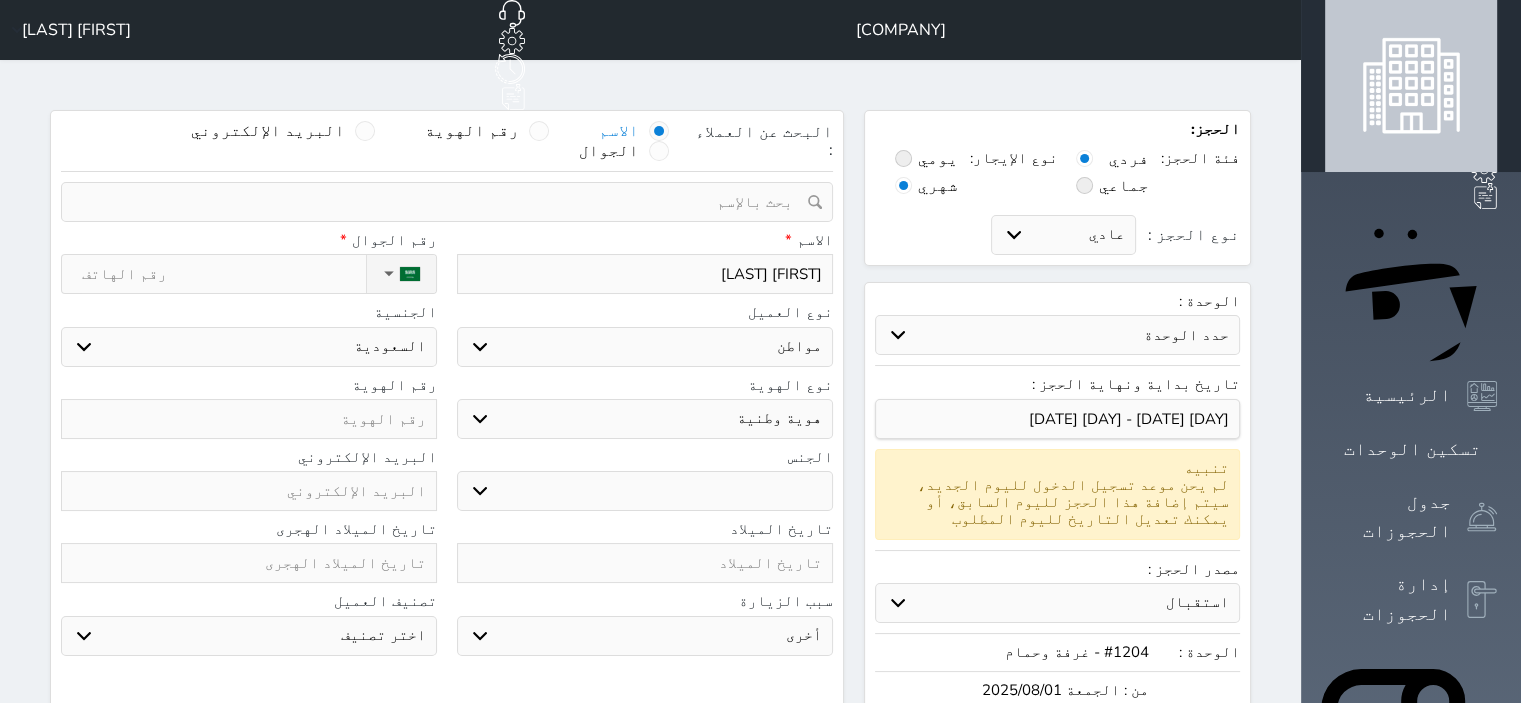 type on "[FIRST] [LAST] [LAST]" 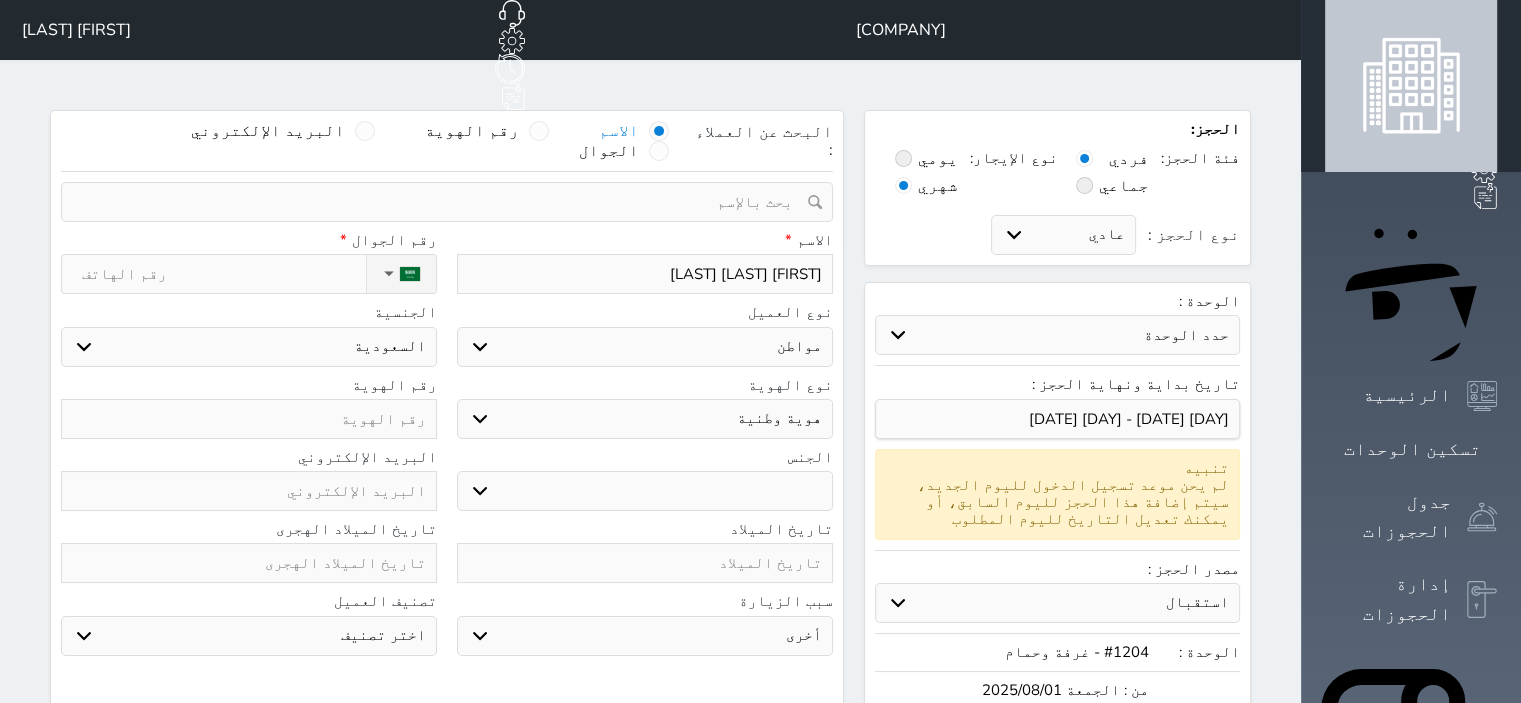 type on "[FIRST] [LAST] [LAST]" 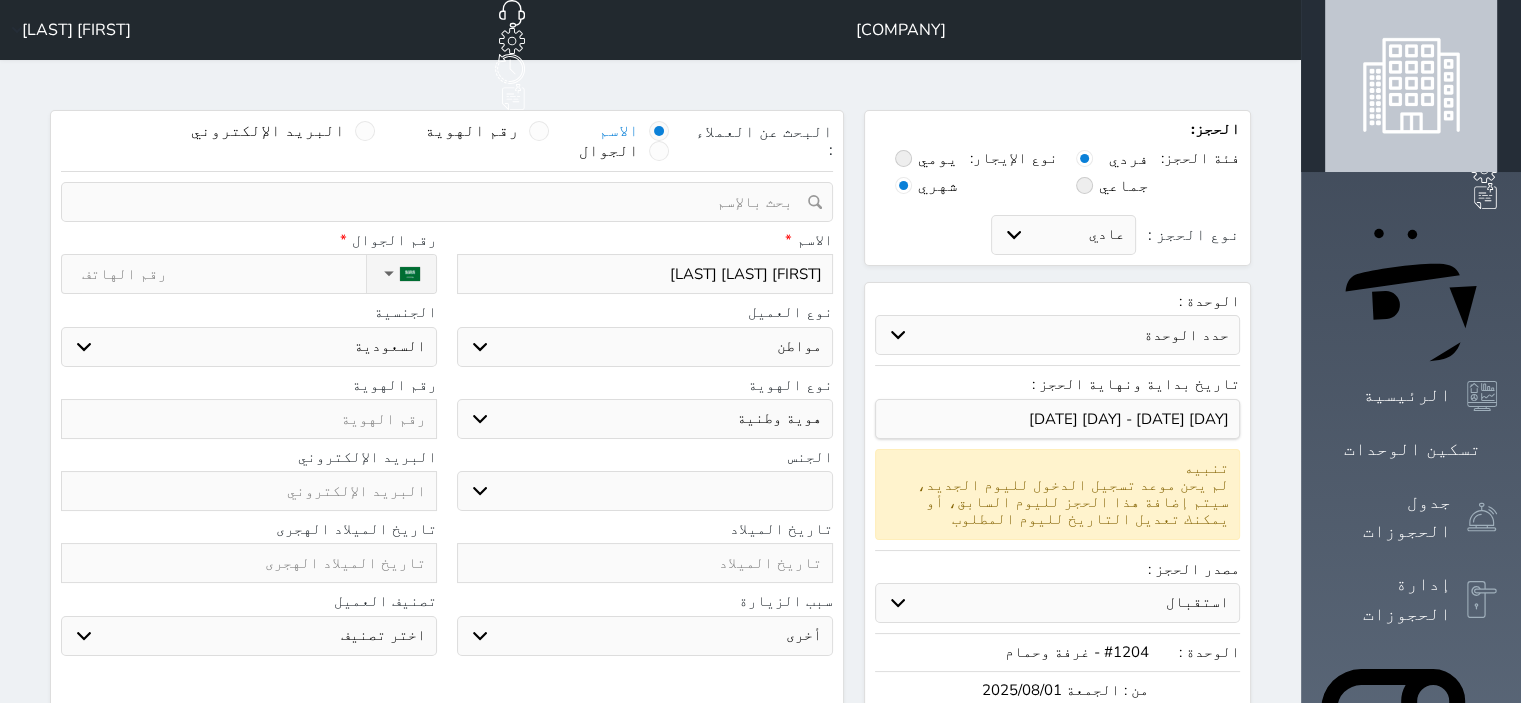 type on "[FIRST] [LAST]" 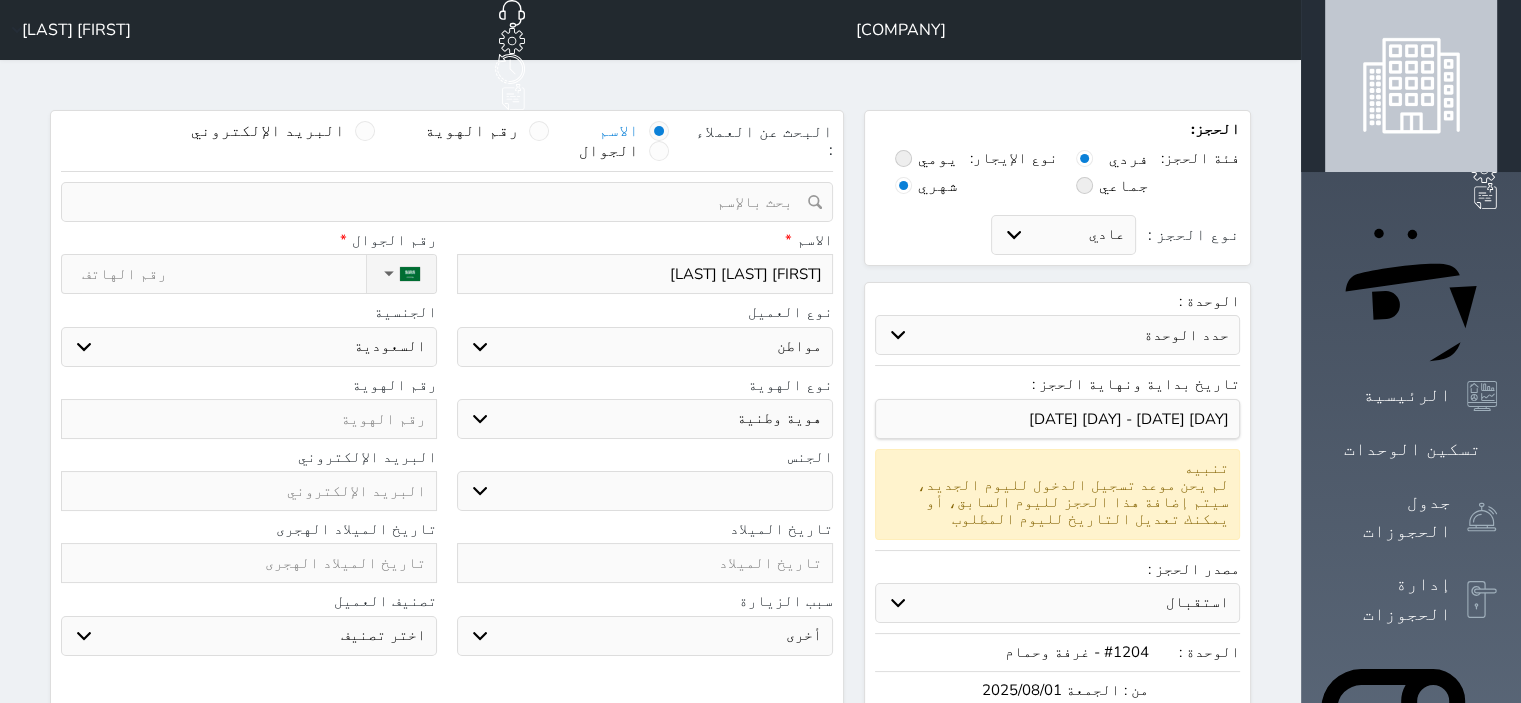 select 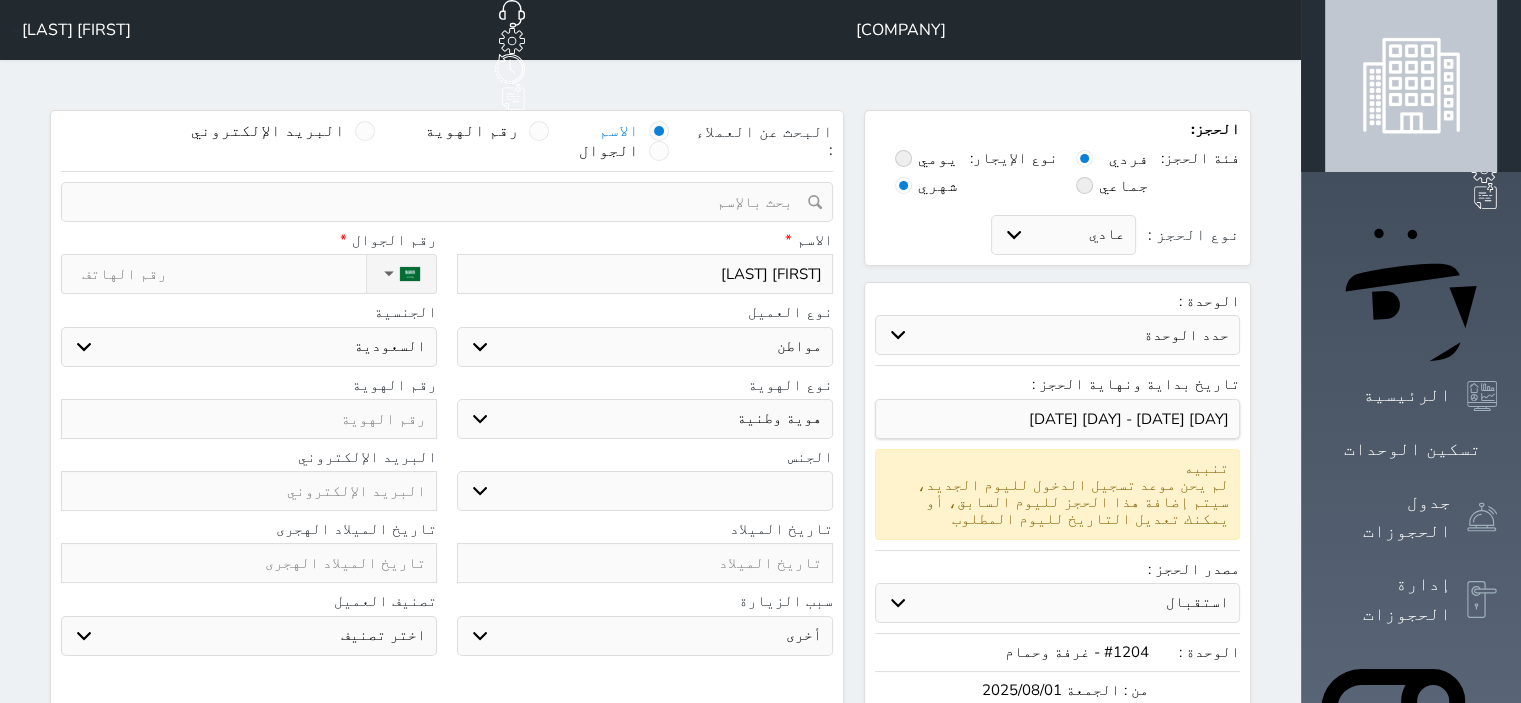 type on "[FIRST] [LAST]" 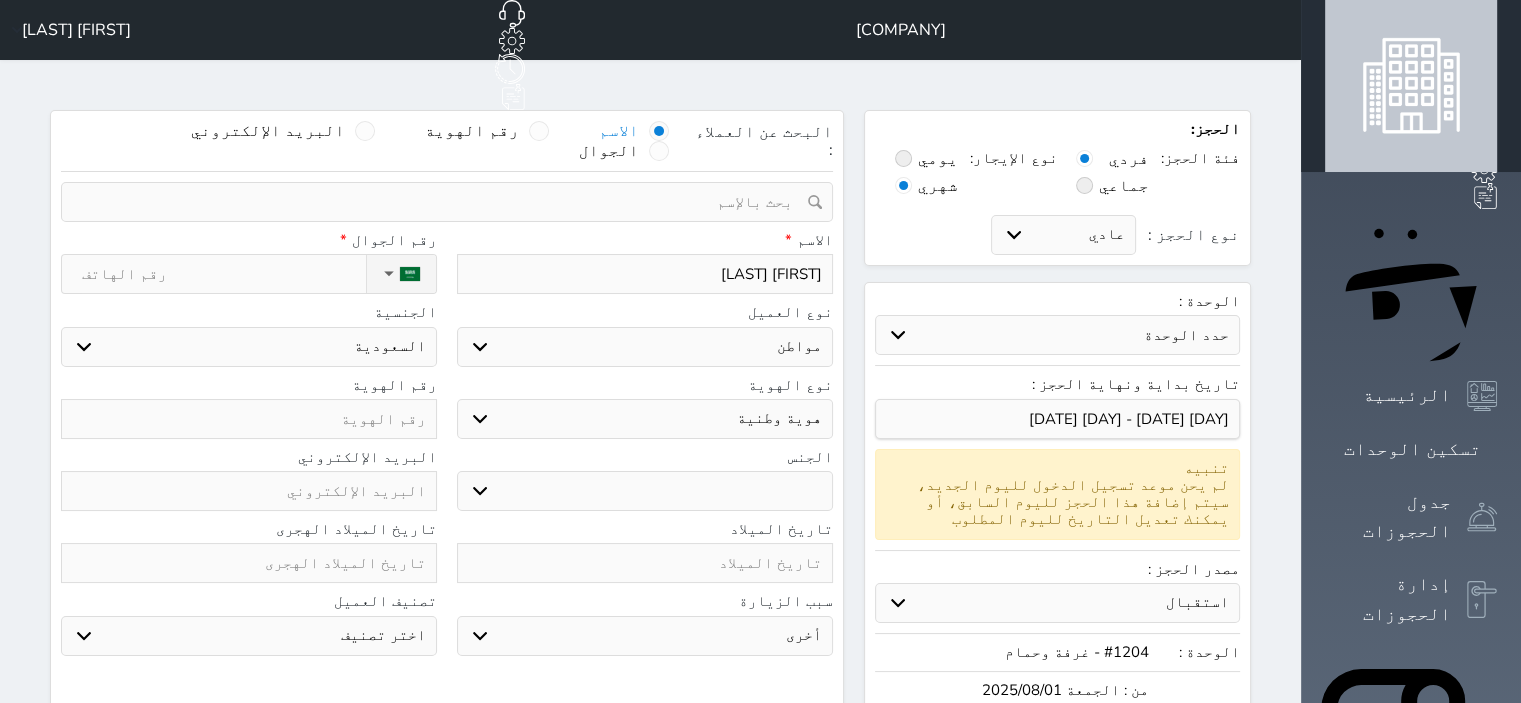 select 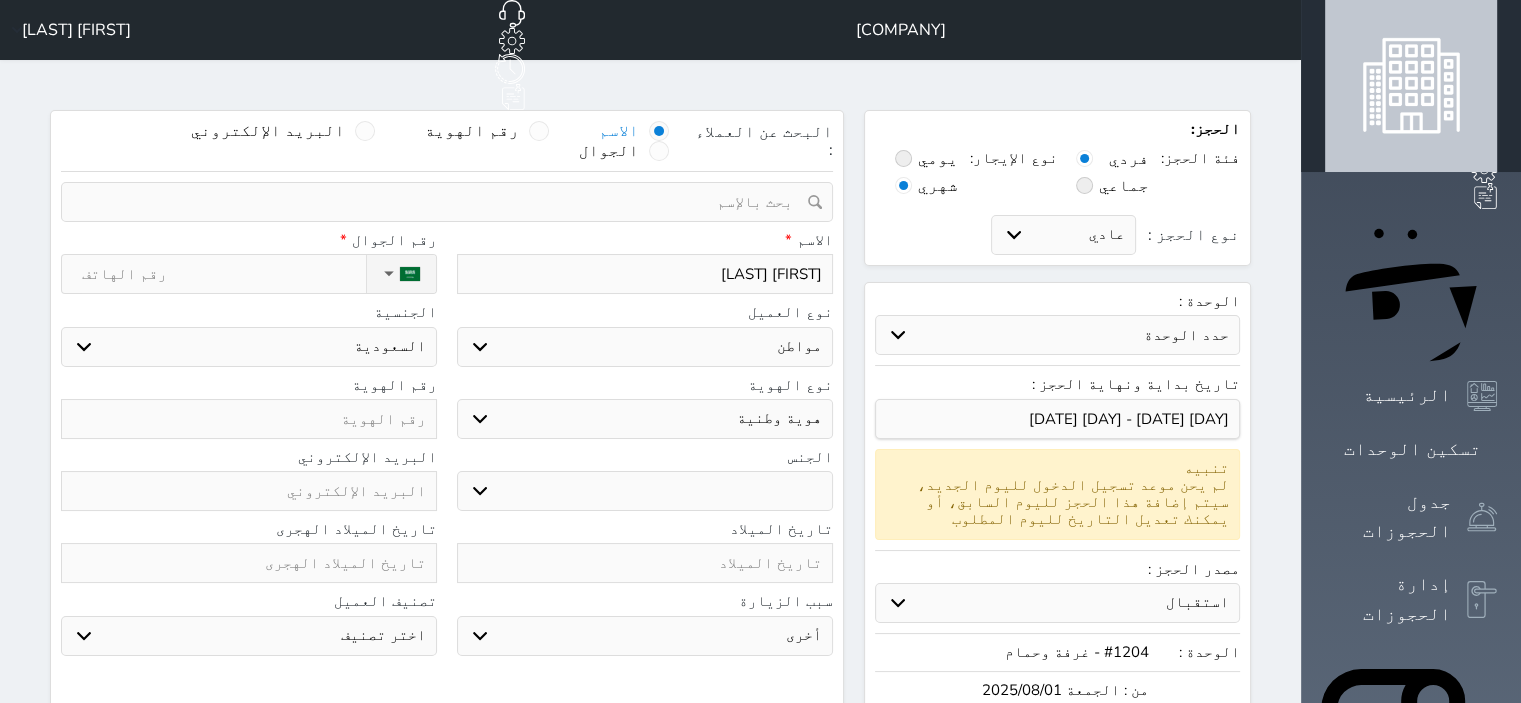 type on "[FIRST] [LAST]" 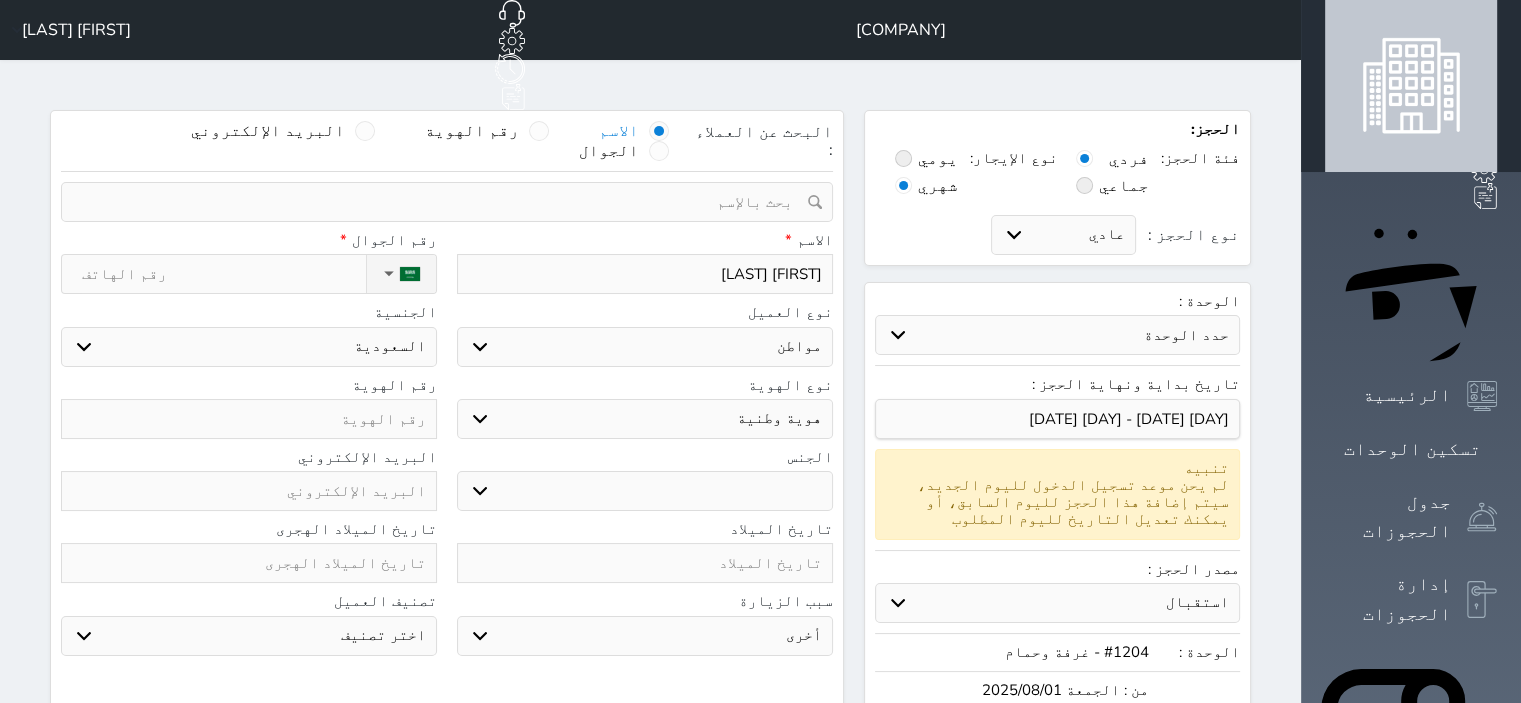 select 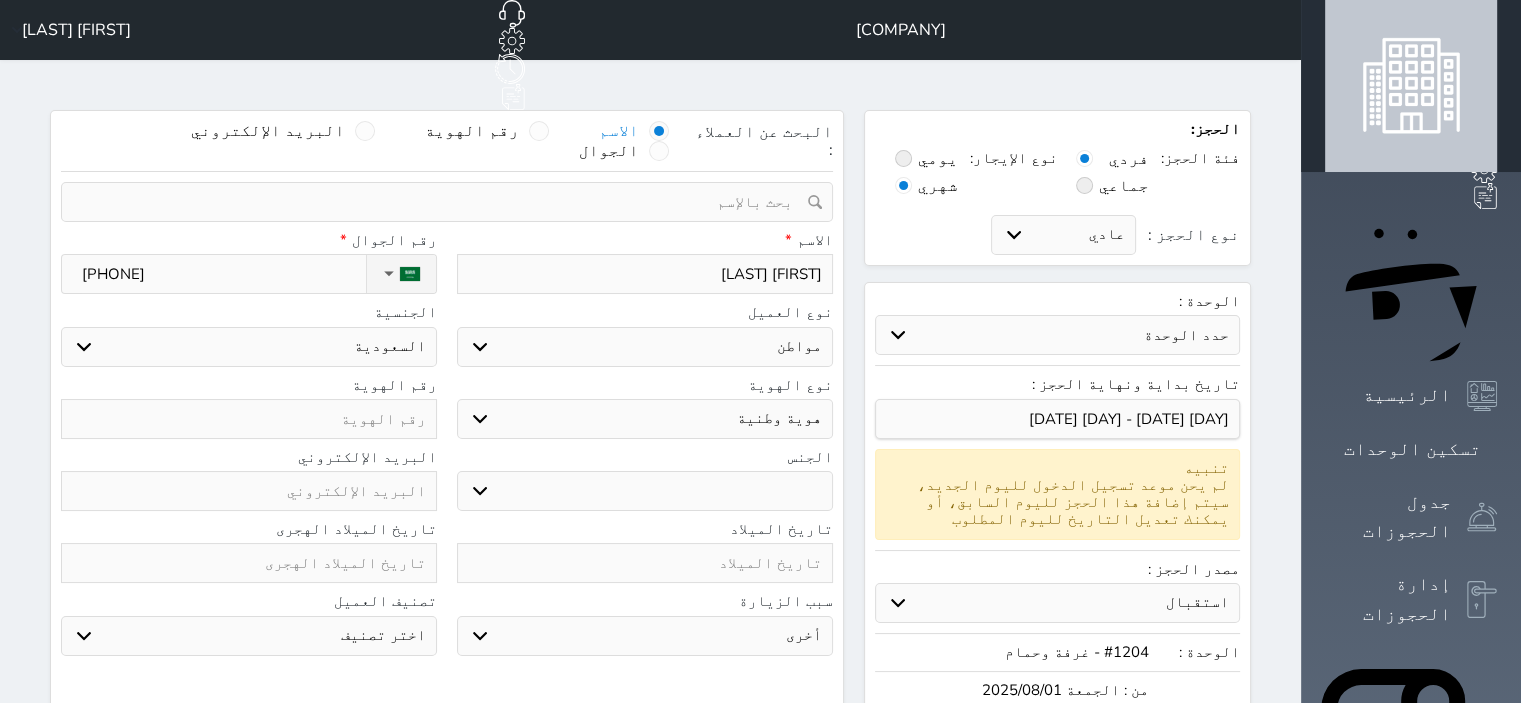 type on "[PHONE]" 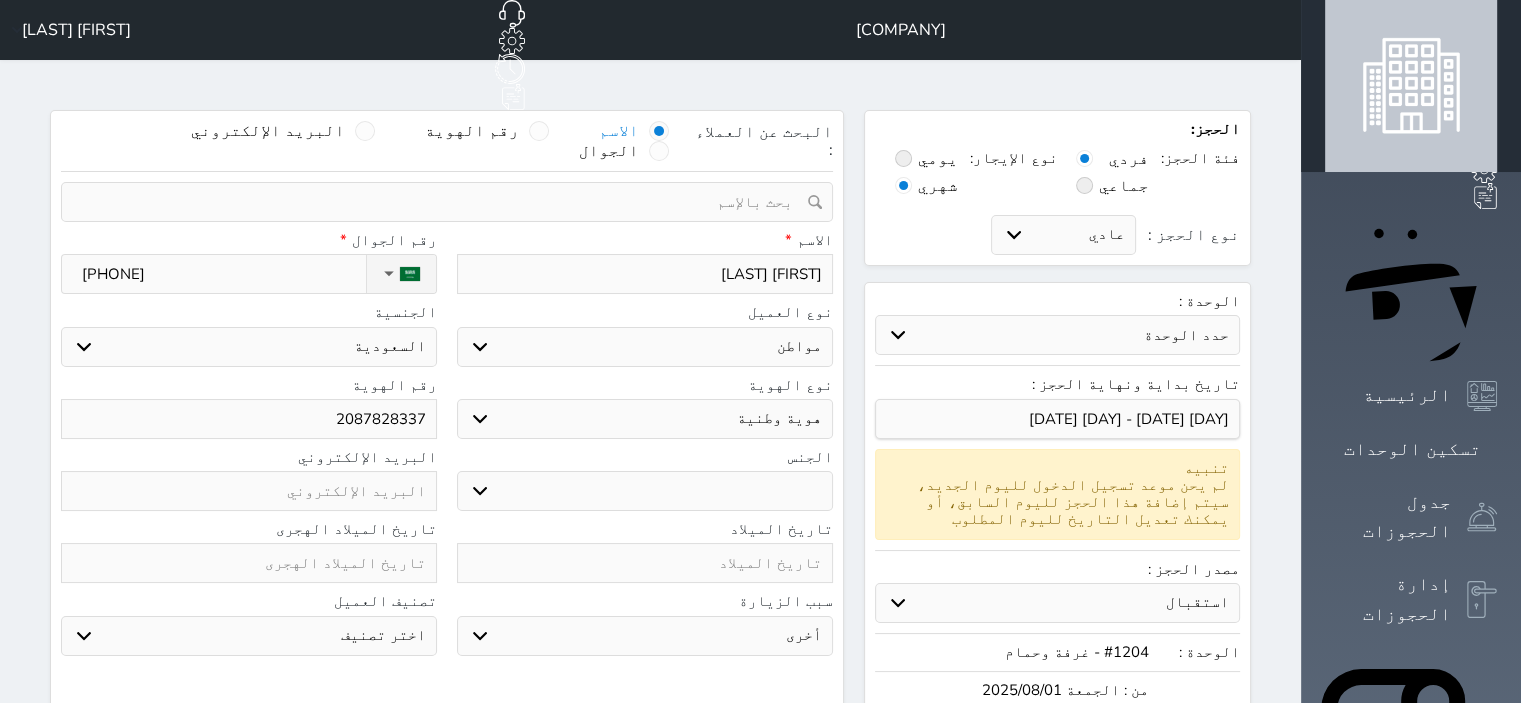 type on "2087828337" 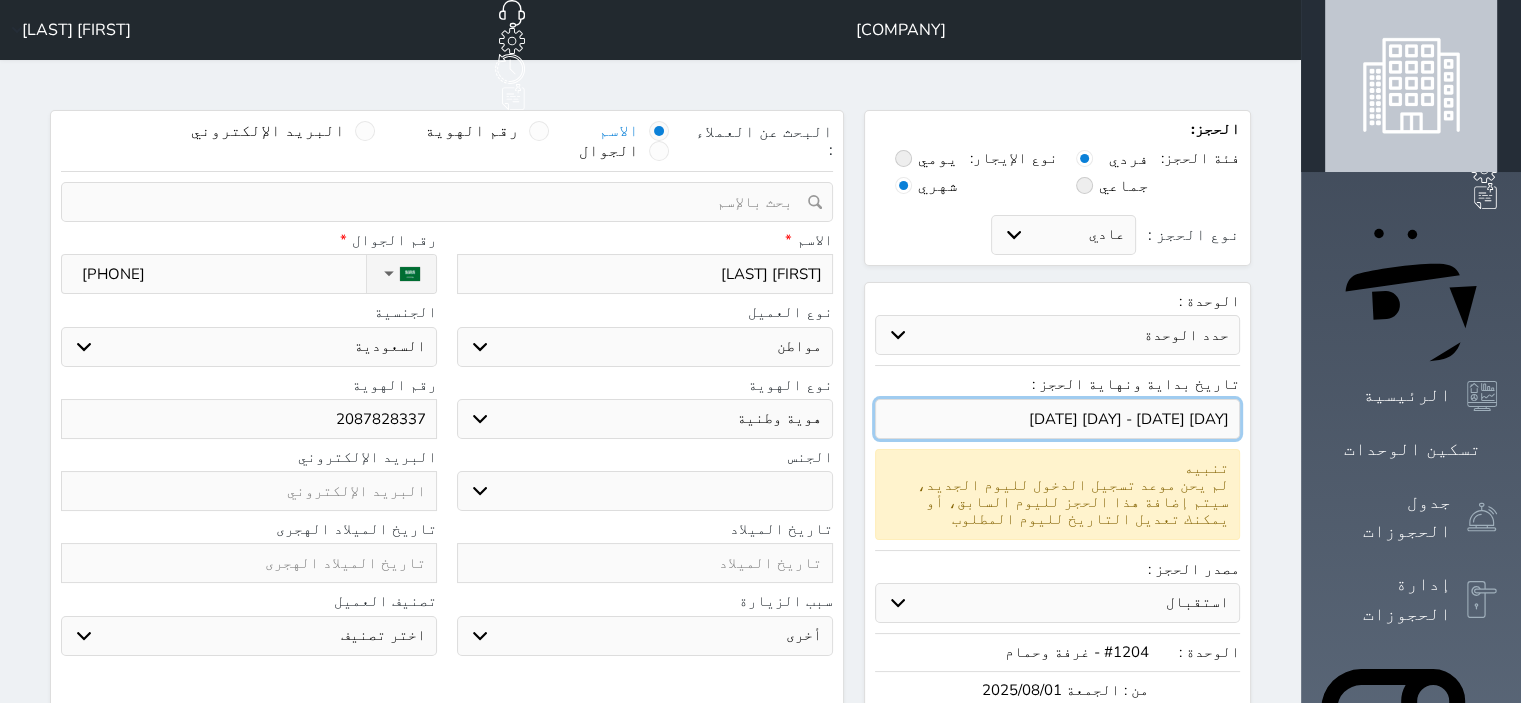 click at bounding box center (1057, 419) 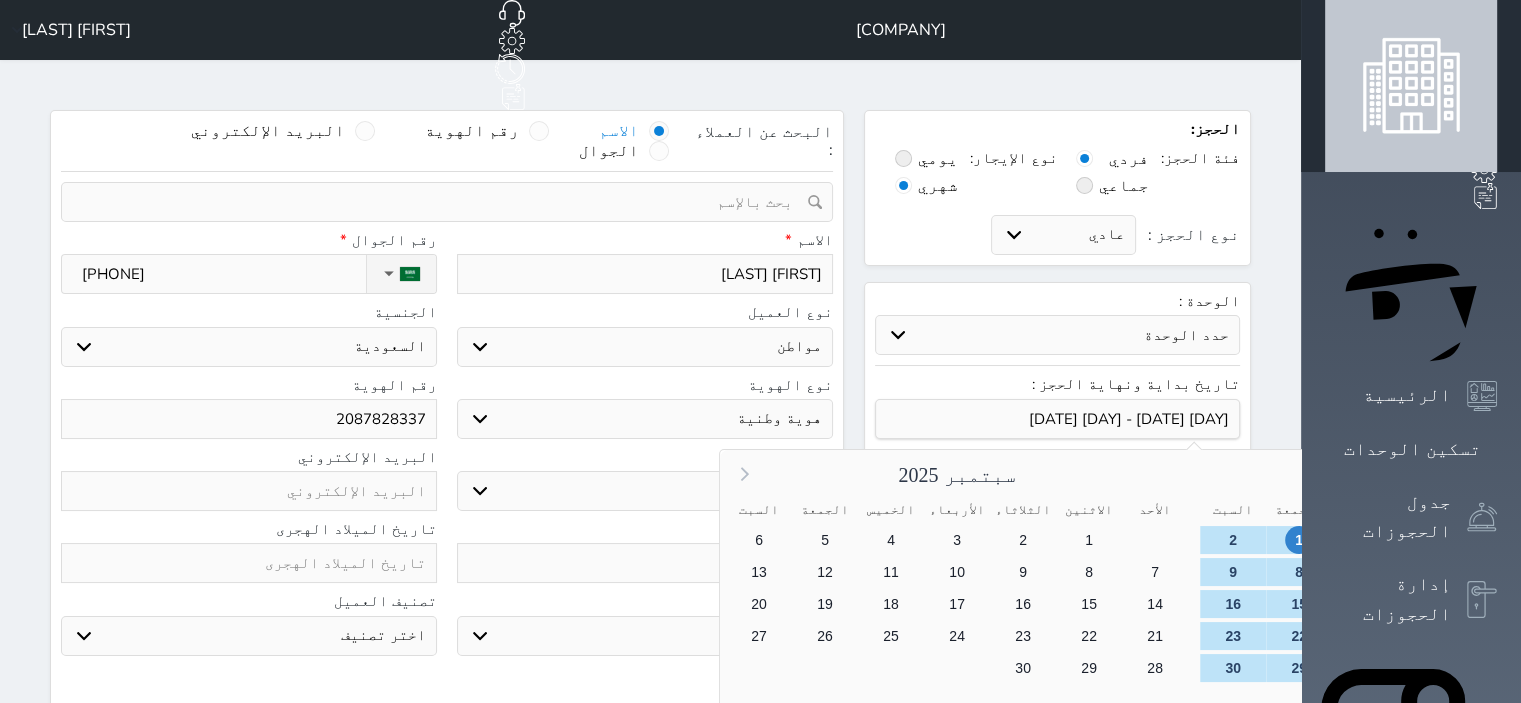 click 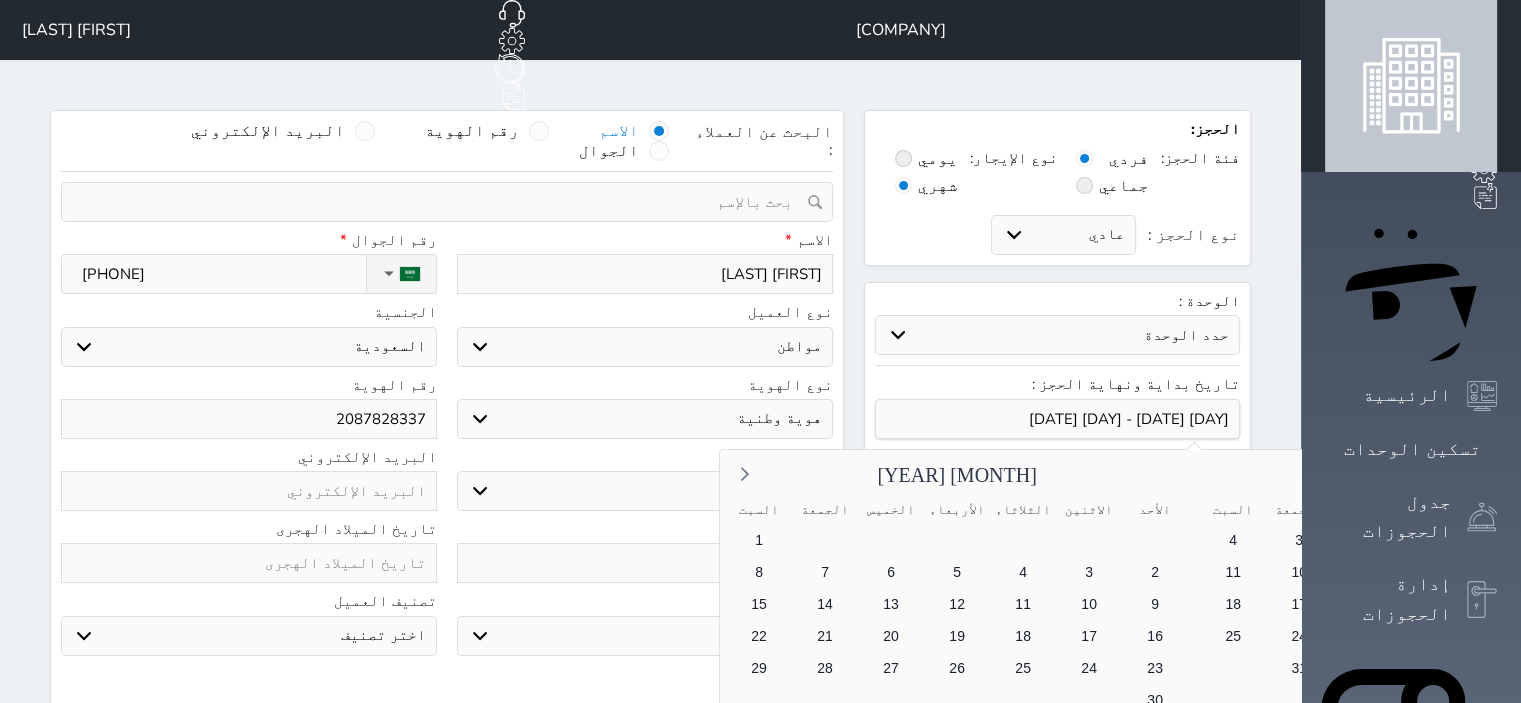 click 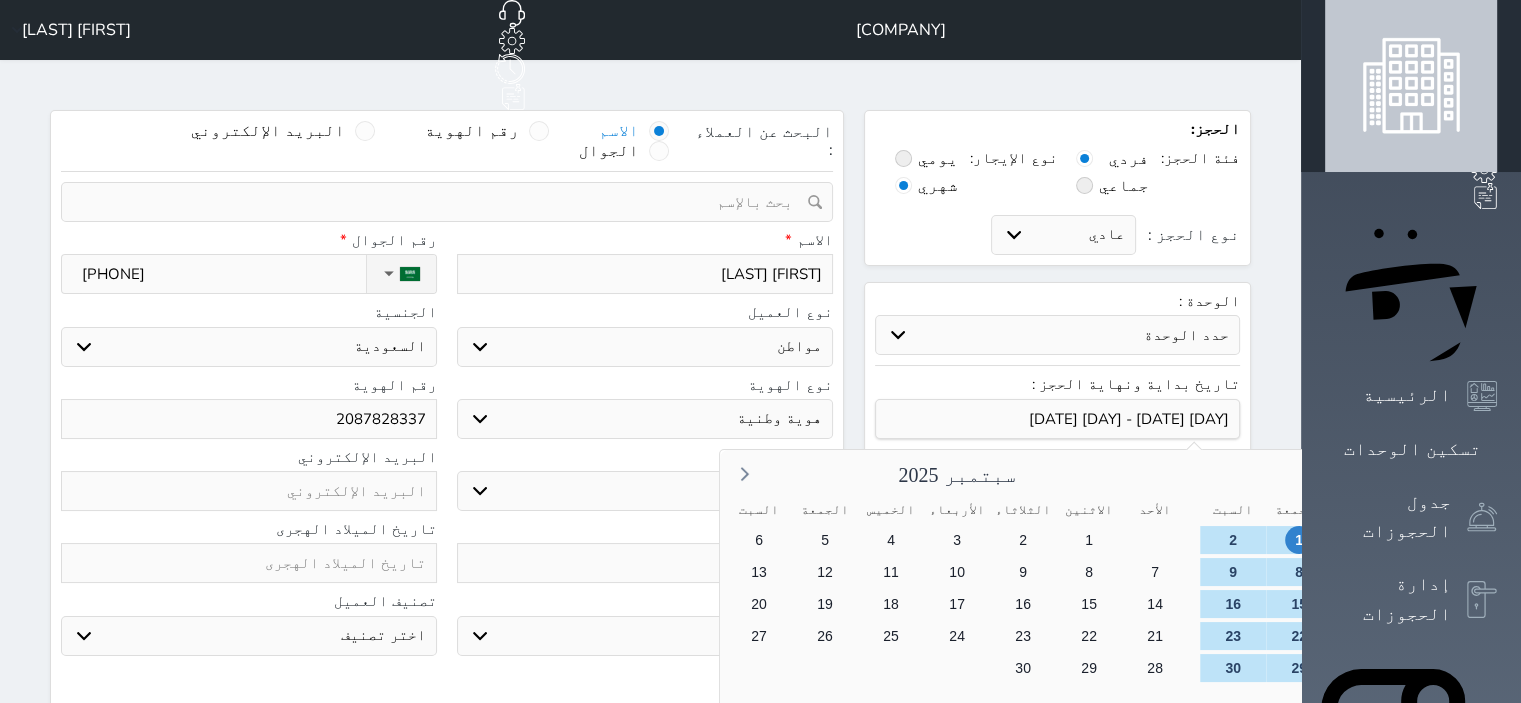 click 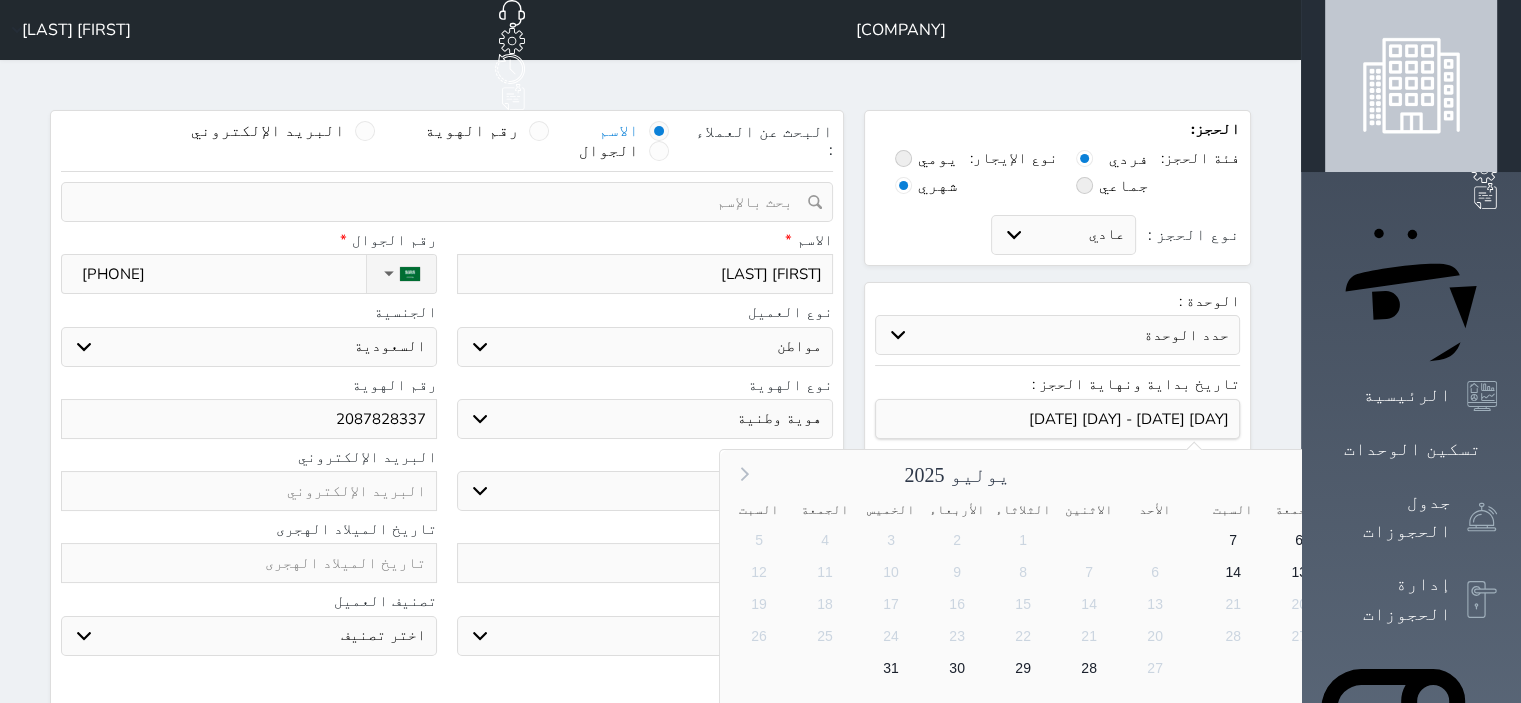 click 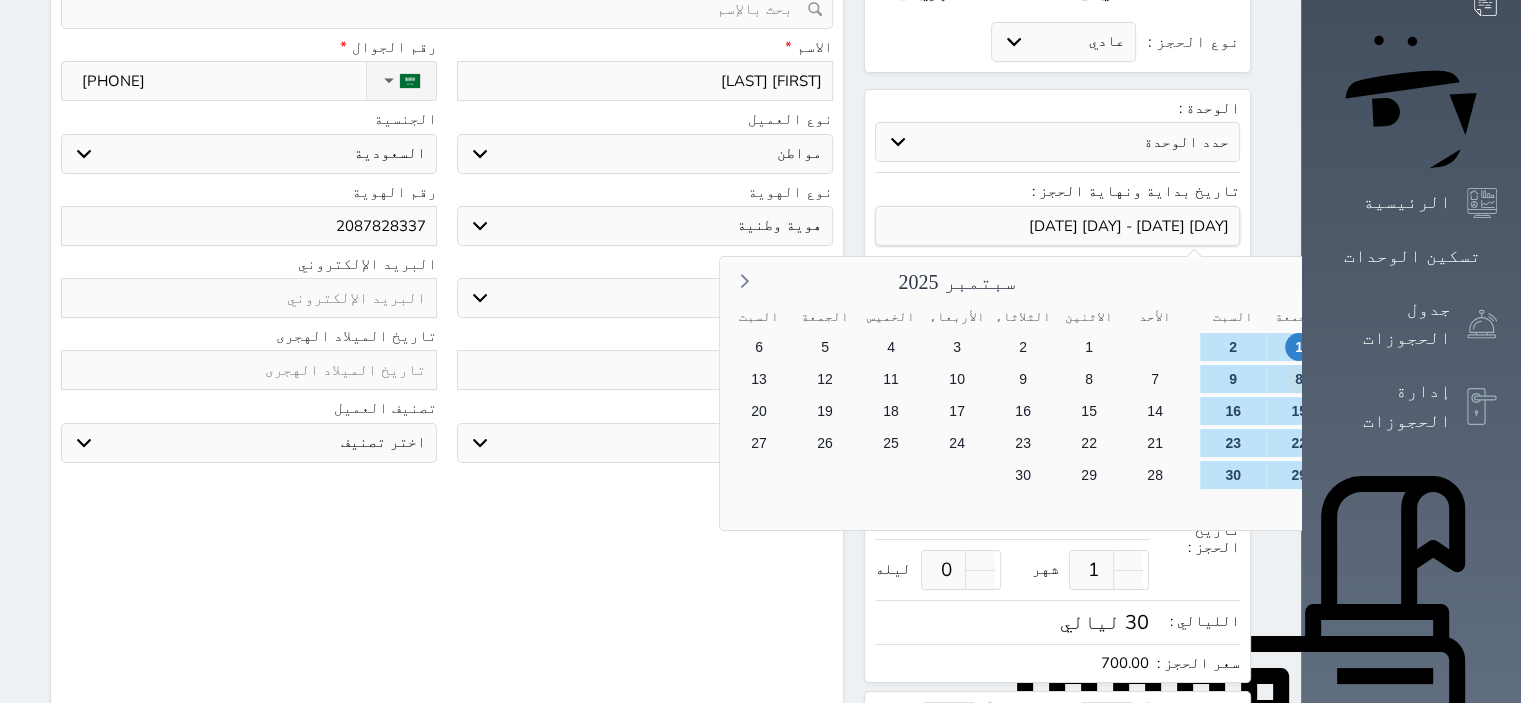 scroll, scrollTop: 159, scrollLeft: 0, axis: vertical 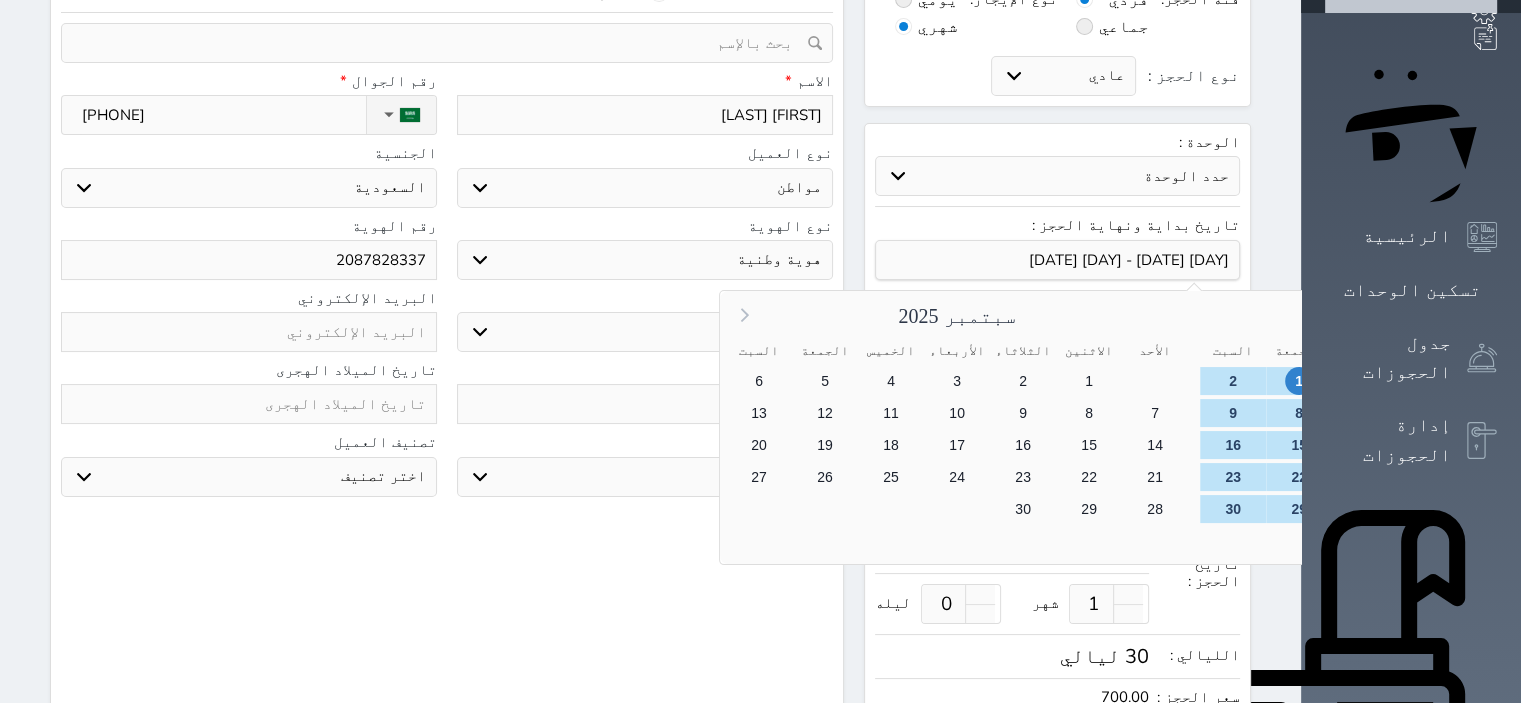 click 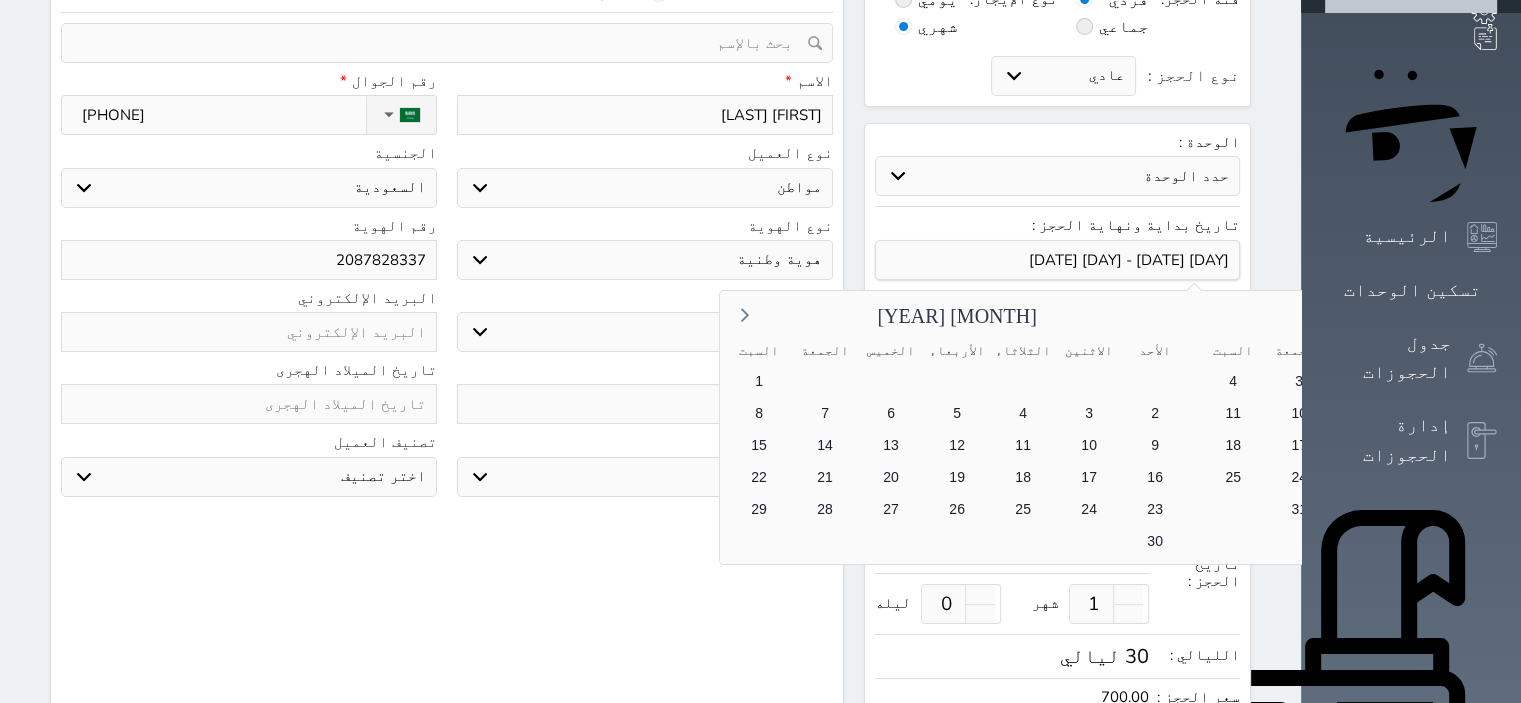 click 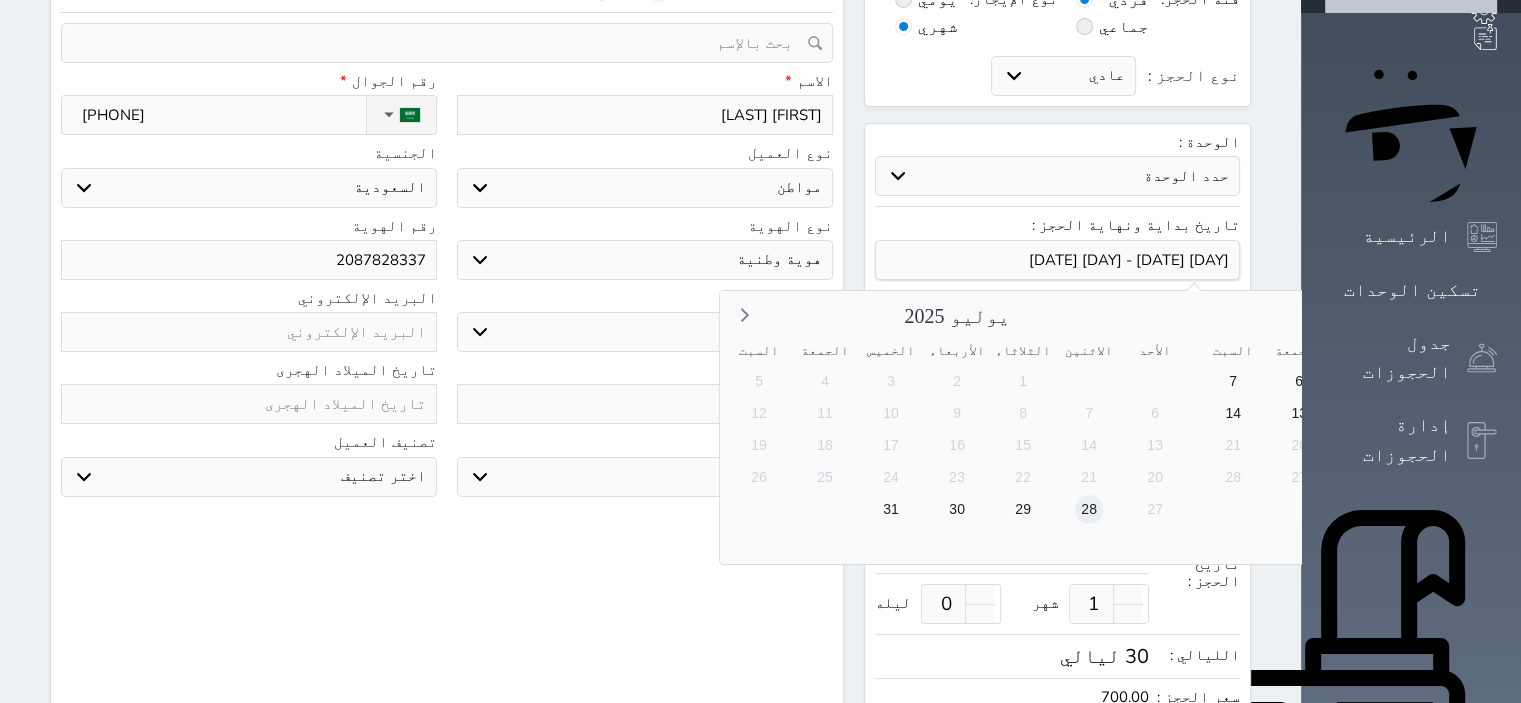click on "28" at bounding box center (1089, 509) 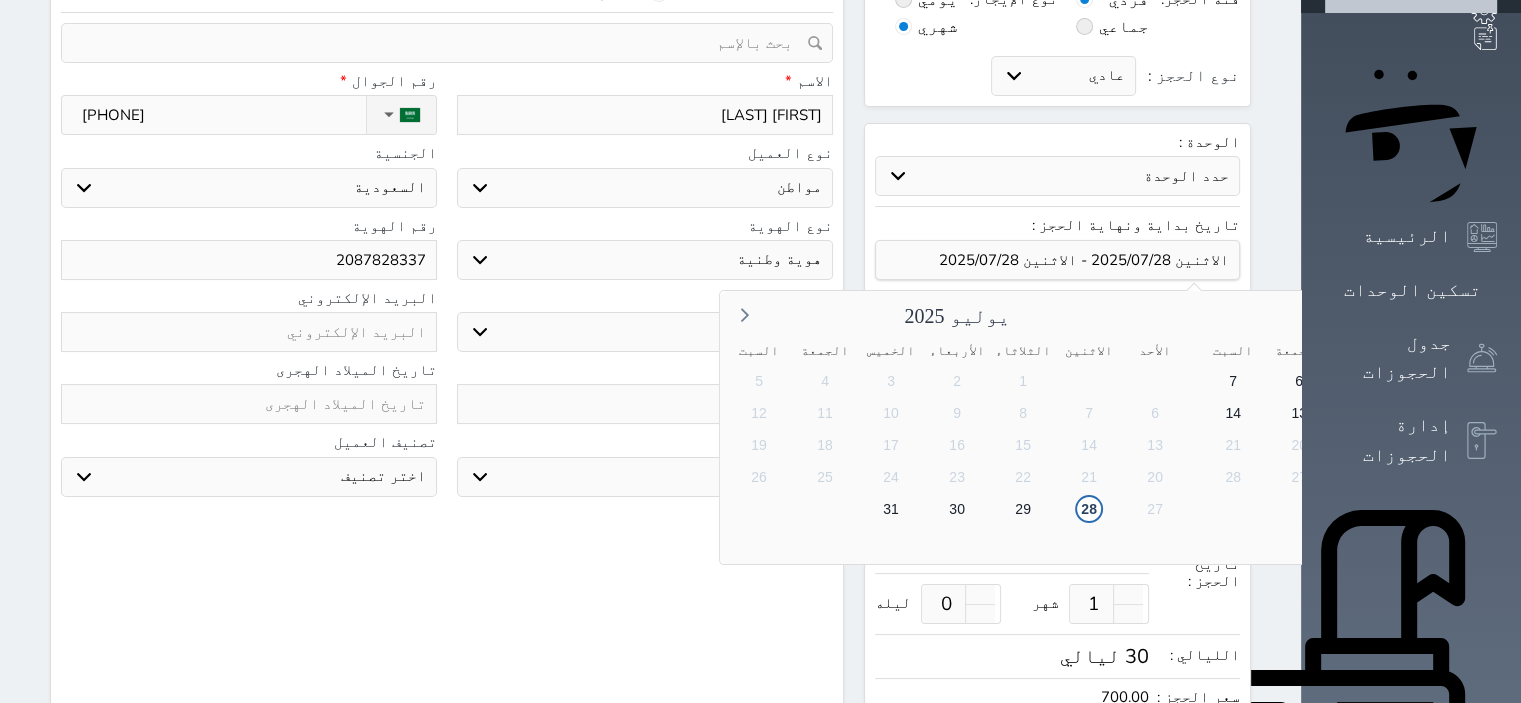 click 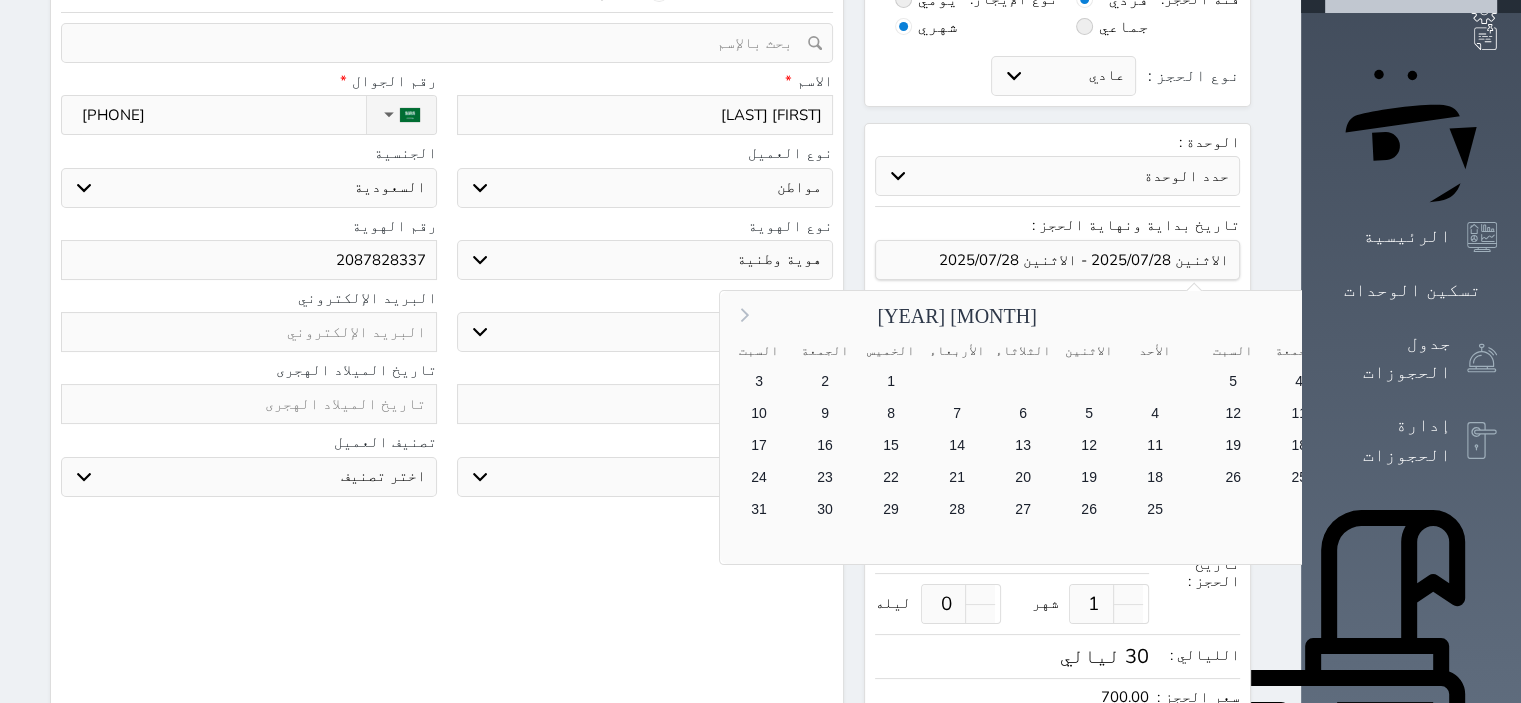 click 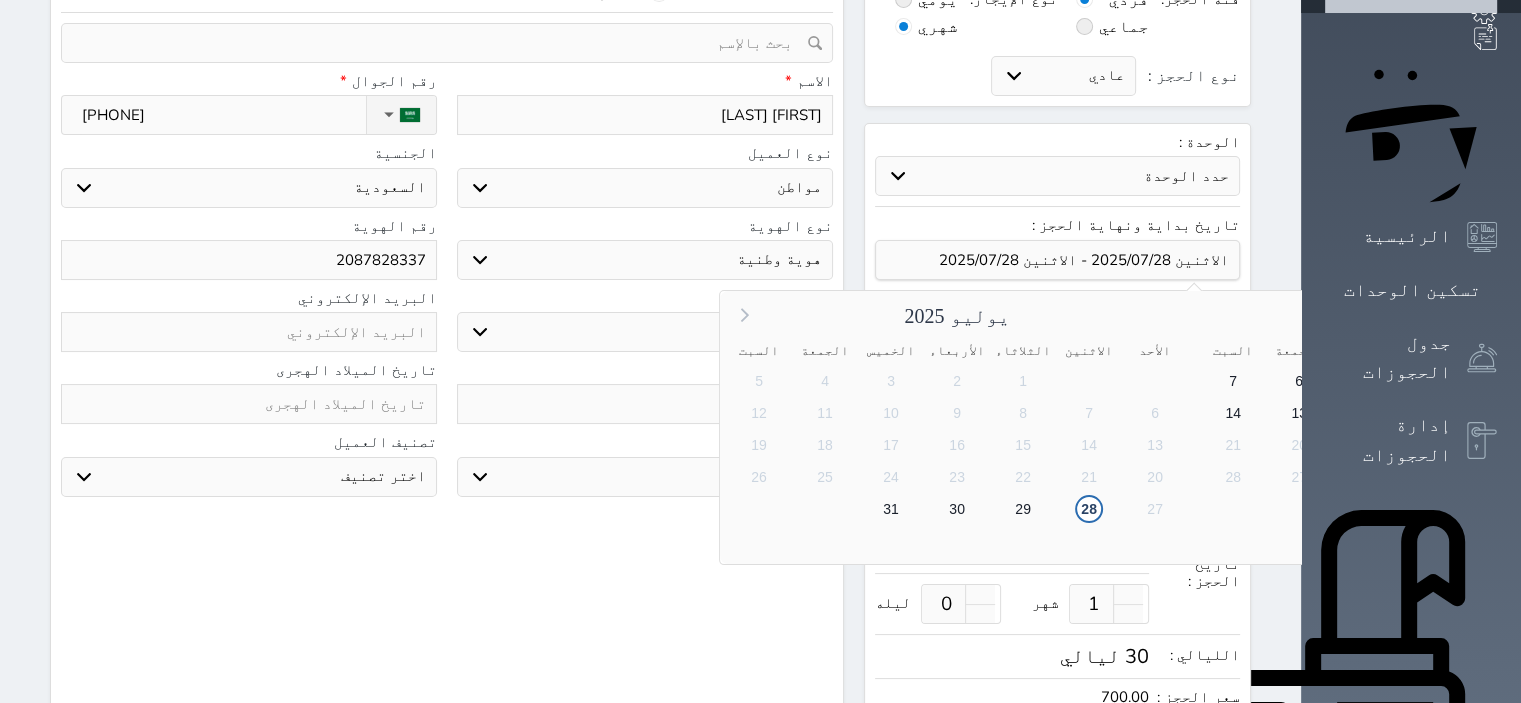 click 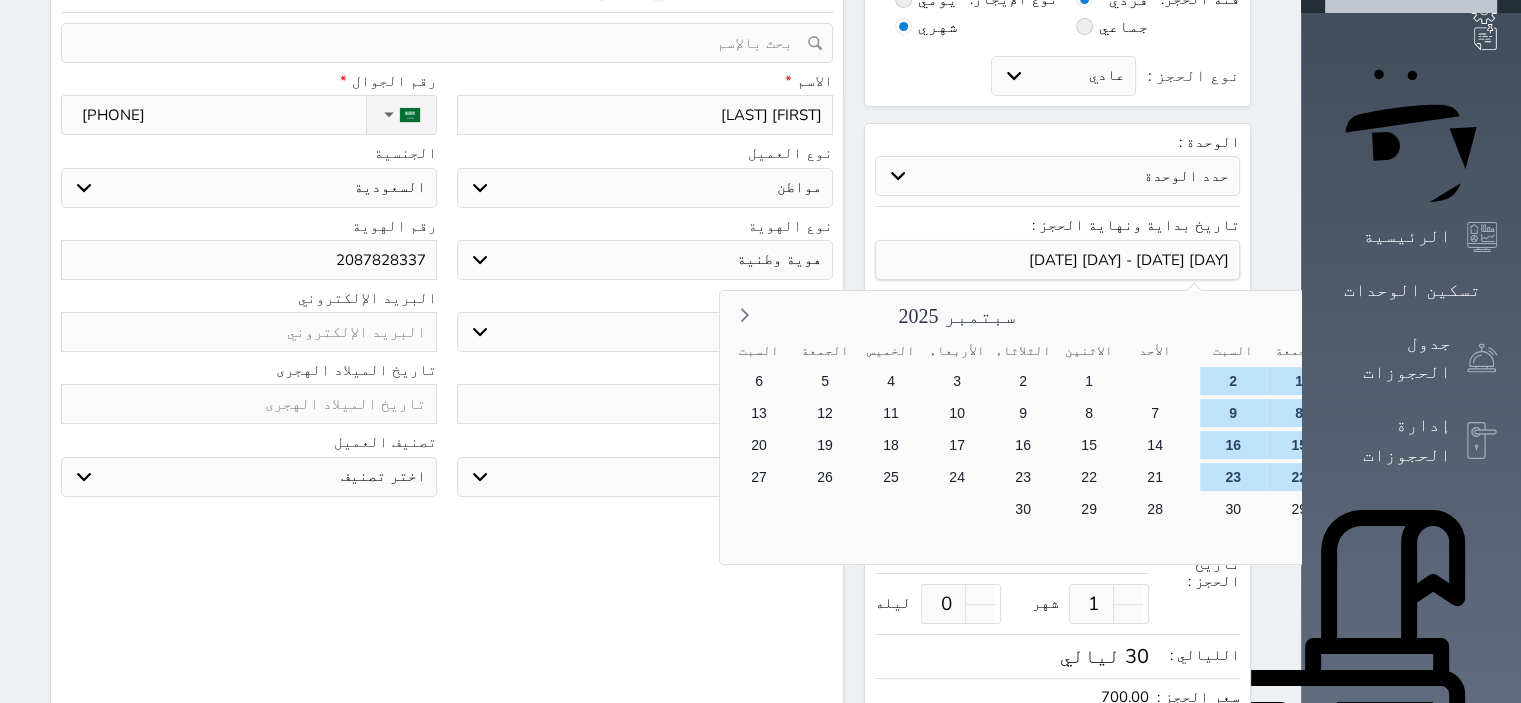 click on "28" at bounding box center (1365, 509) 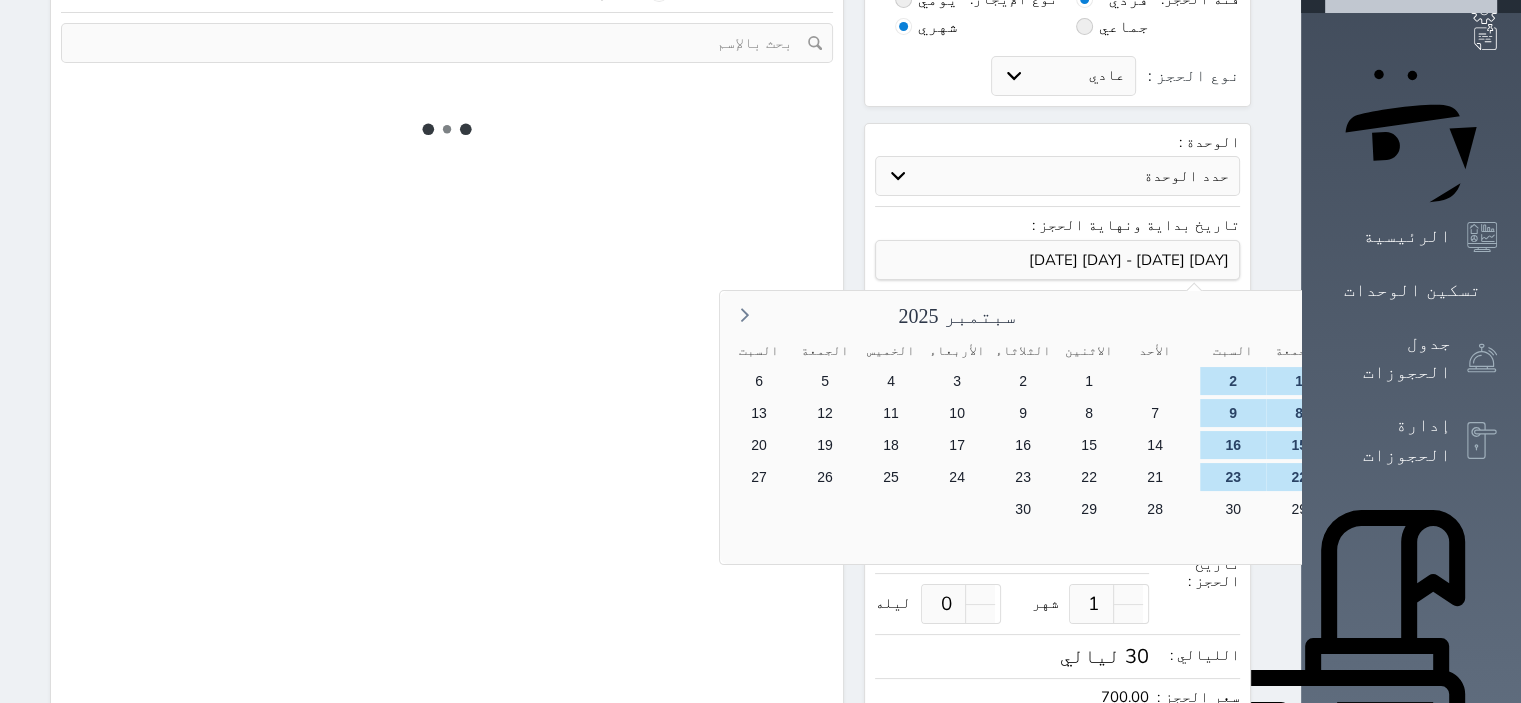type on "1" 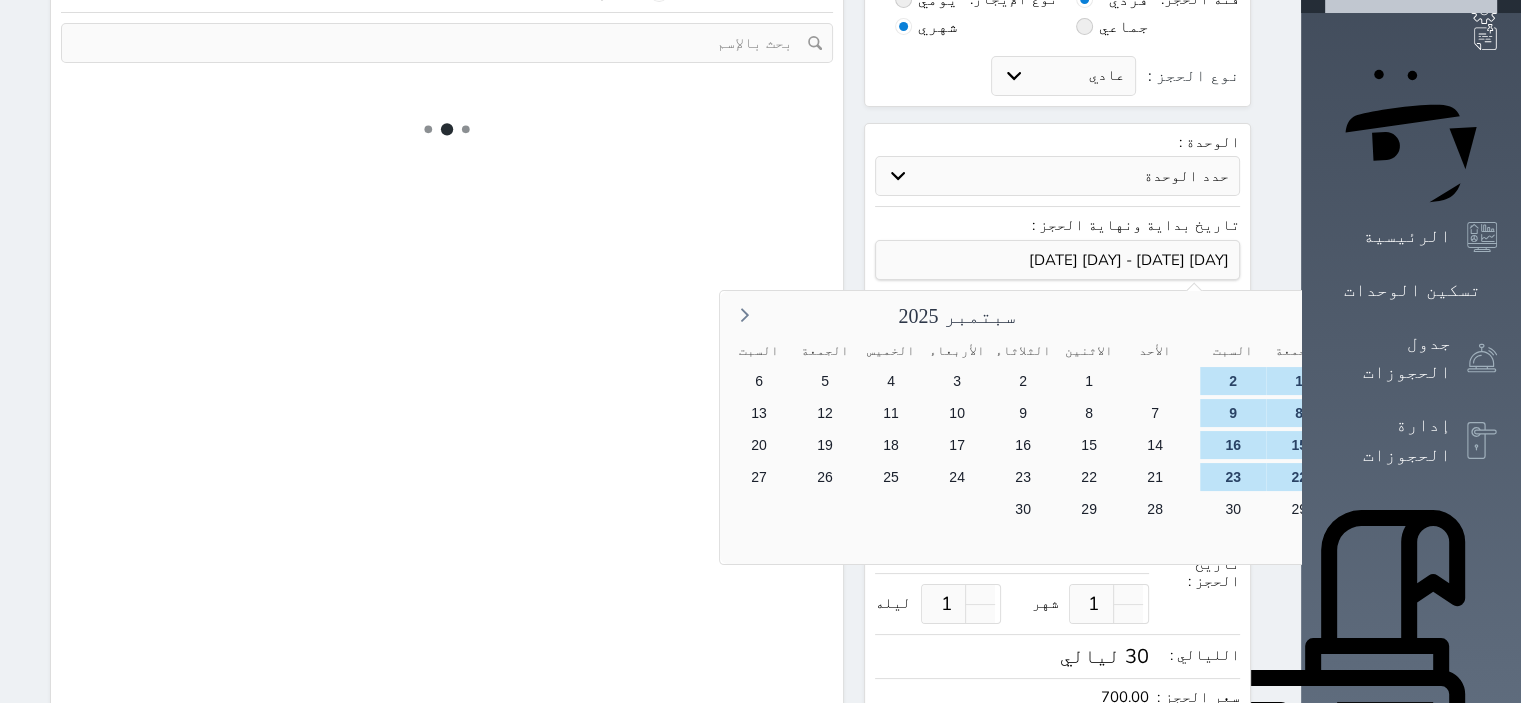 select on "1" 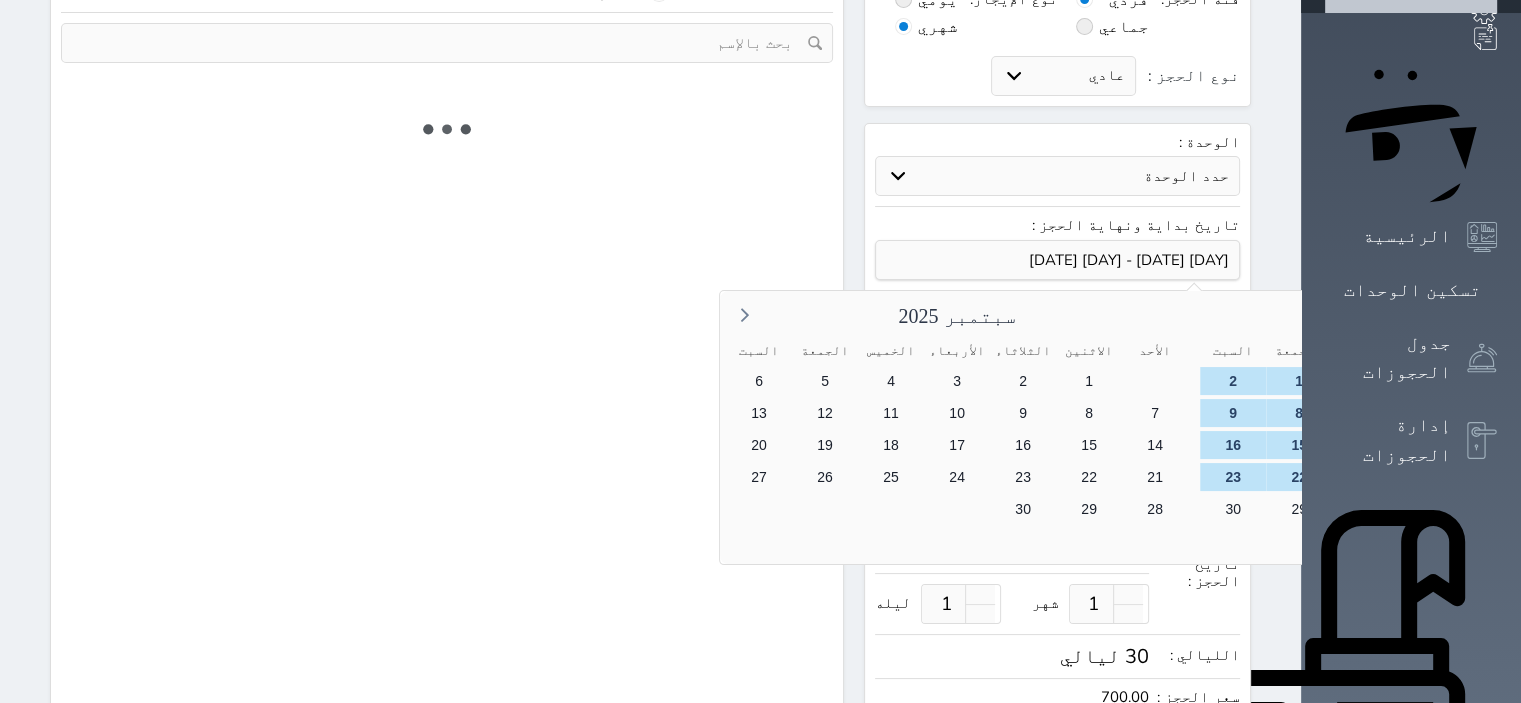 select on "113" 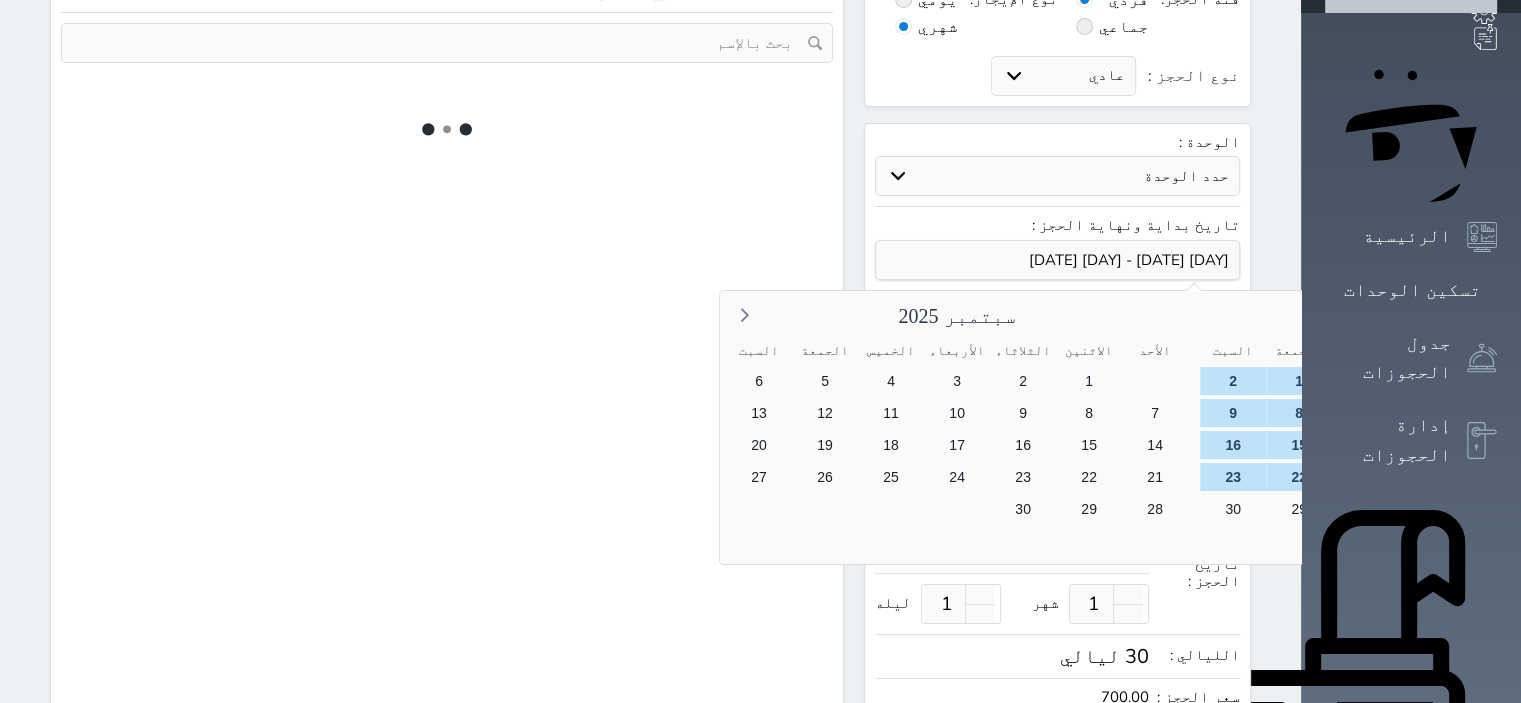 select on "1" 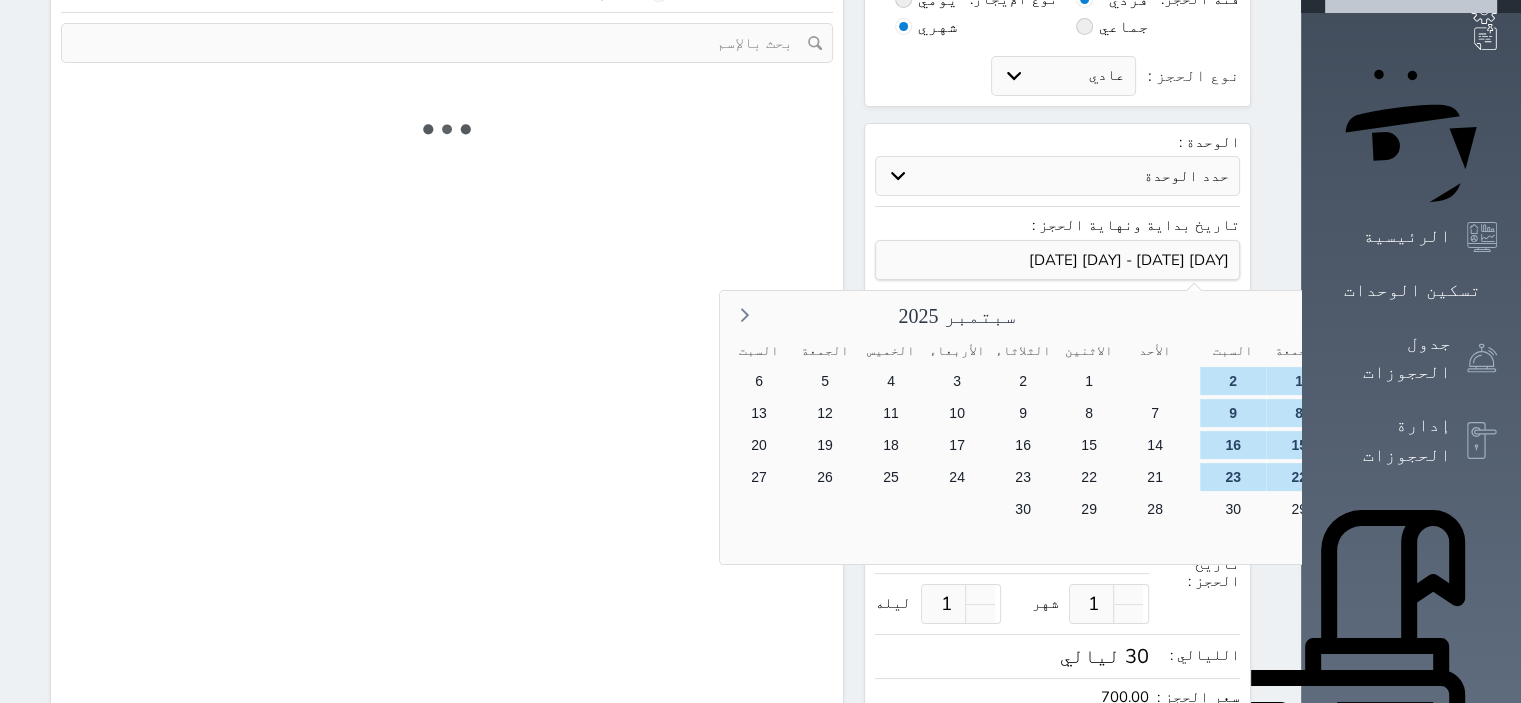 select 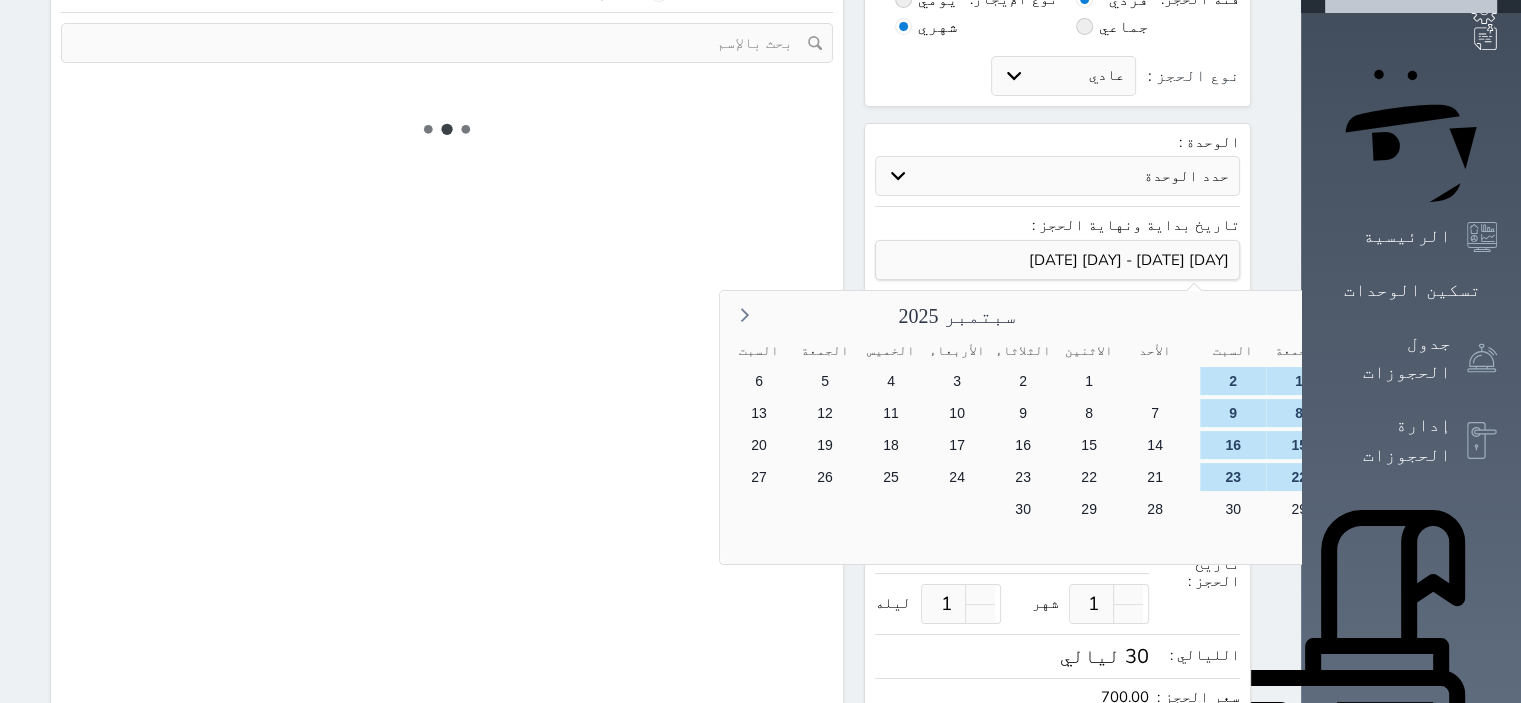 select on "7" 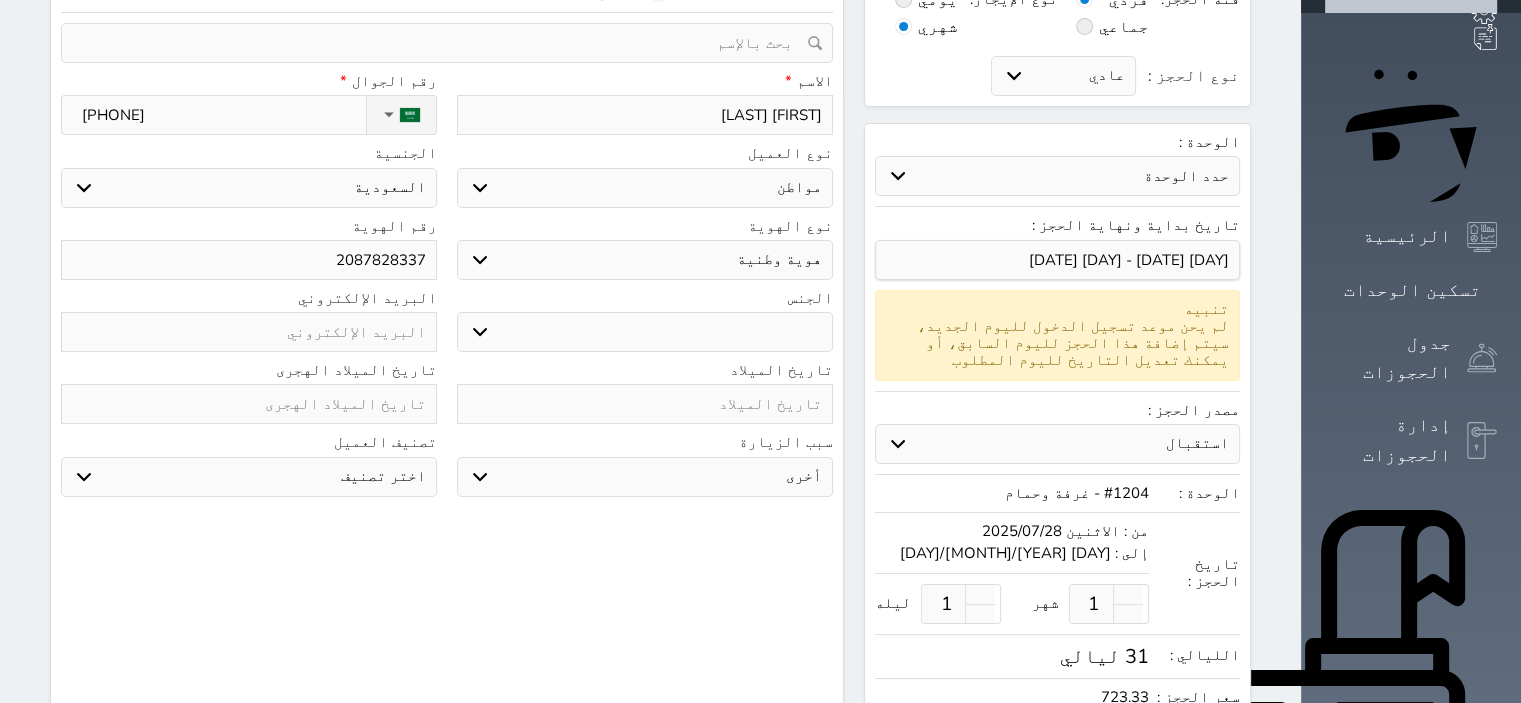select 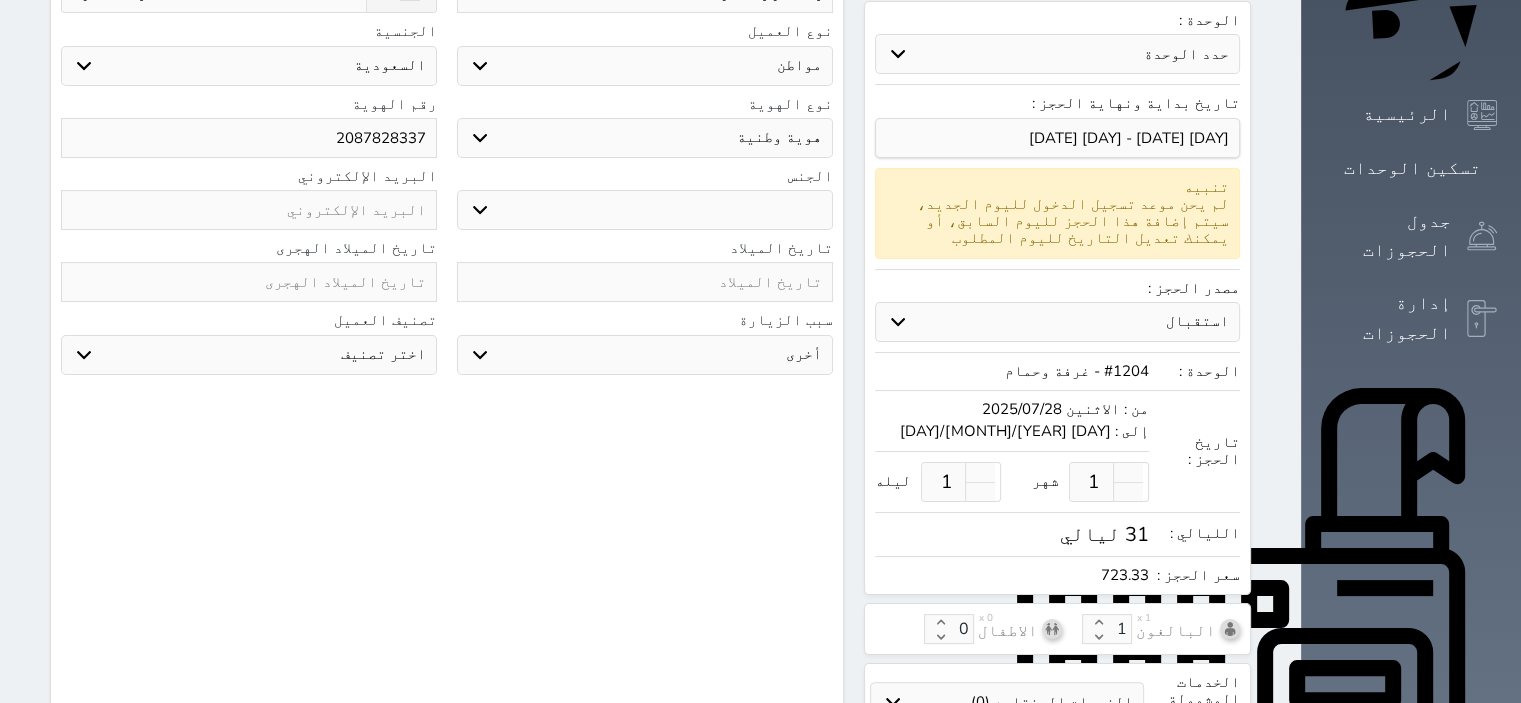 scroll, scrollTop: 559, scrollLeft: 0, axis: vertical 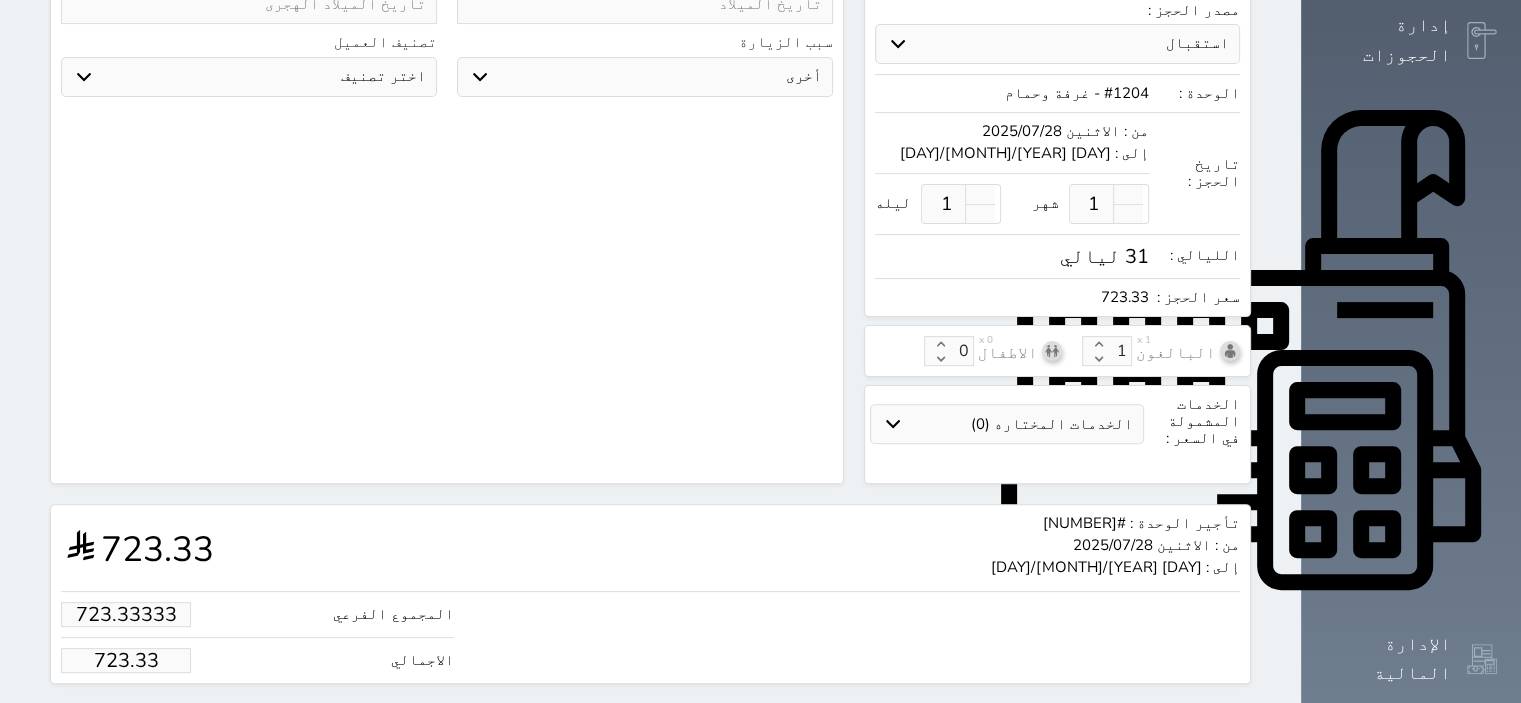 click on "723.33333" at bounding box center (126, 614) 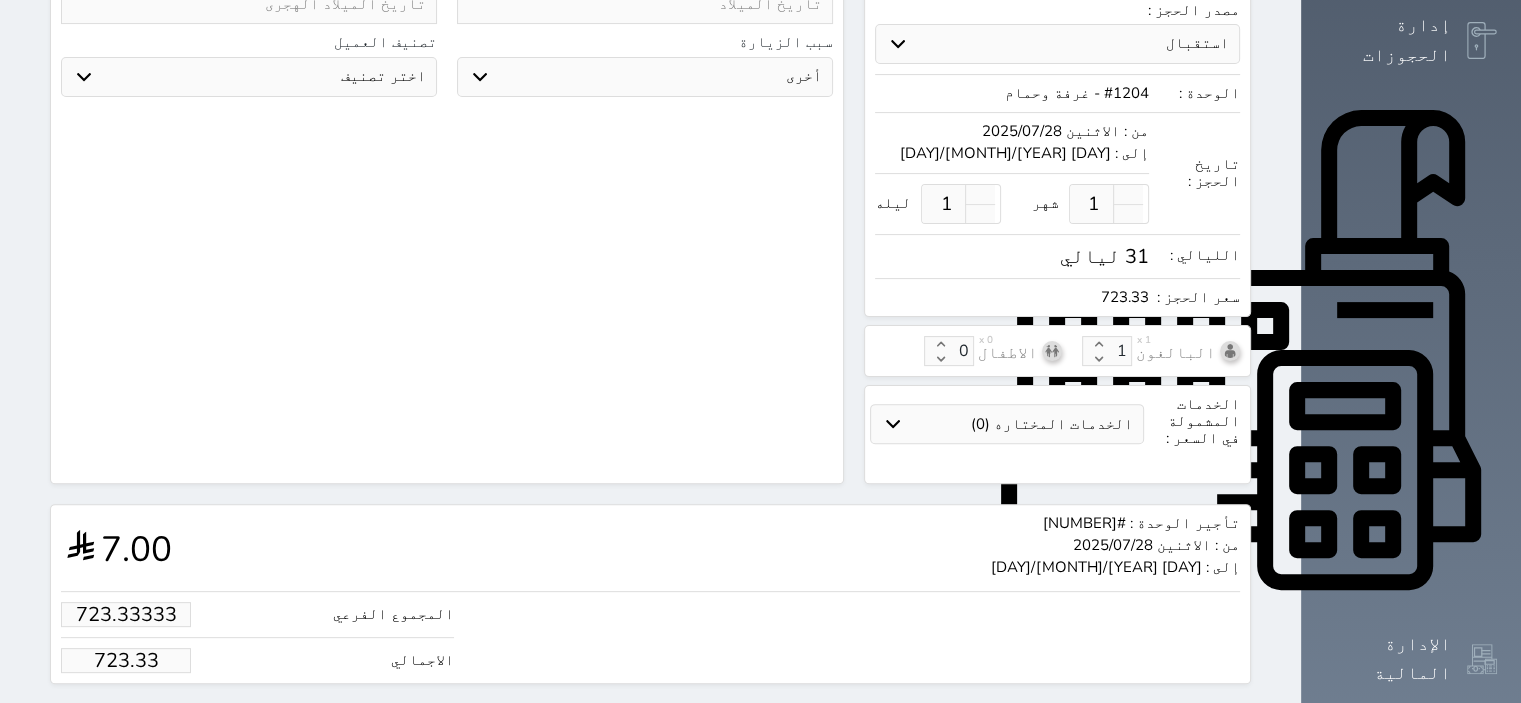 type on "7" 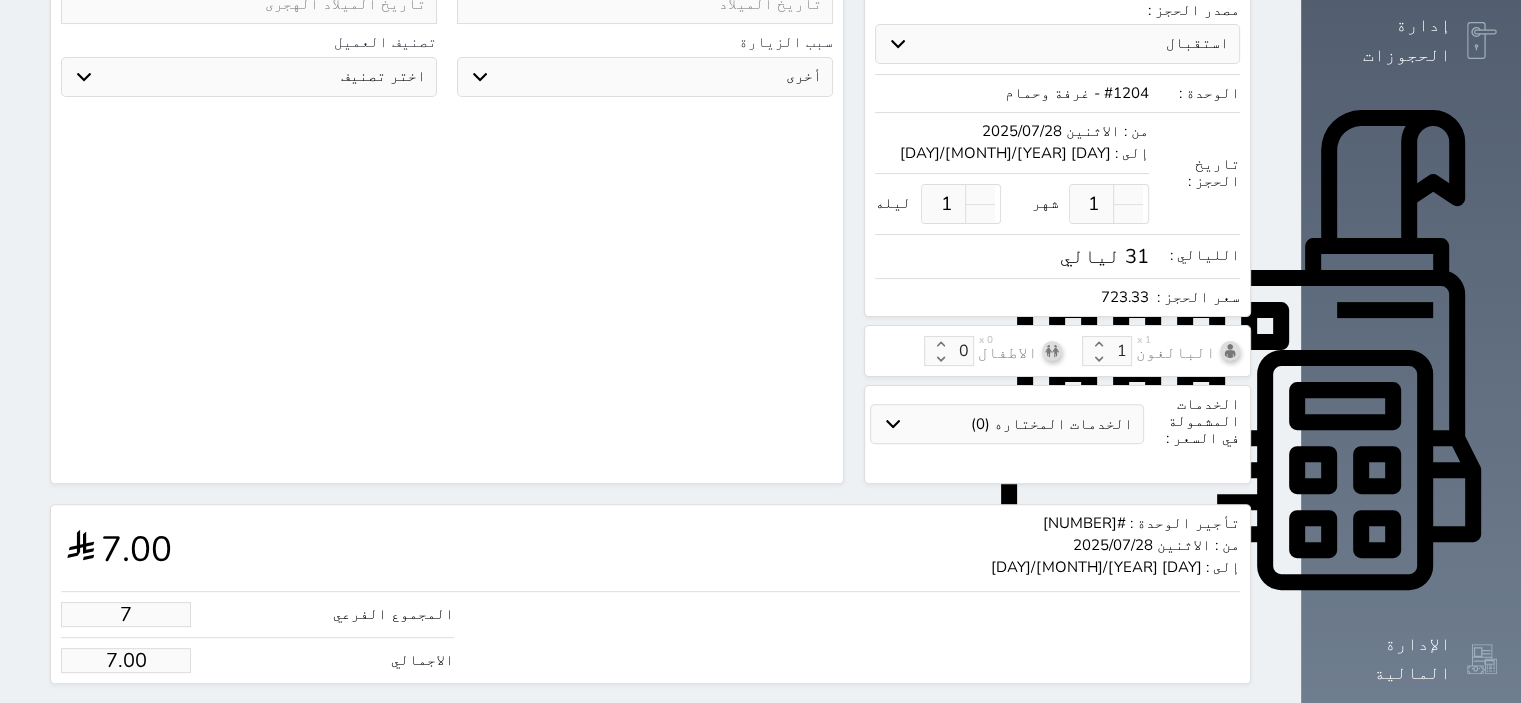 type on "75" 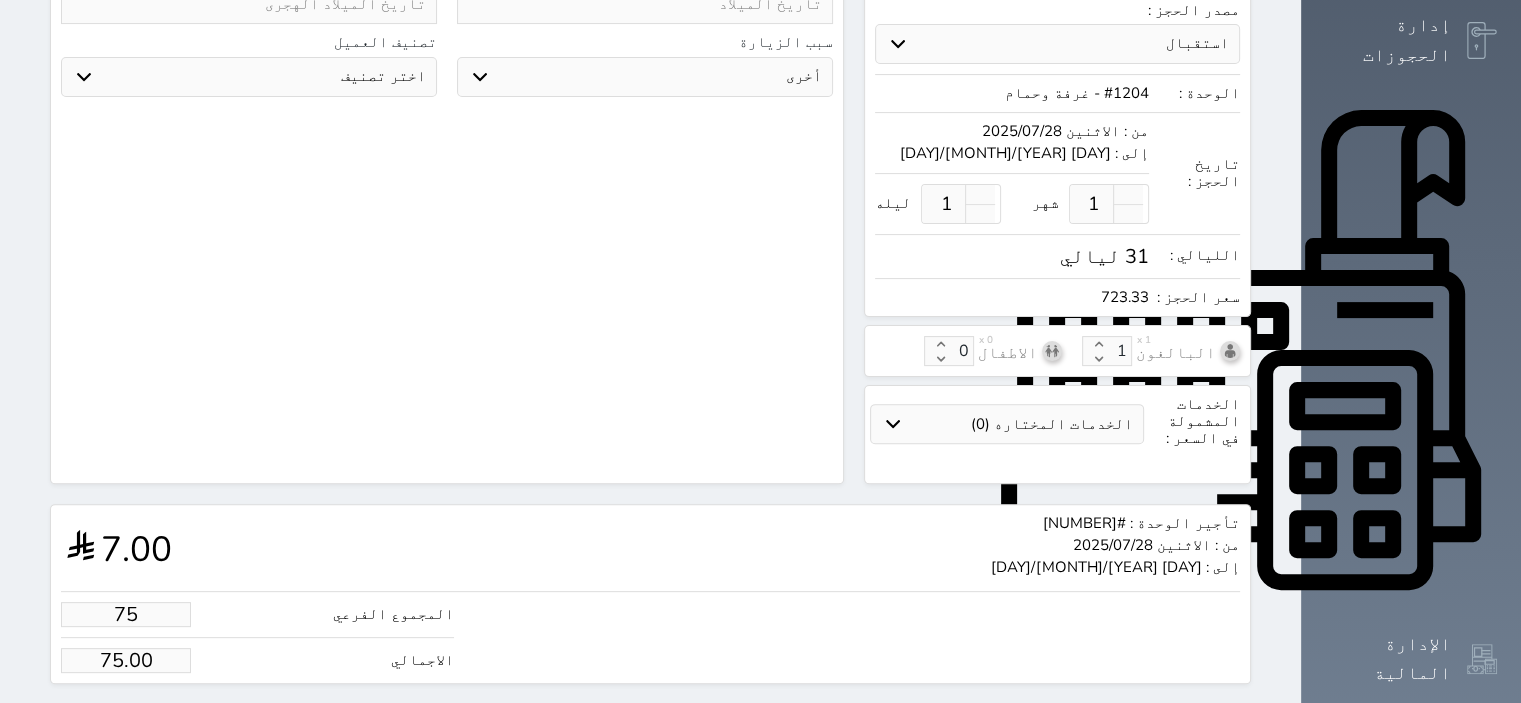 type on "750" 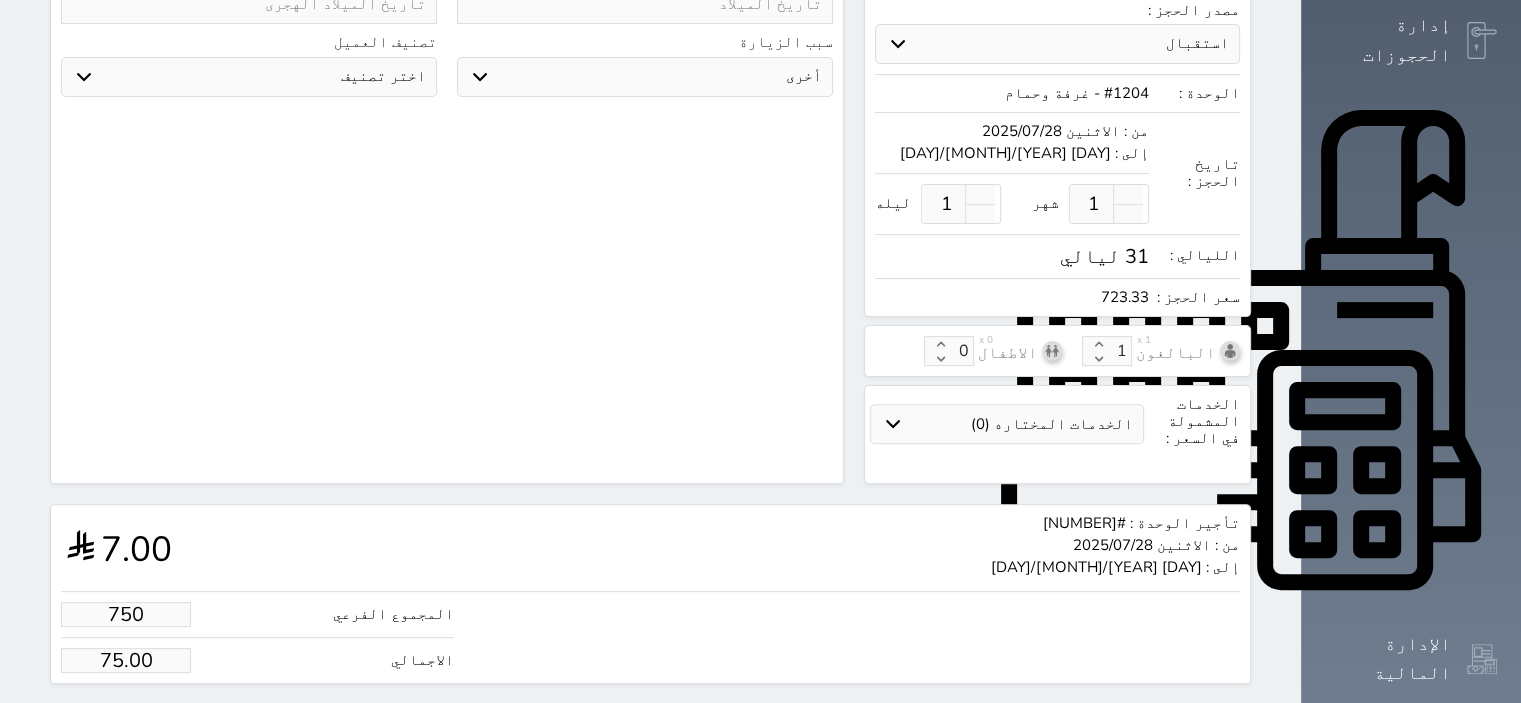type on "750.00" 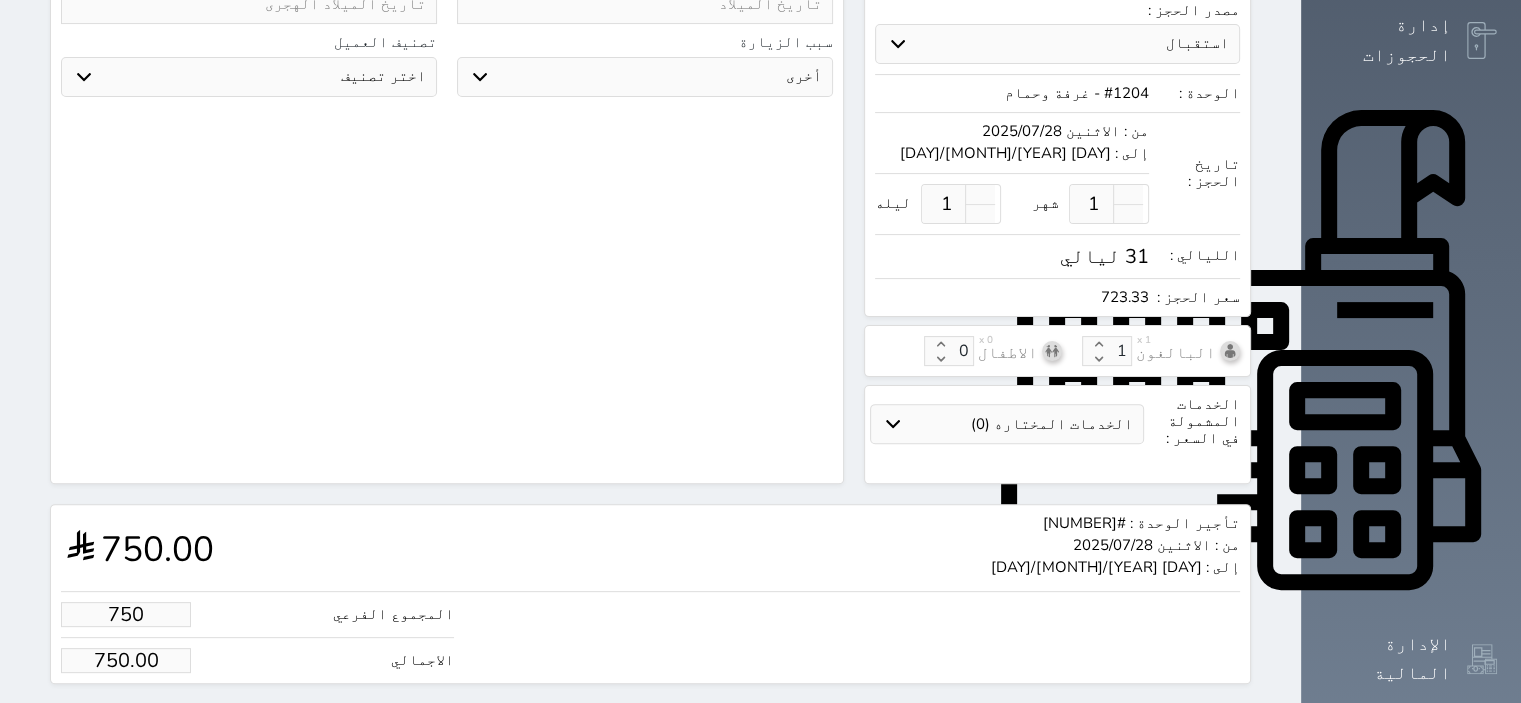 type on "750.00" 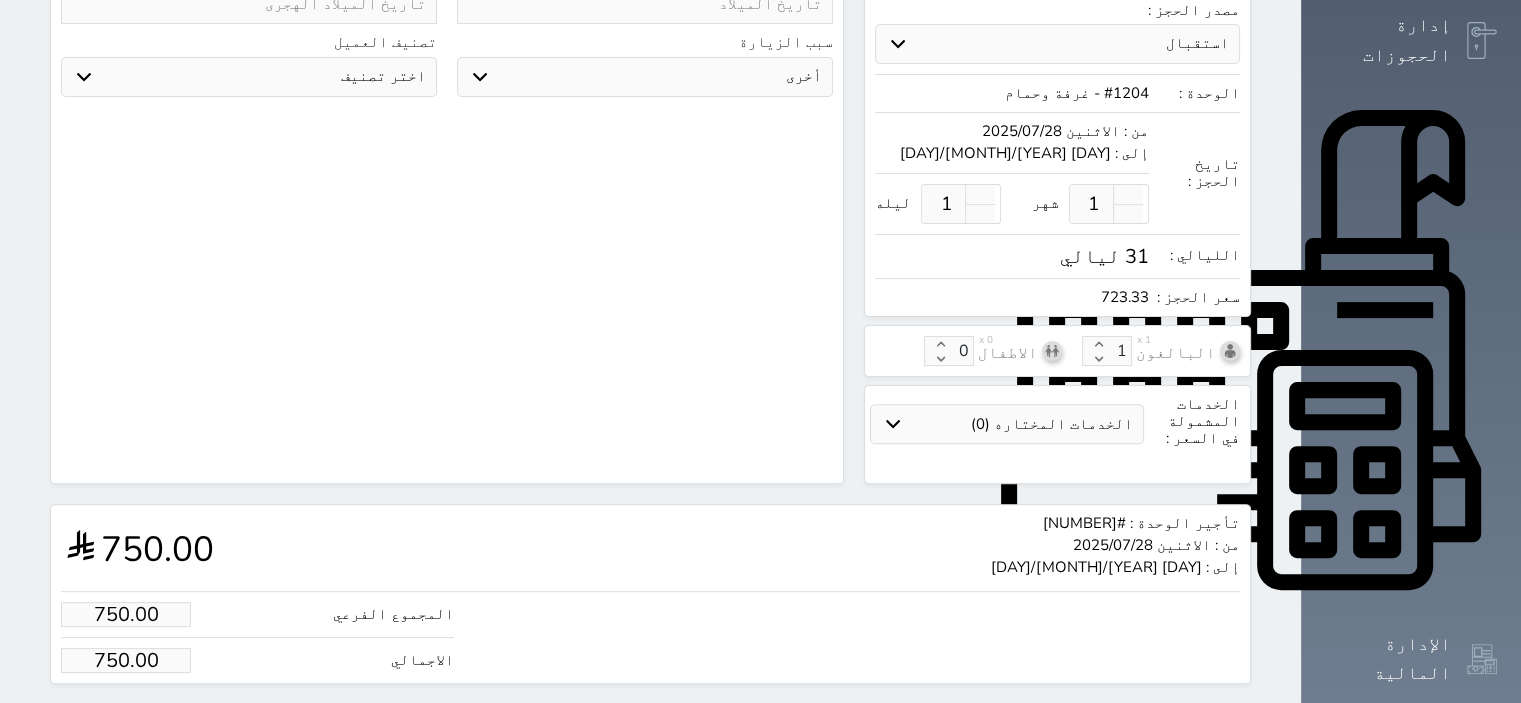 click on "حجز" at bounding box center [165, 721] 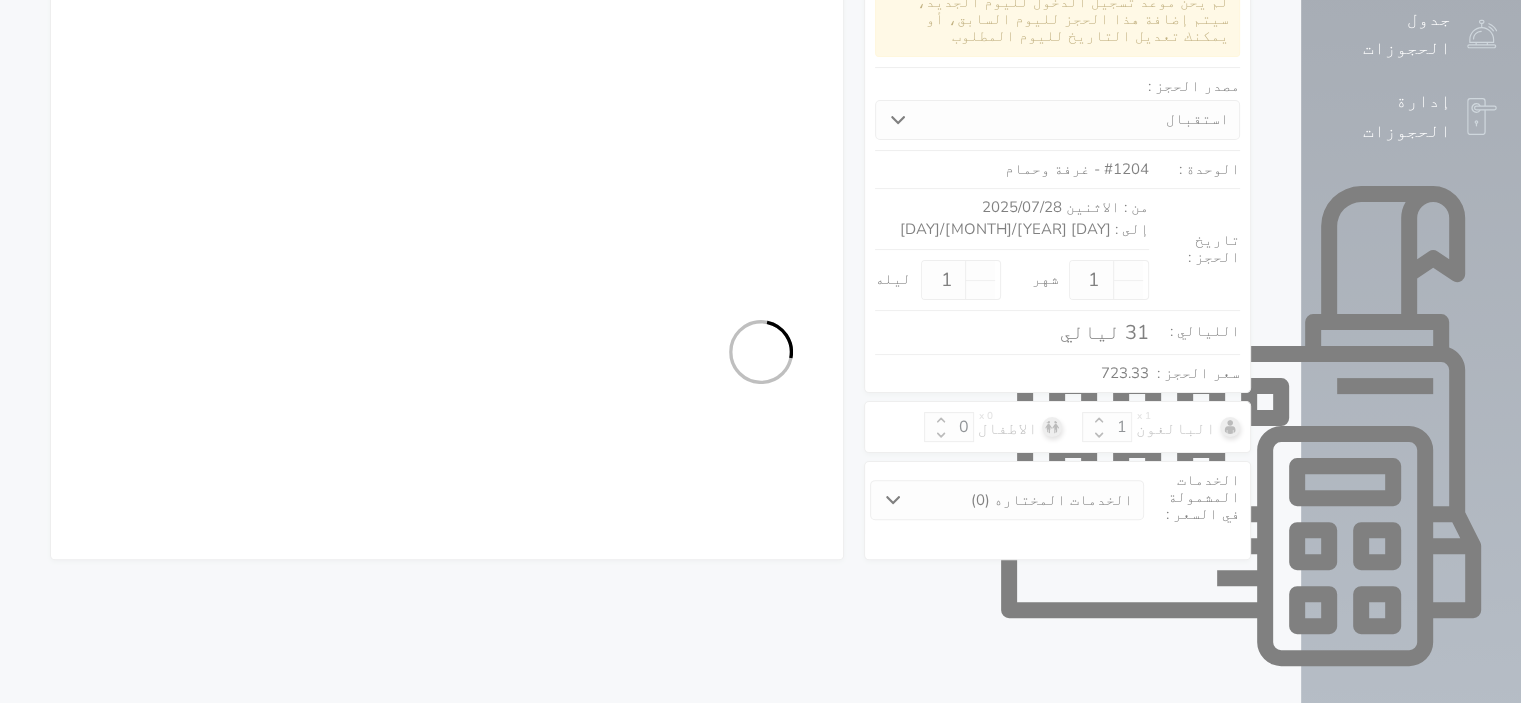 select on "1" 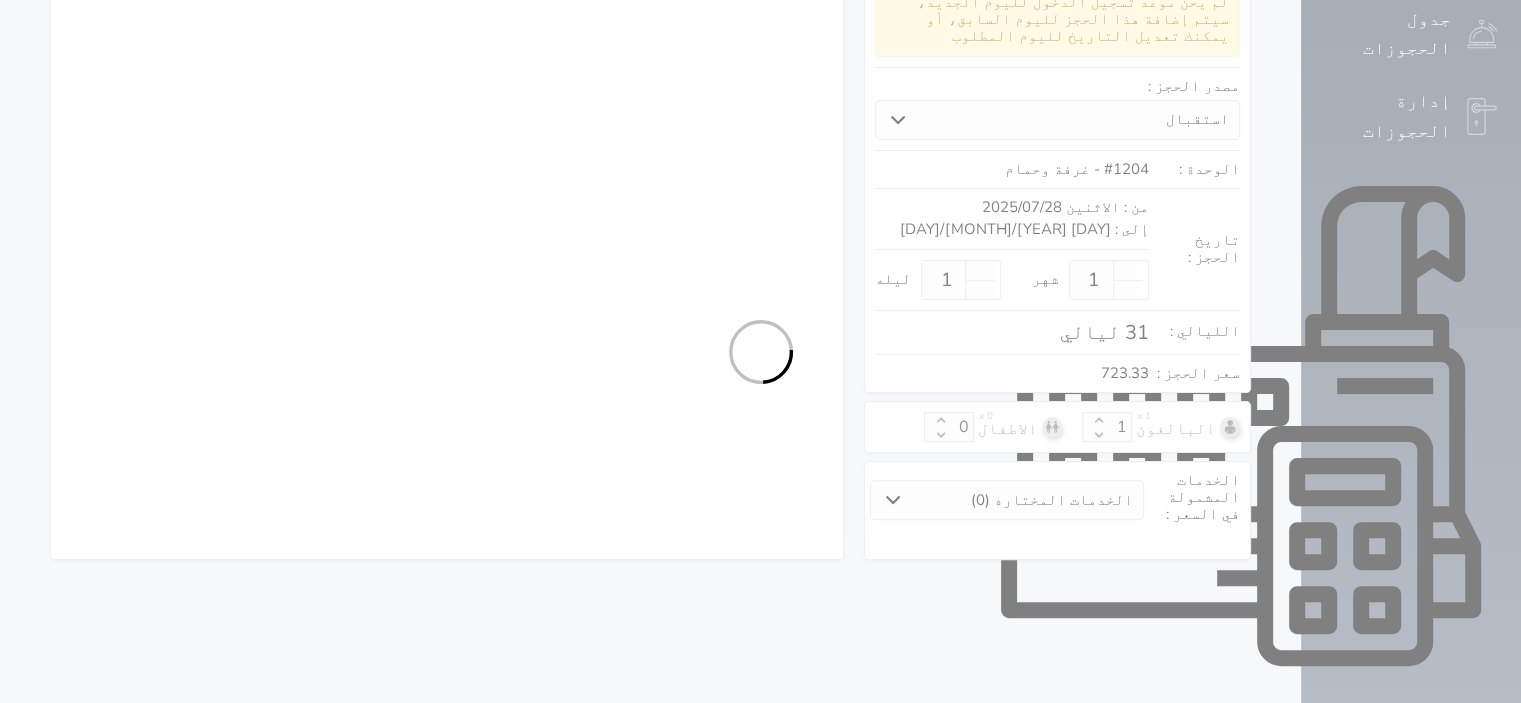 select on "113" 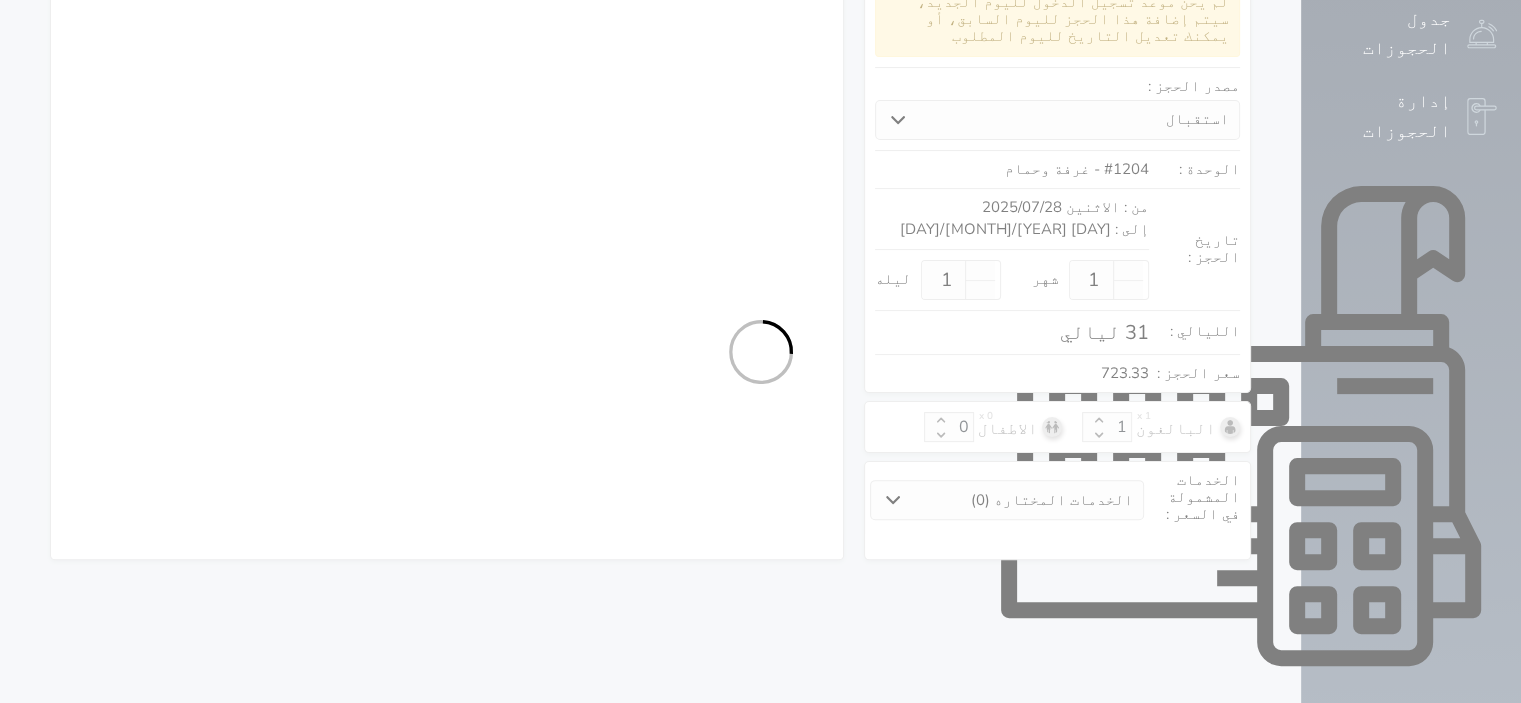 select on "1" 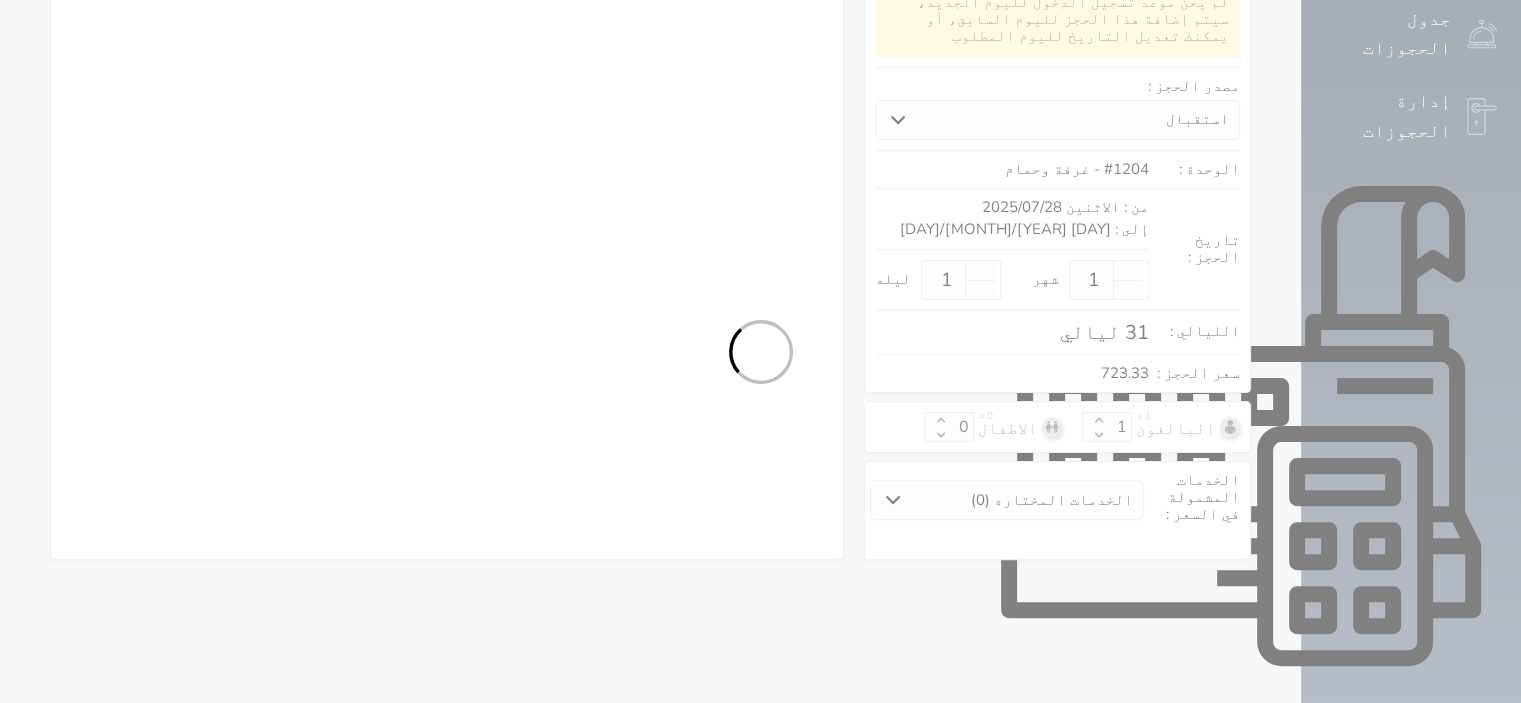 select 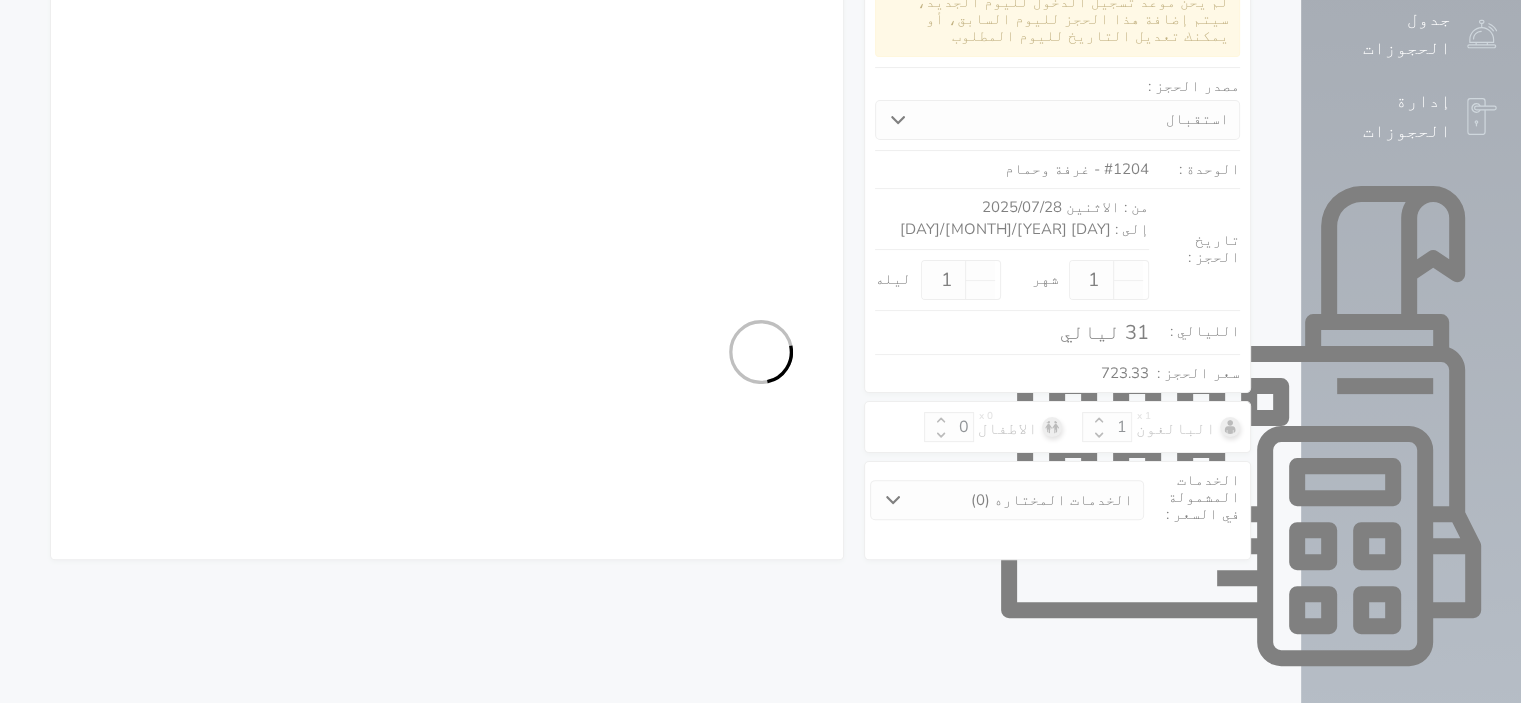 select on "7" 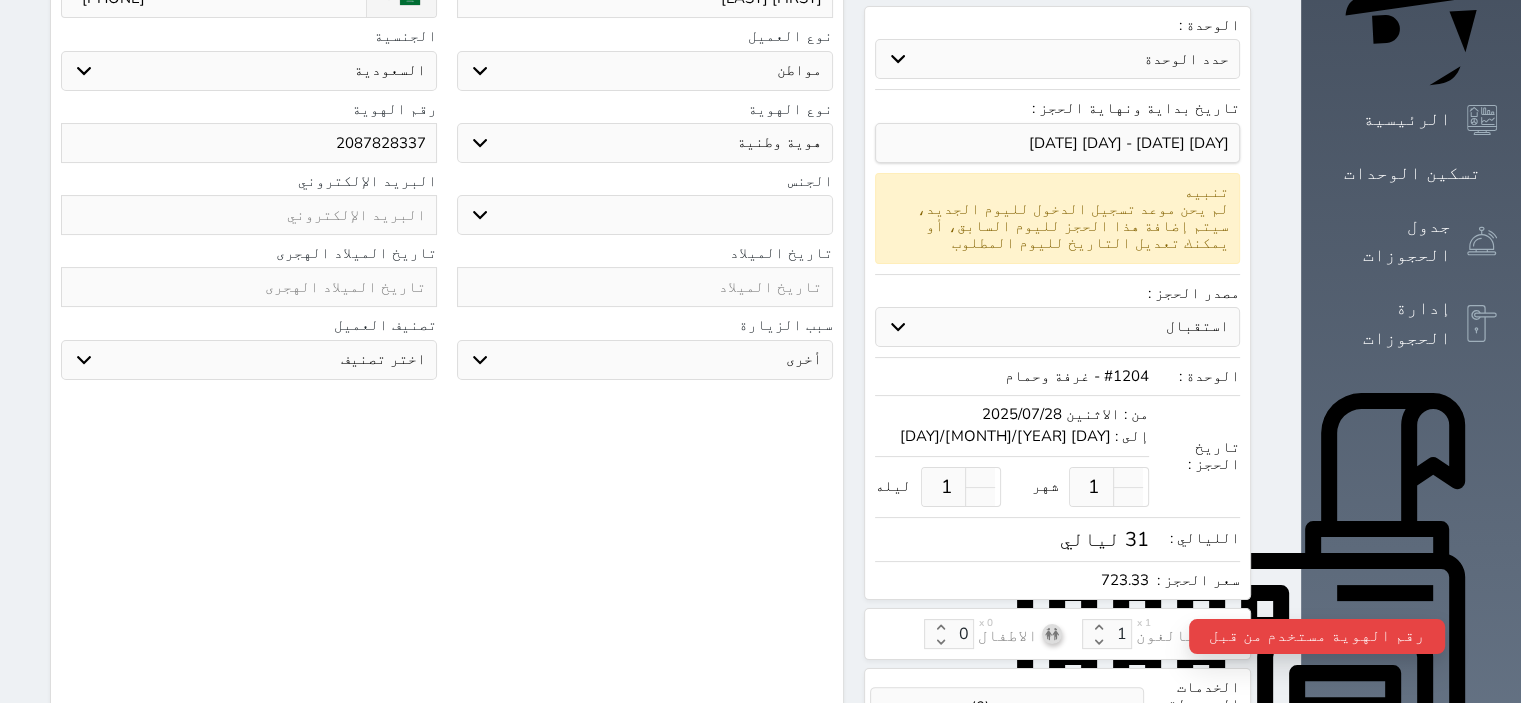 scroll, scrollTop: 59, scrollLeft: 0, axis: vertical 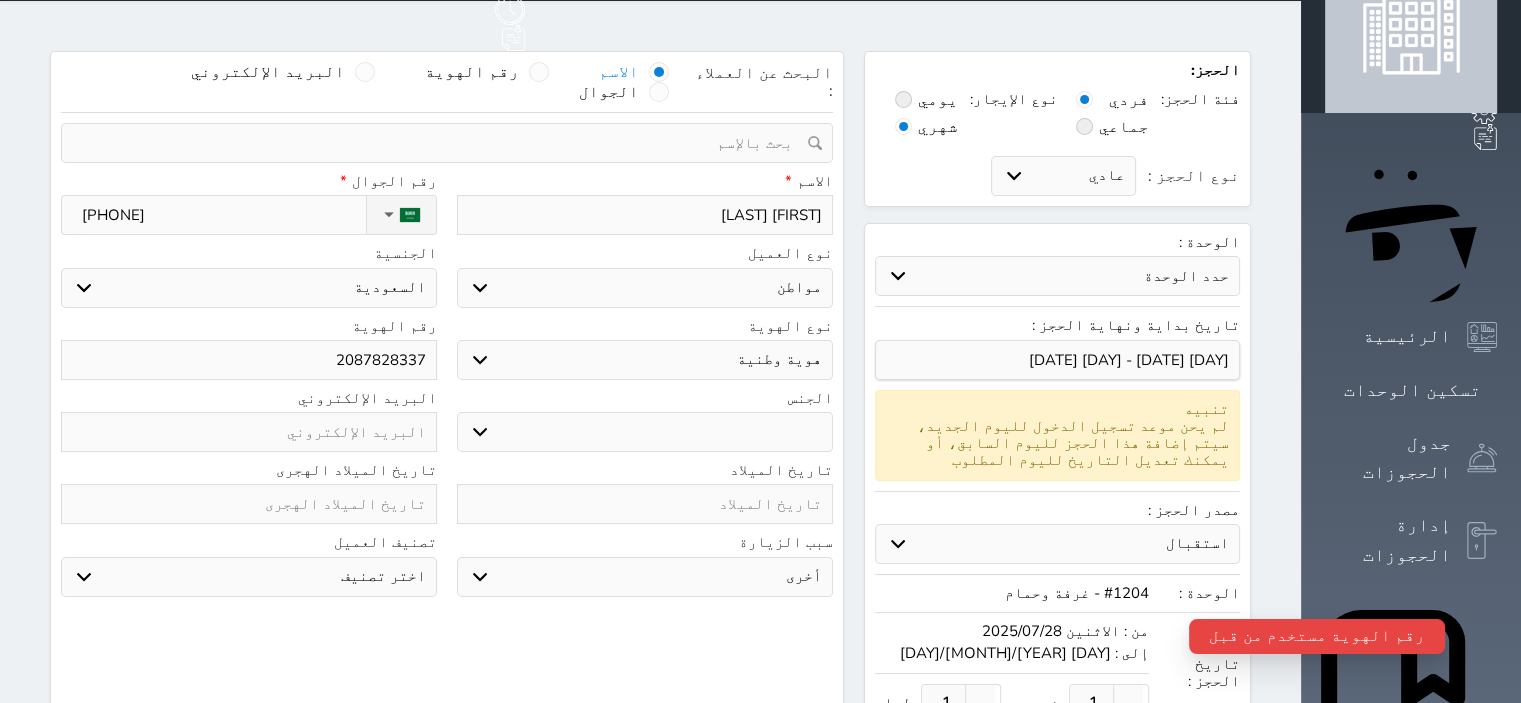 click on "2087828337" at bounding box center (249, 360) 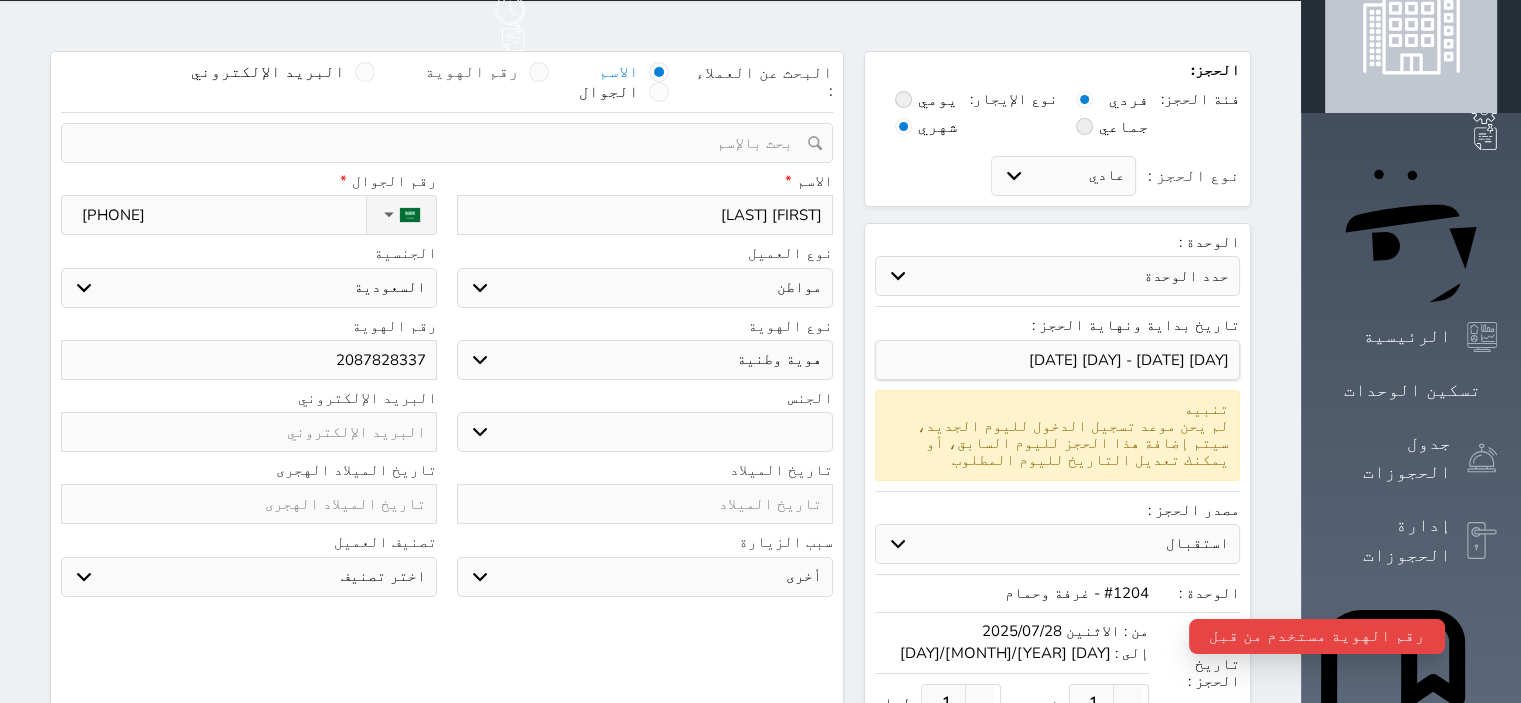 click at bounding box center [539, 72] 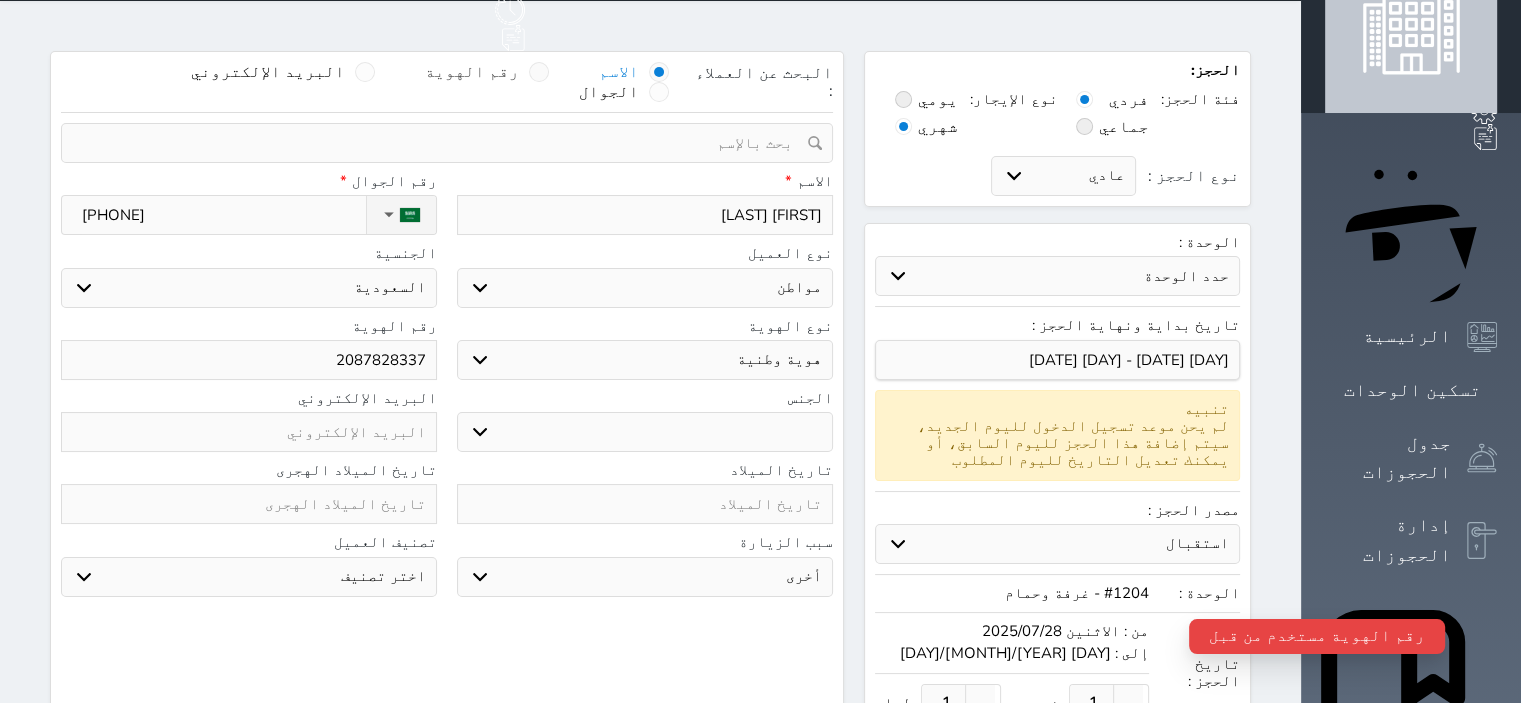 click on "رقم الهوية" at bounding box center (519, 82) 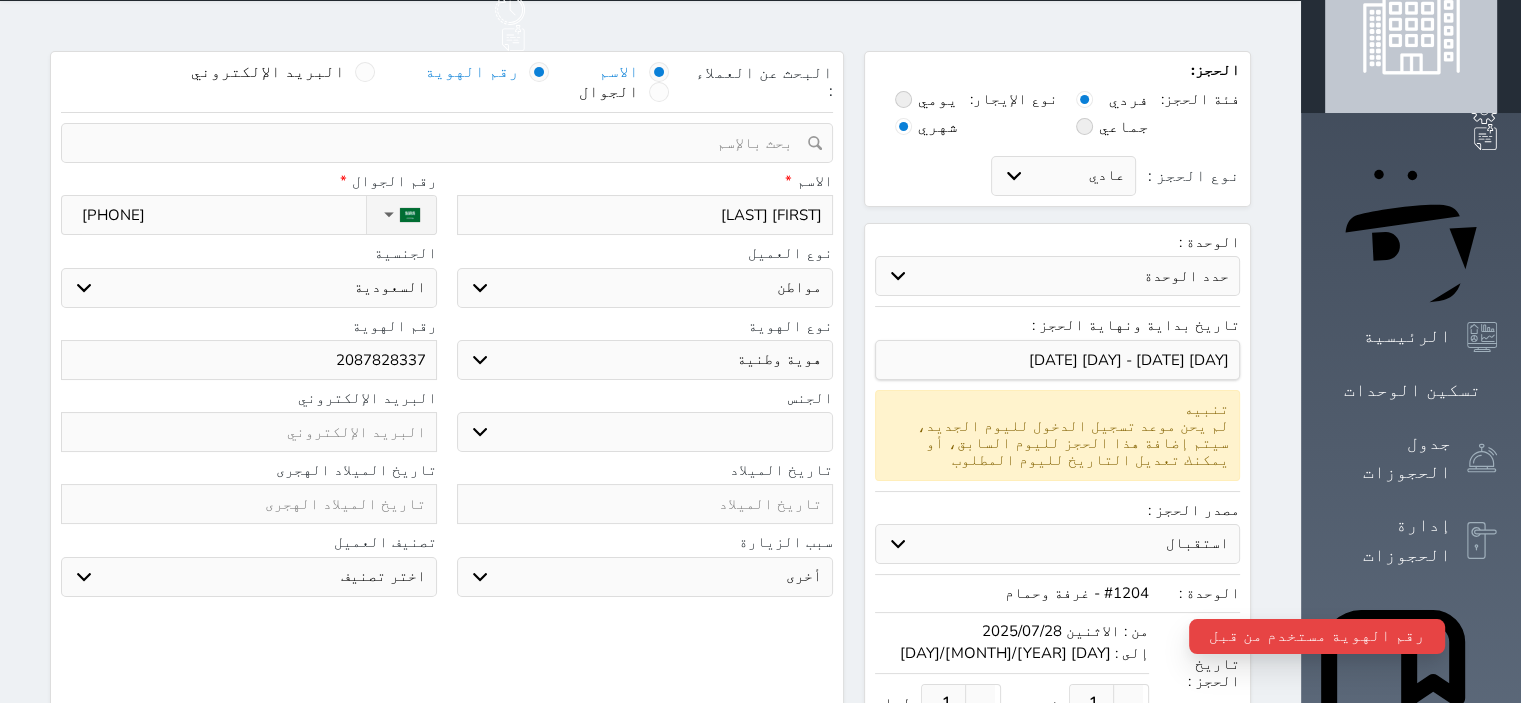 select 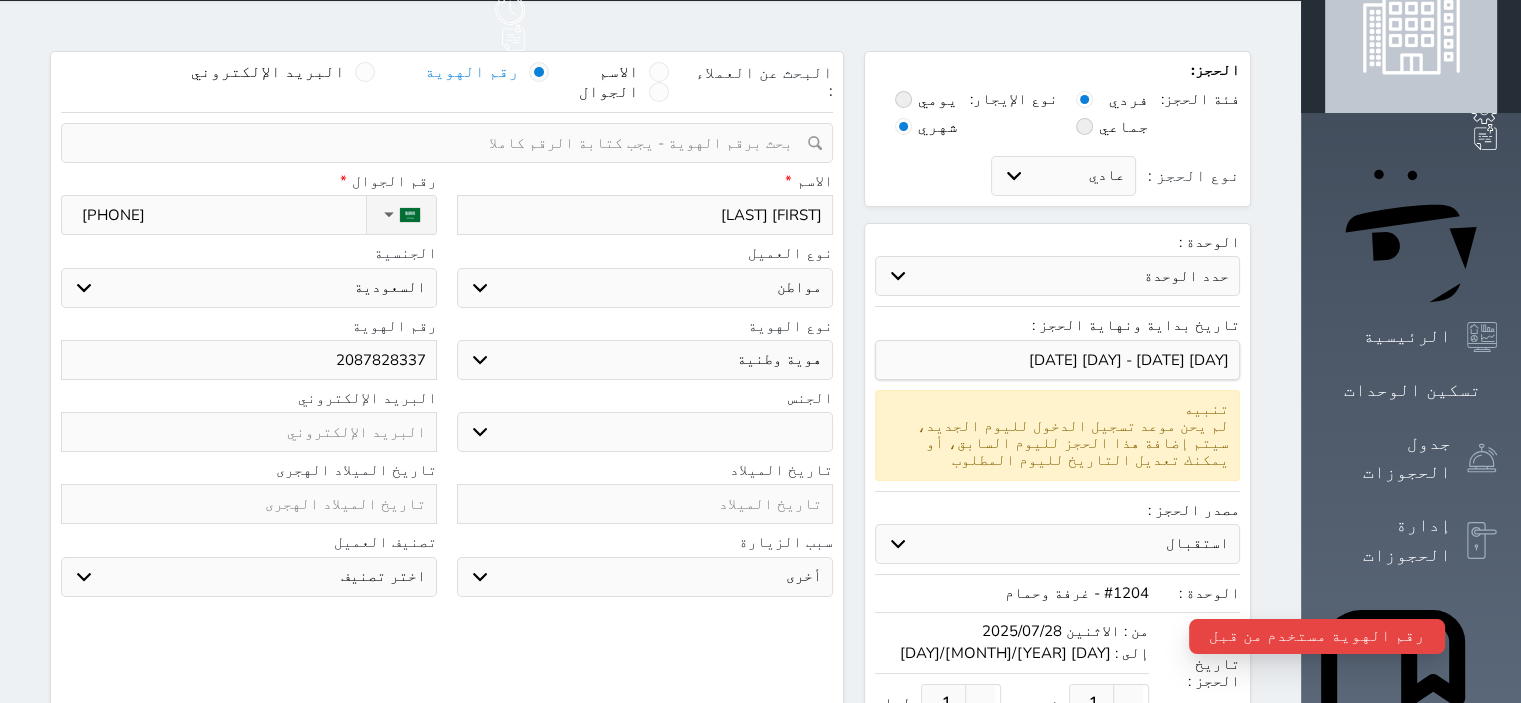 click at bounding box center [440, 143] 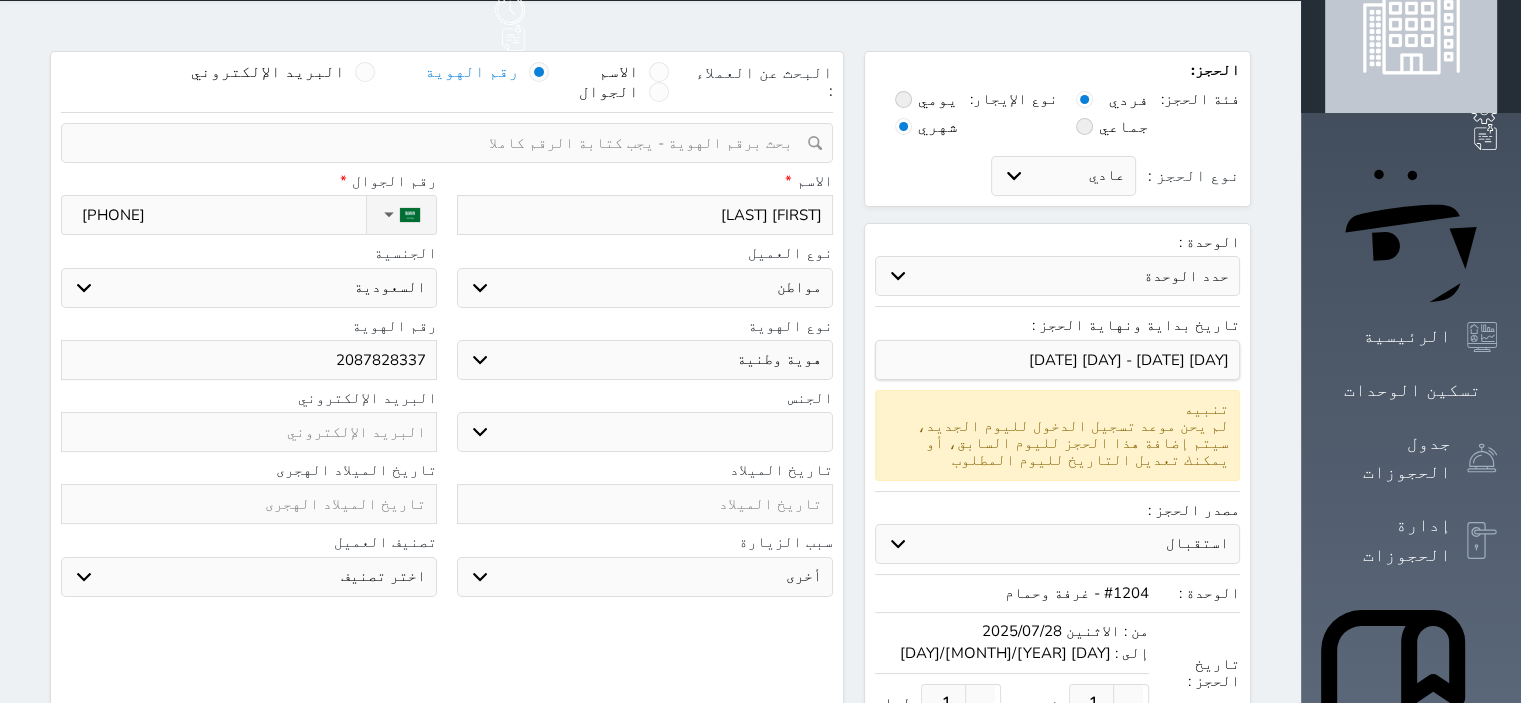 paste on "2087828337" 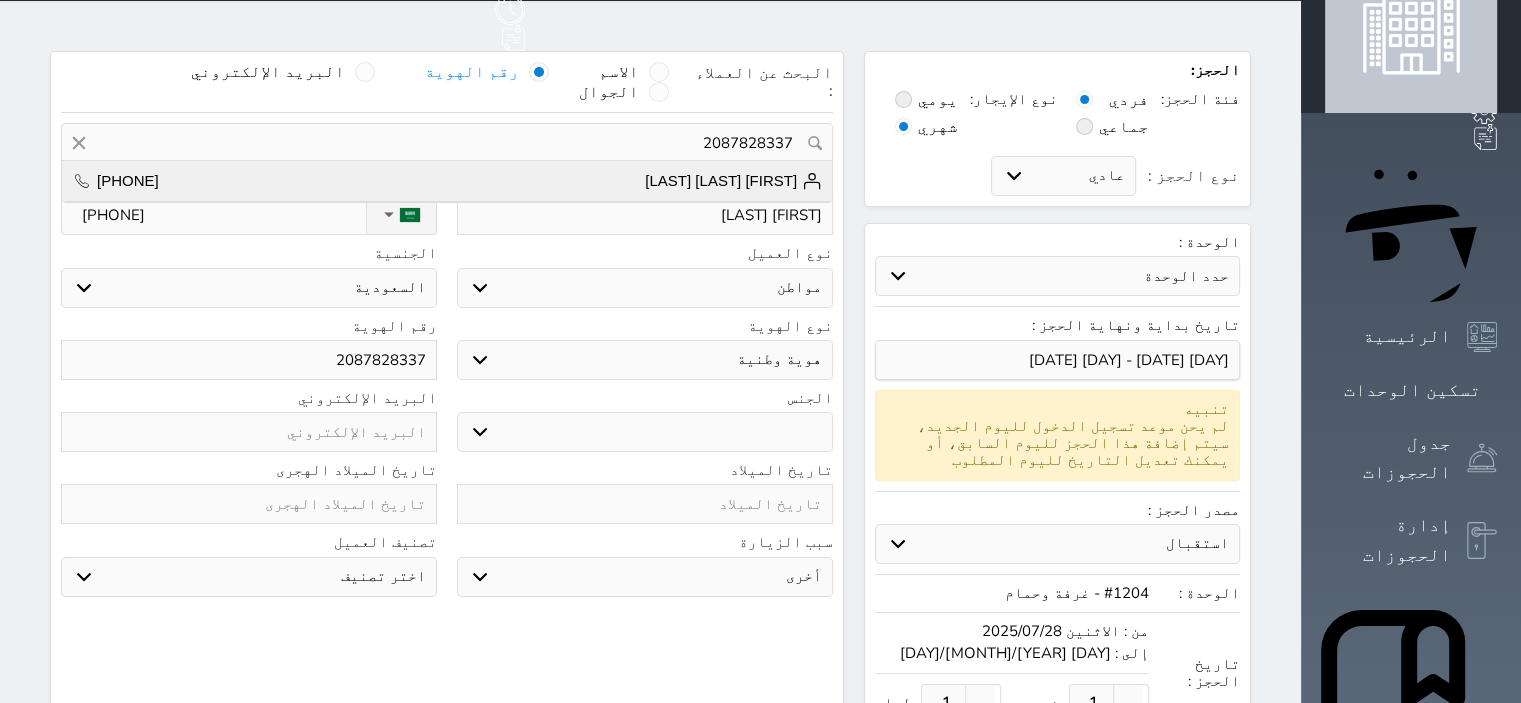 click on "[FIRST] [LAST] [LAST]" at bounding box center (733, 181) 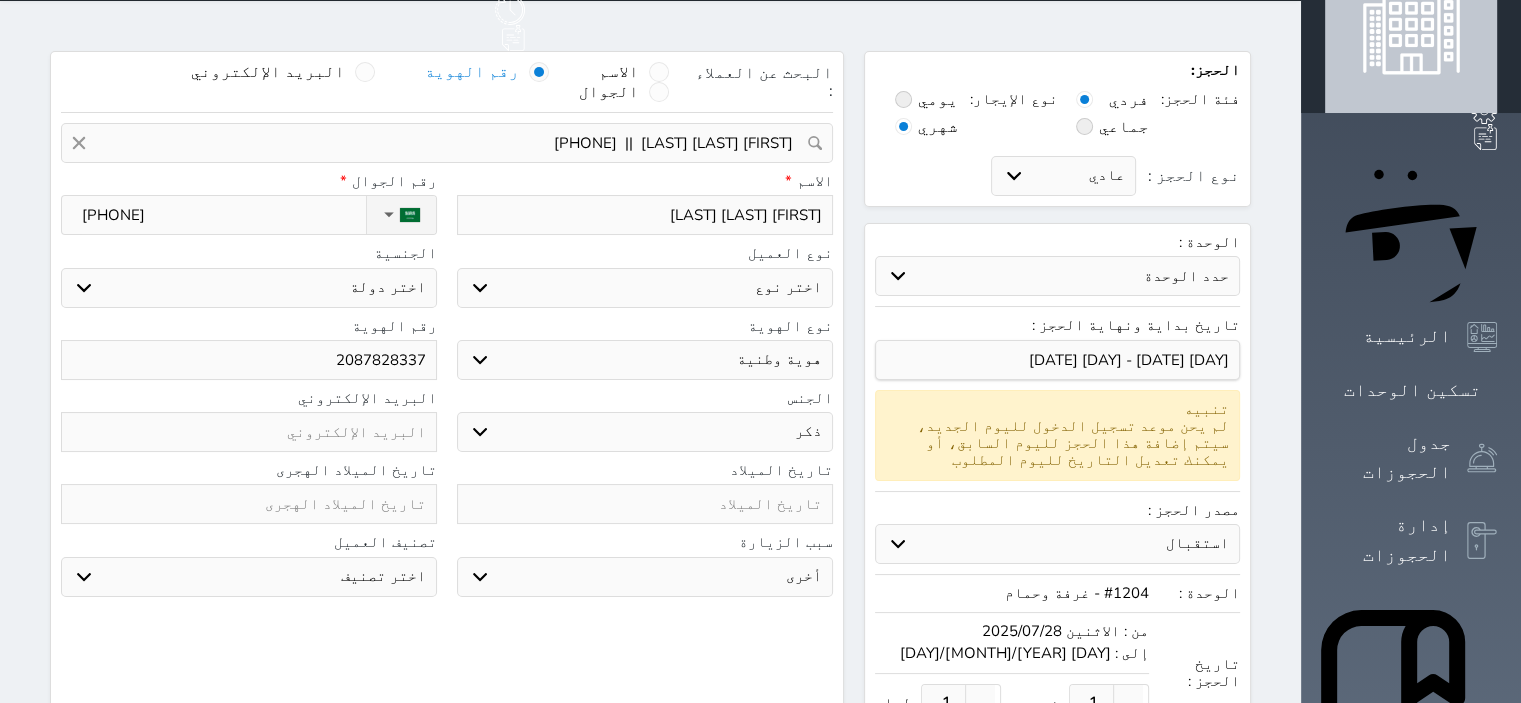 select 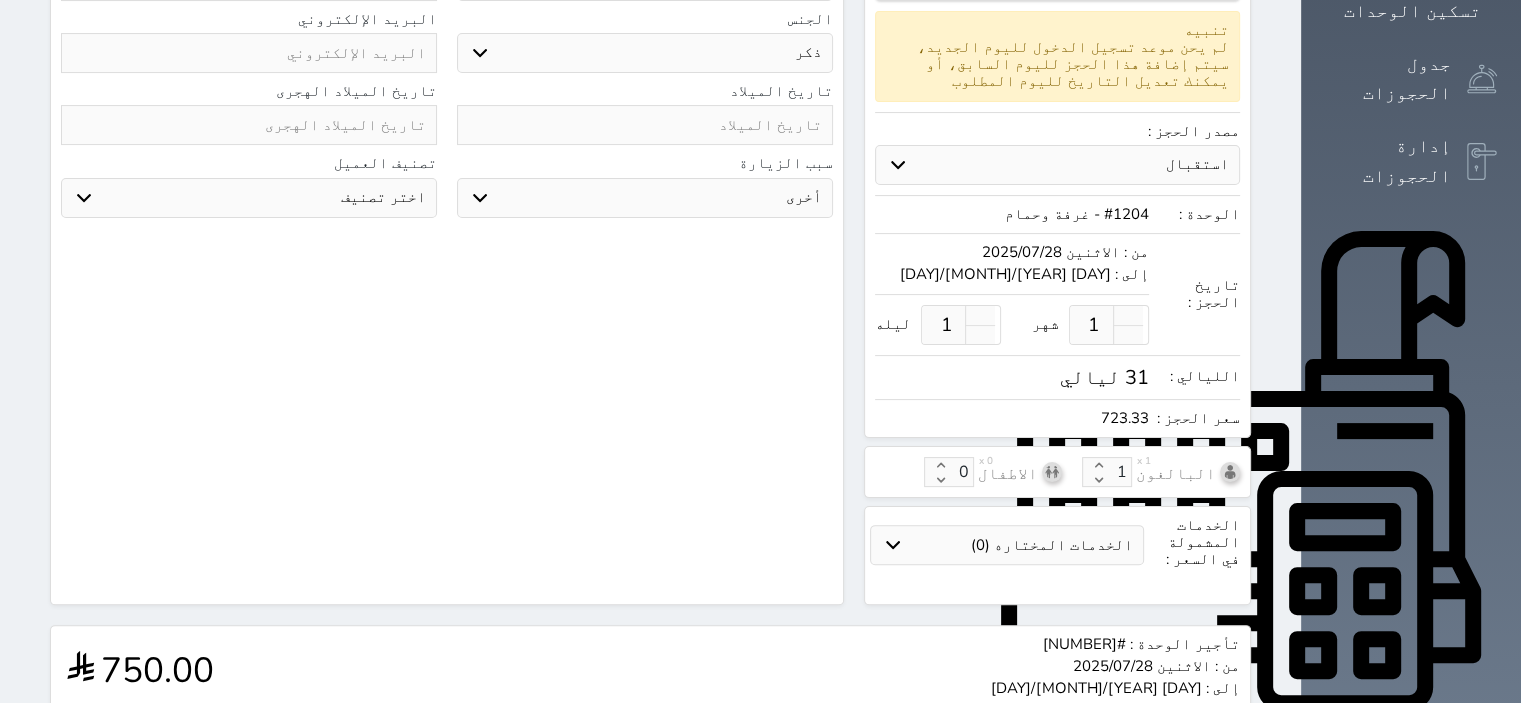 scroll, scrollTop: 559, scrollLeft: 0, axis: vertical 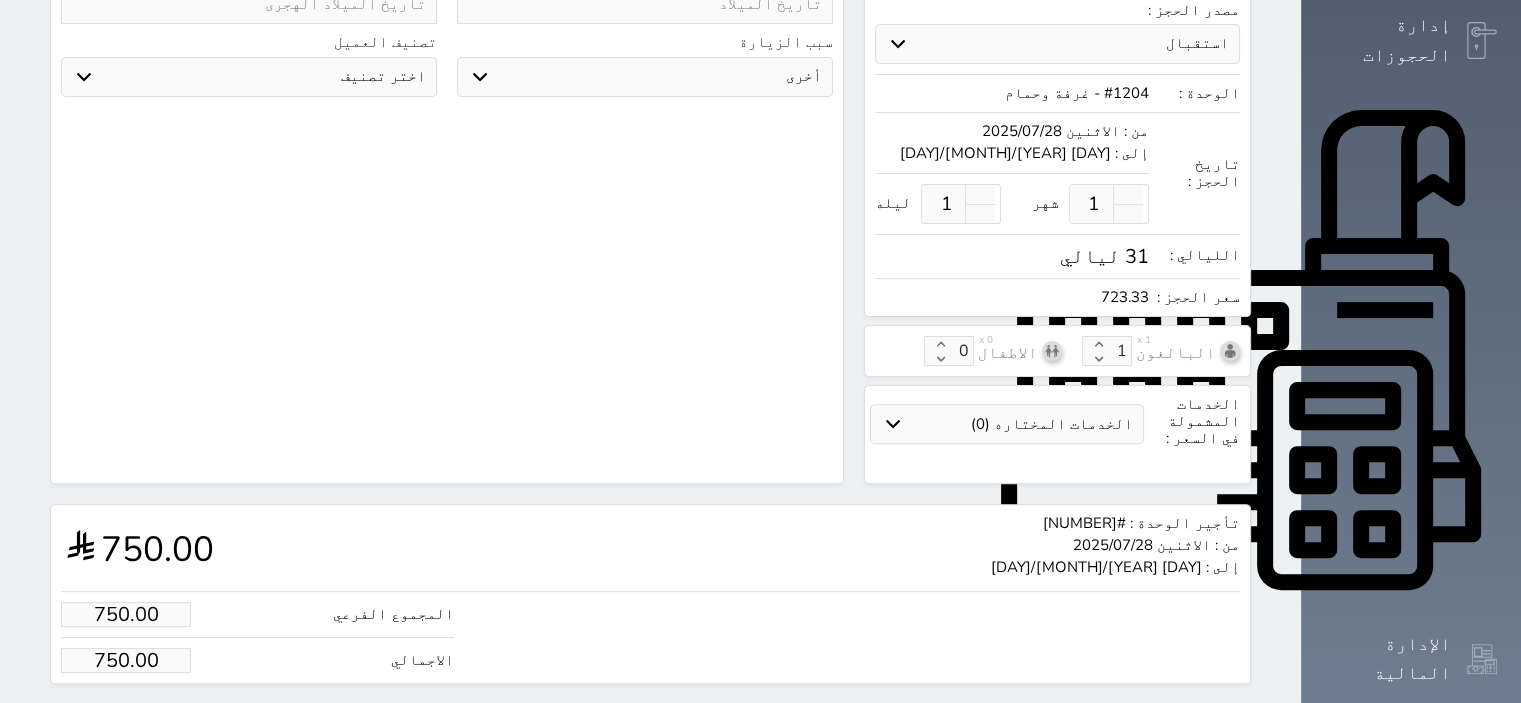 click on "حجز" at bounding box center [165, 721] 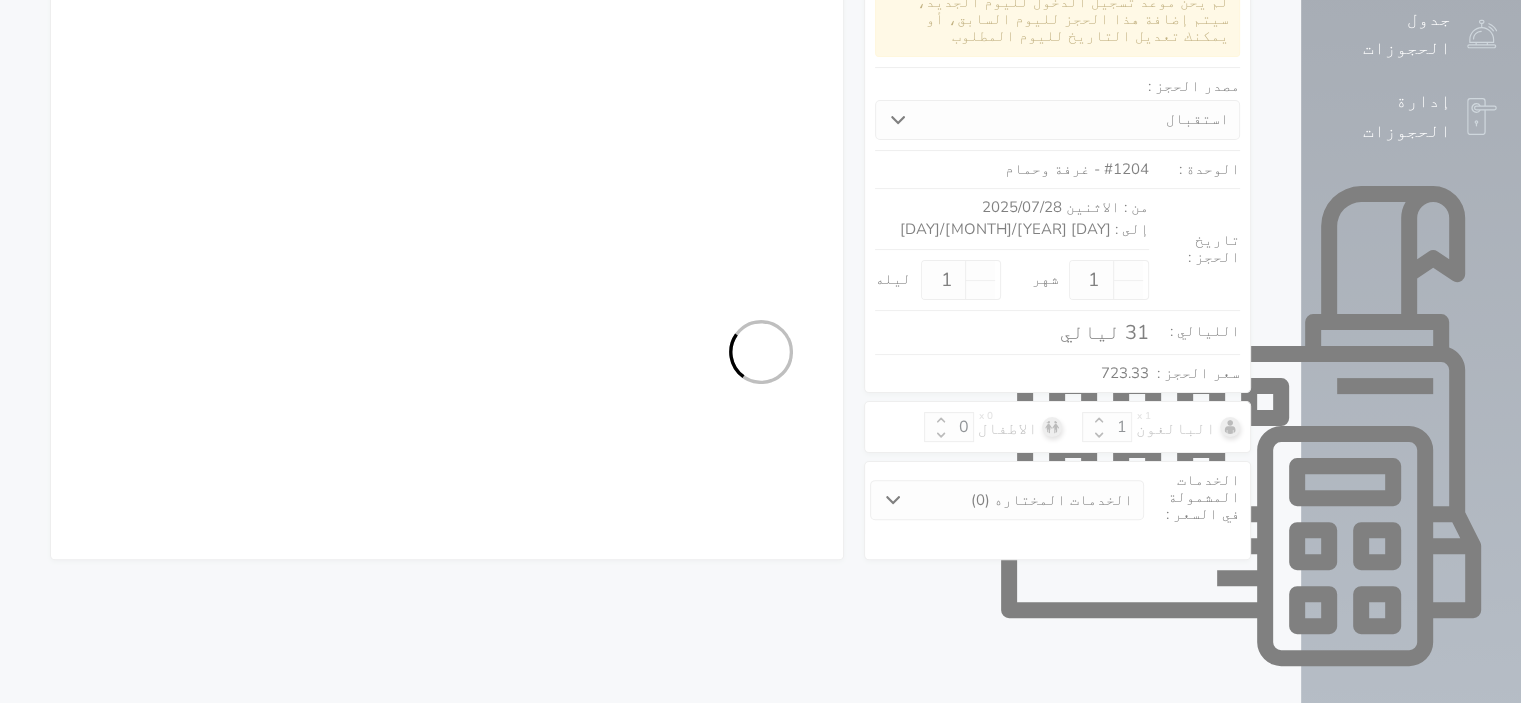 select on "1" 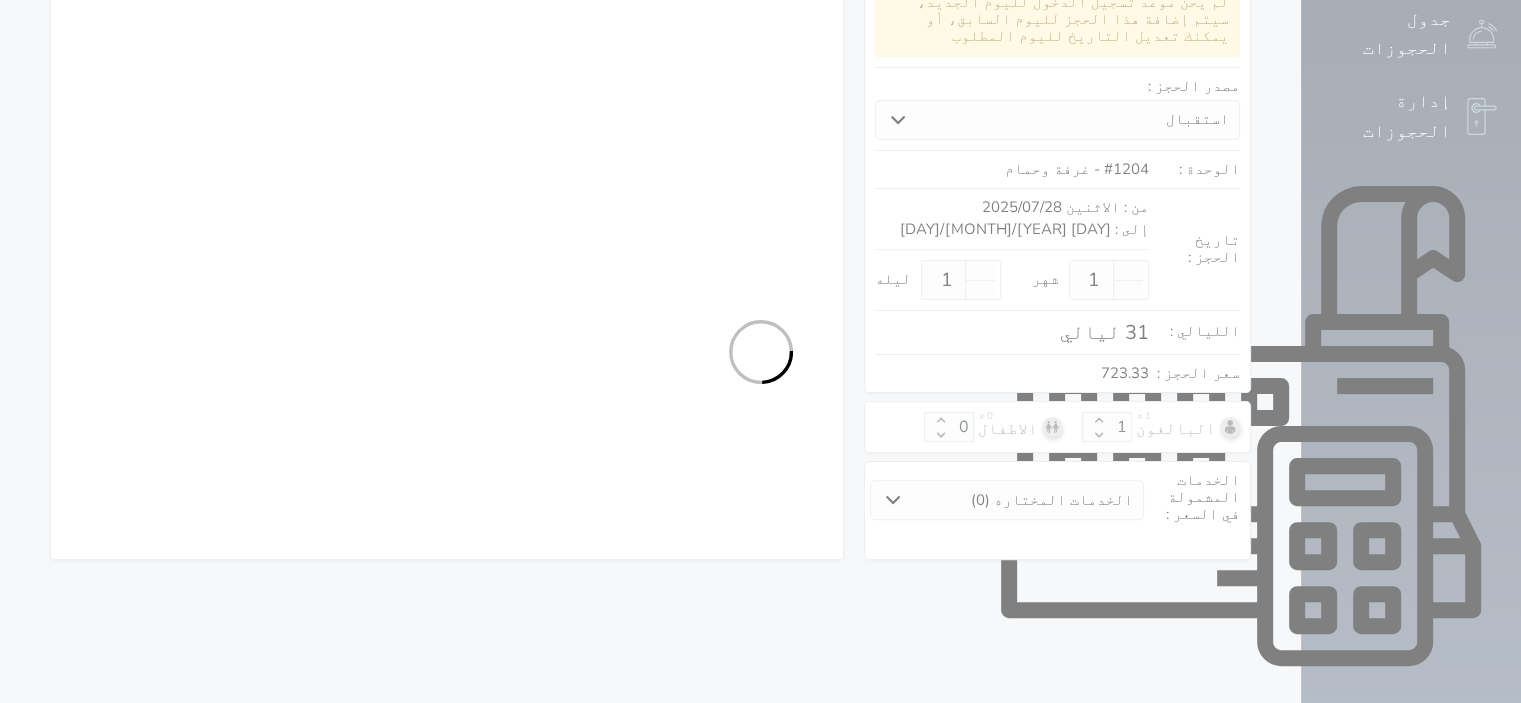 select on "7" 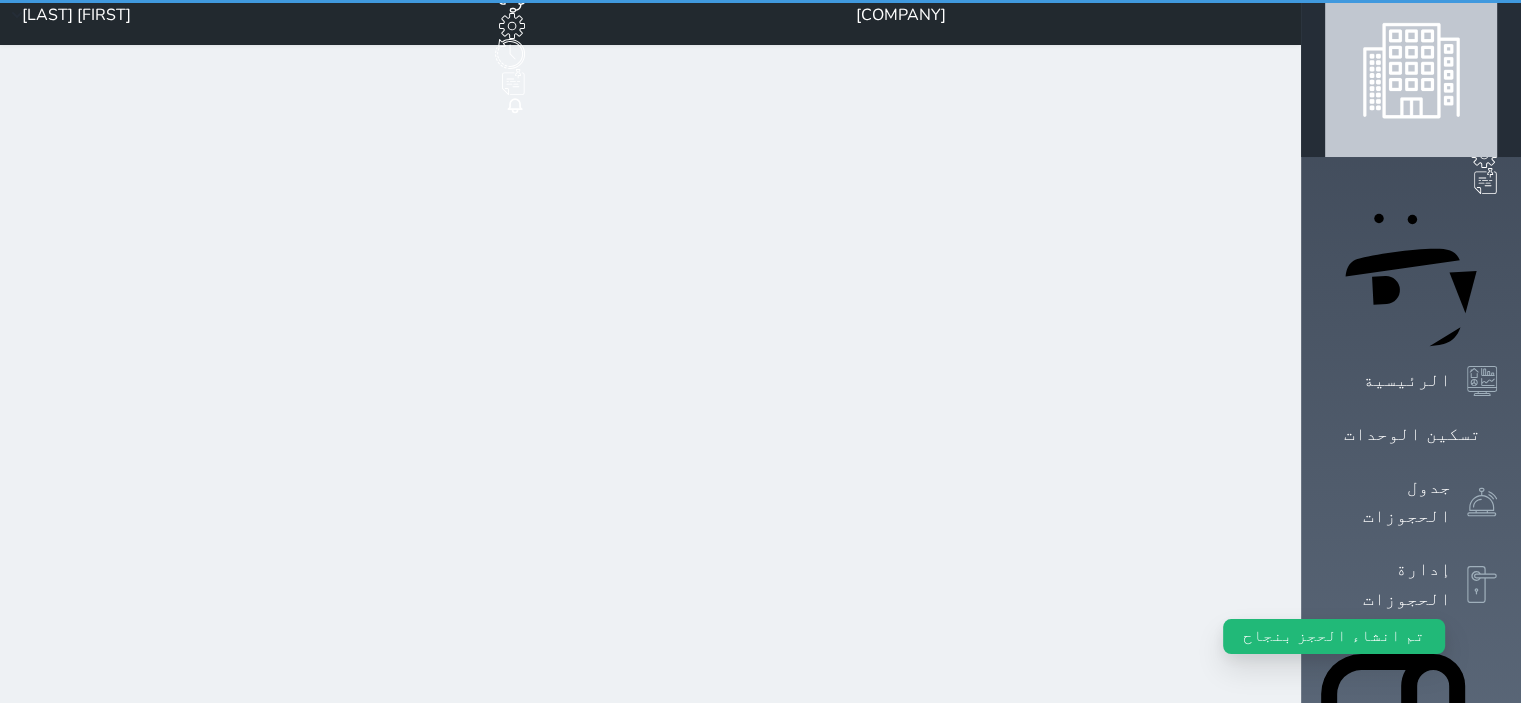 scroll, scrollTop: 0, scrollLeft: 0, axis: both 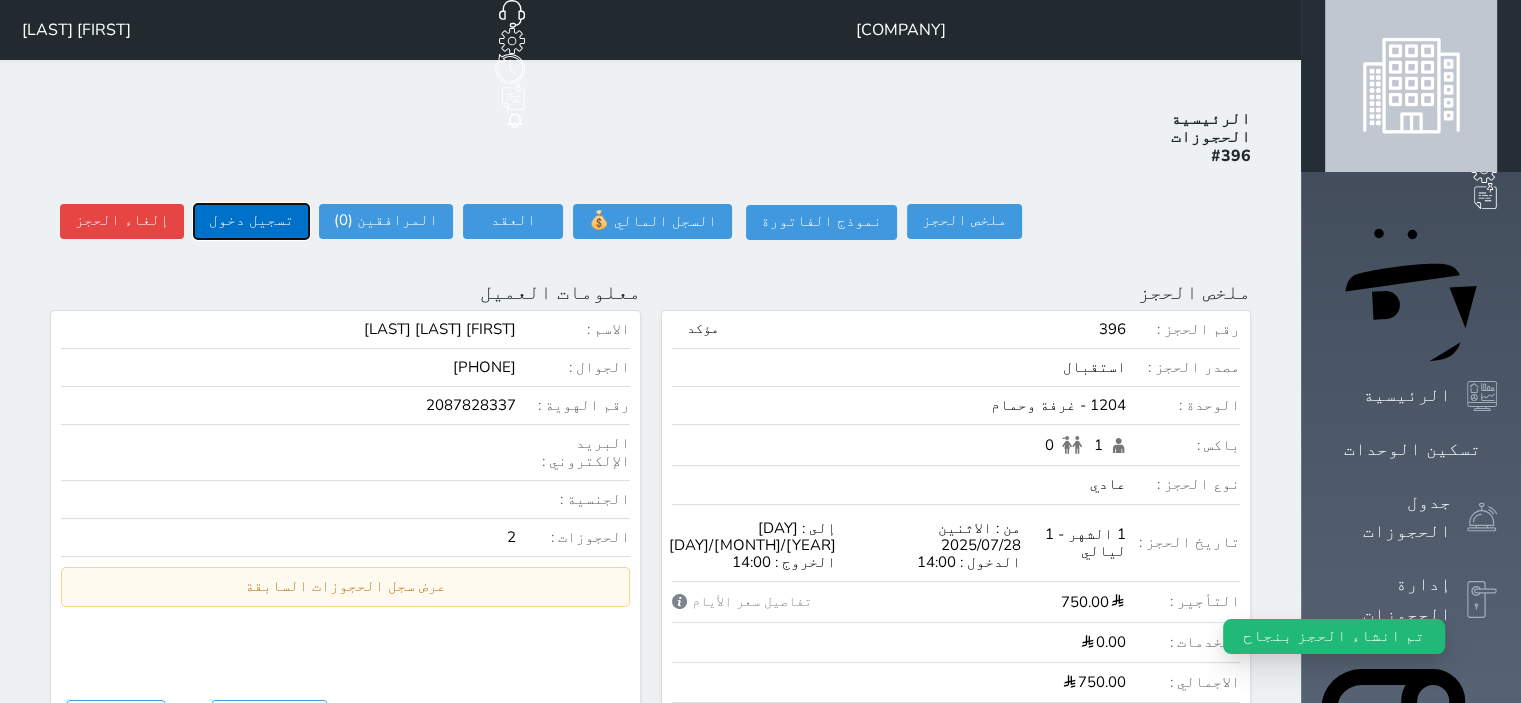 click on "تسجيل دخول" at bounding box center [251, 221] 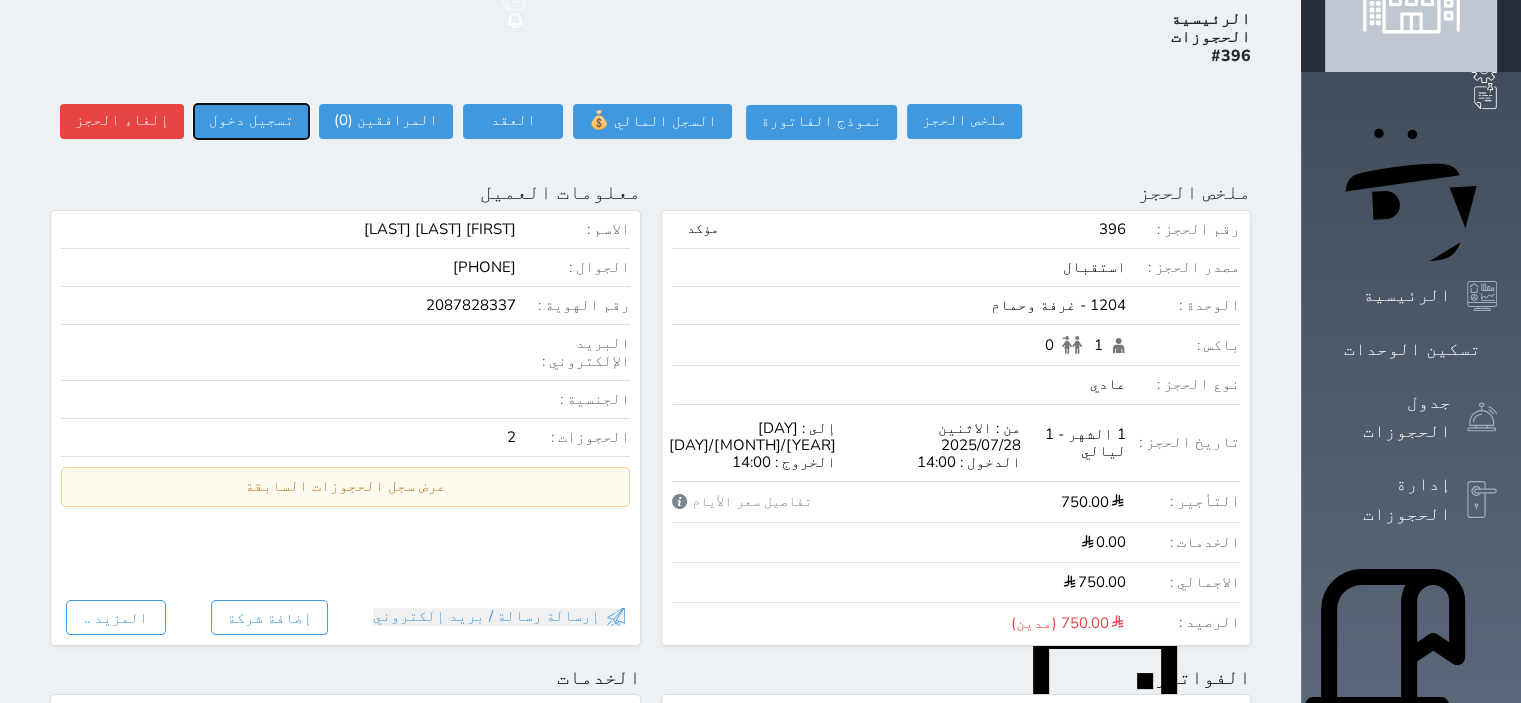 scroll, scrollTop: 0, scrollLeft: 0, axis: both 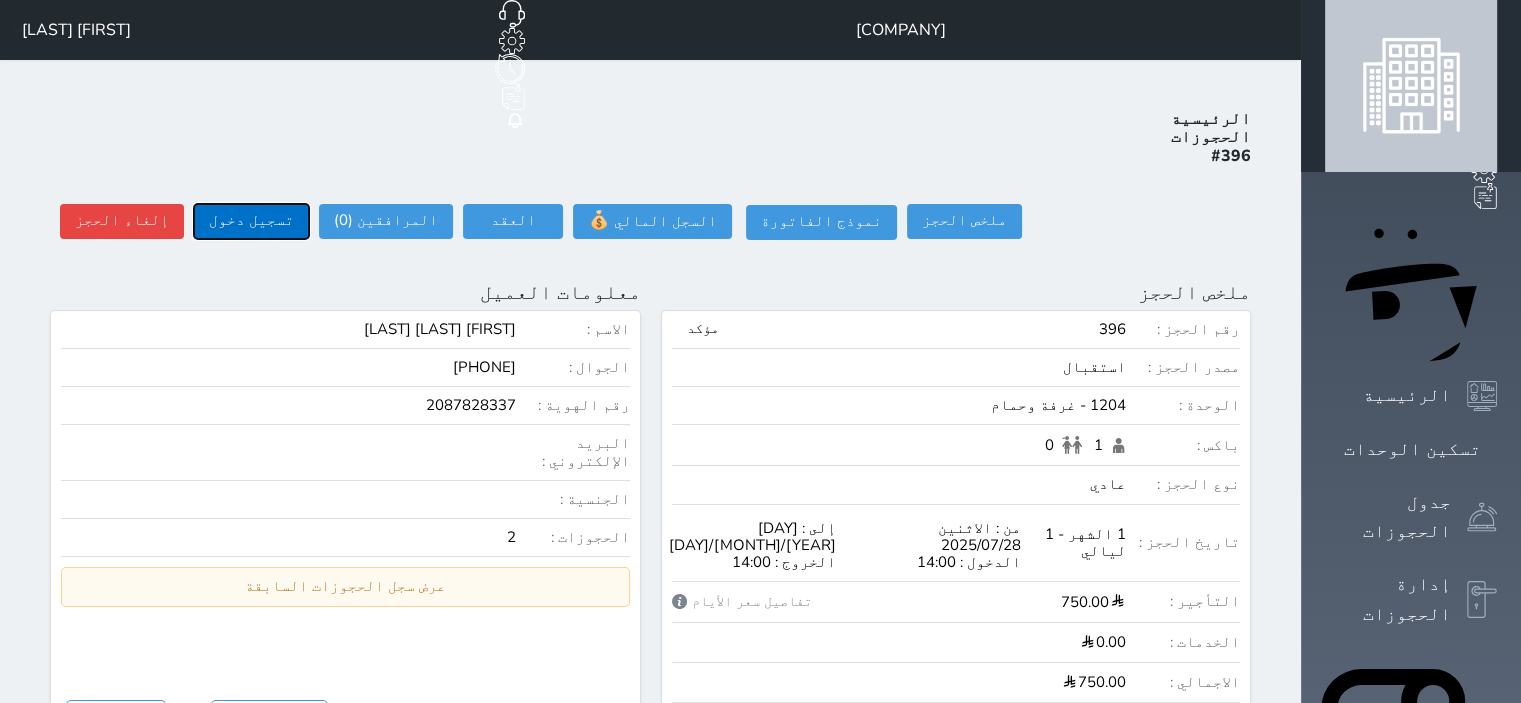 click on "تسجيل دخول" at bounding box center (251, 221) 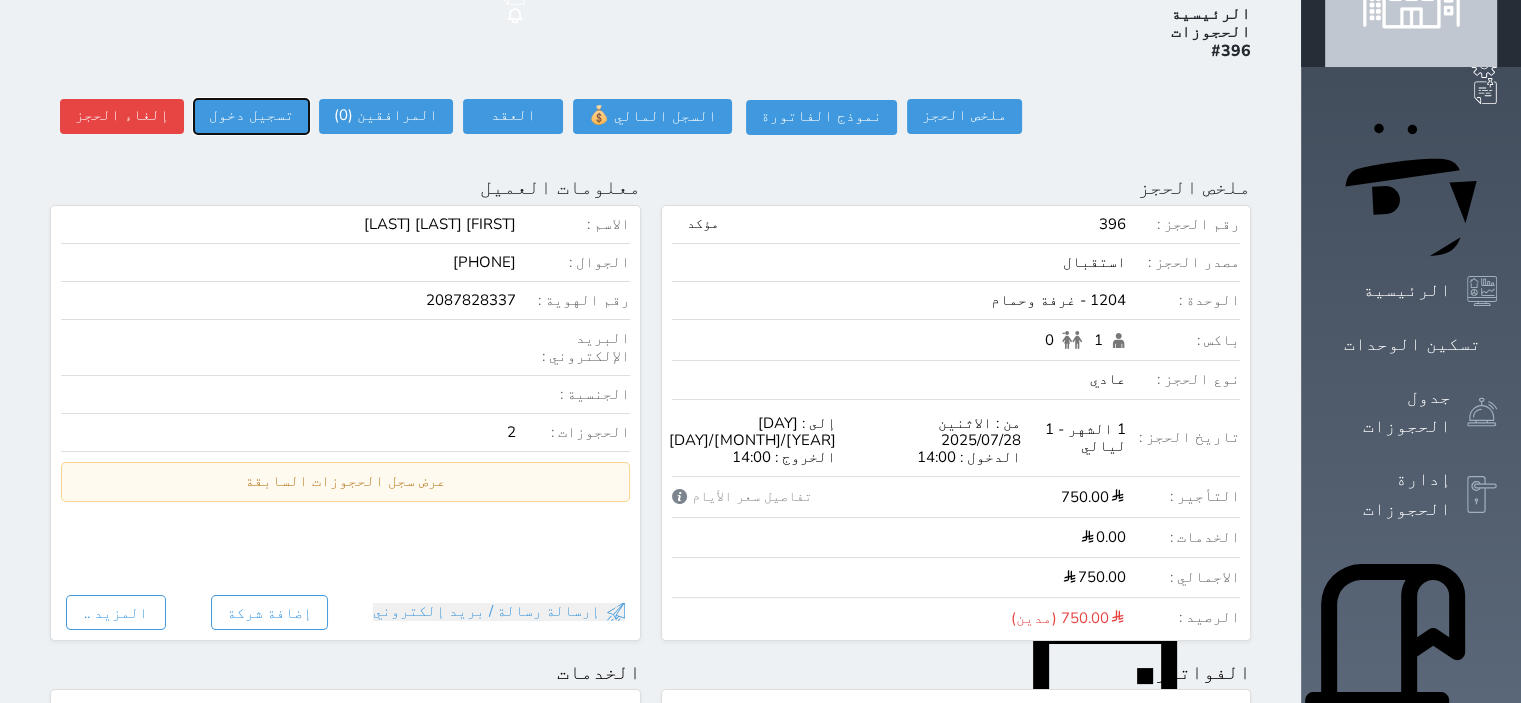 scroll, scrollTop: 0, scrollLeft: 0, axis: both 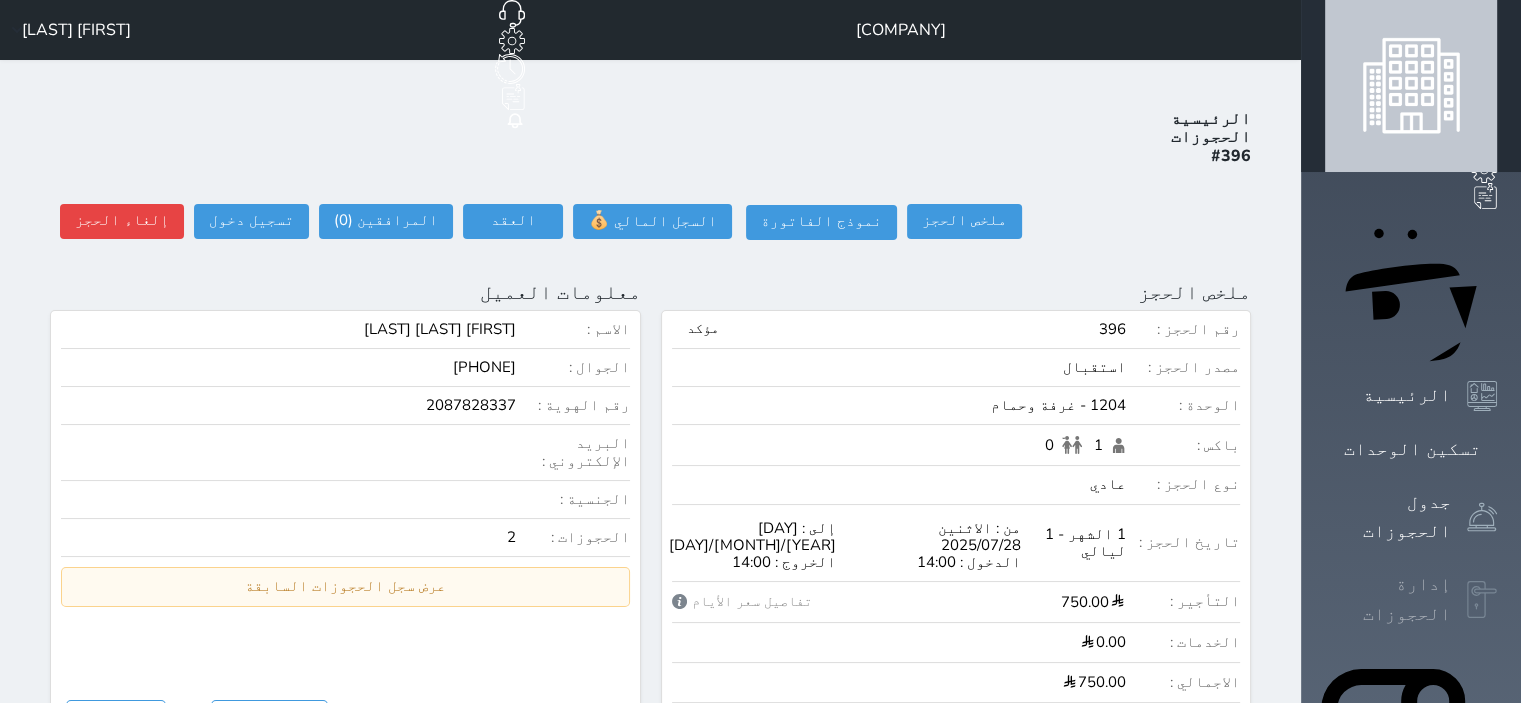 click 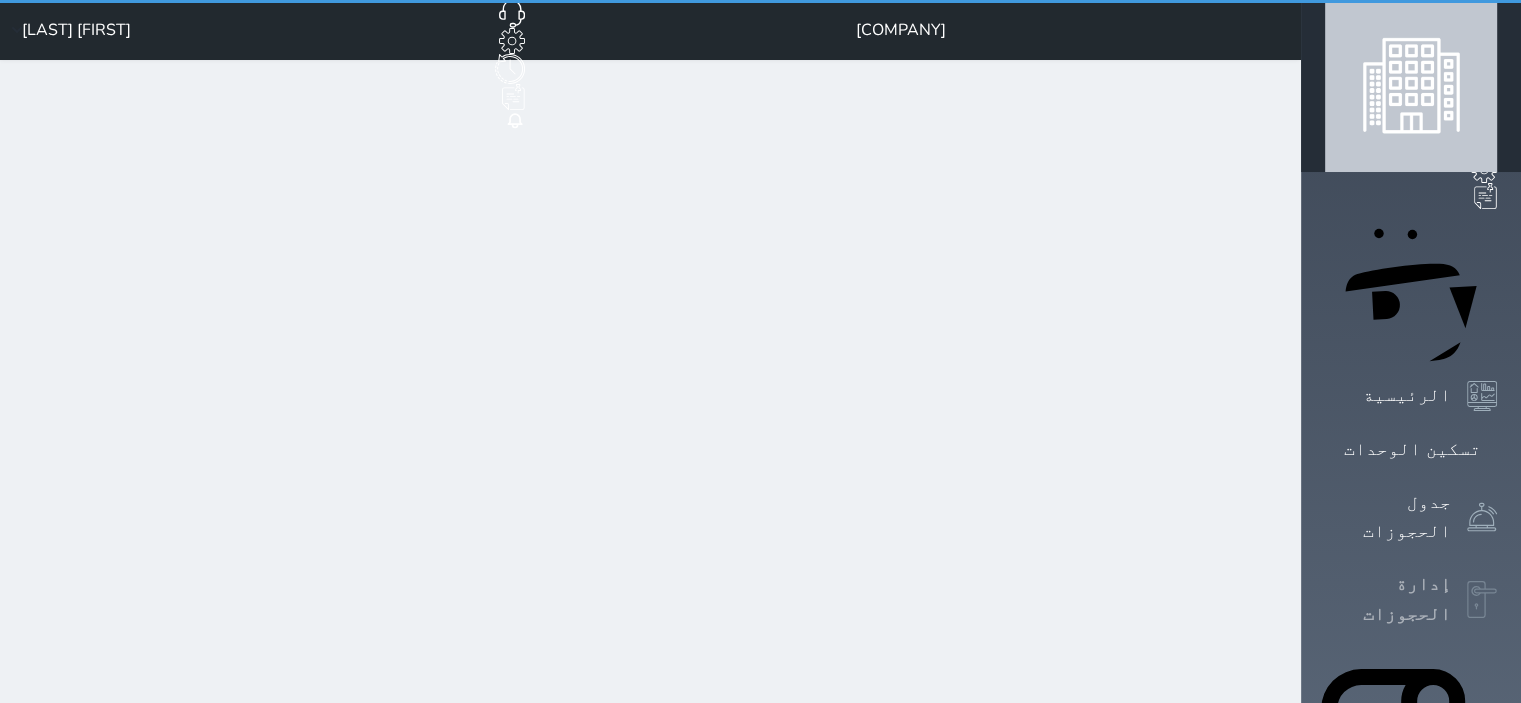 select on "open_all" 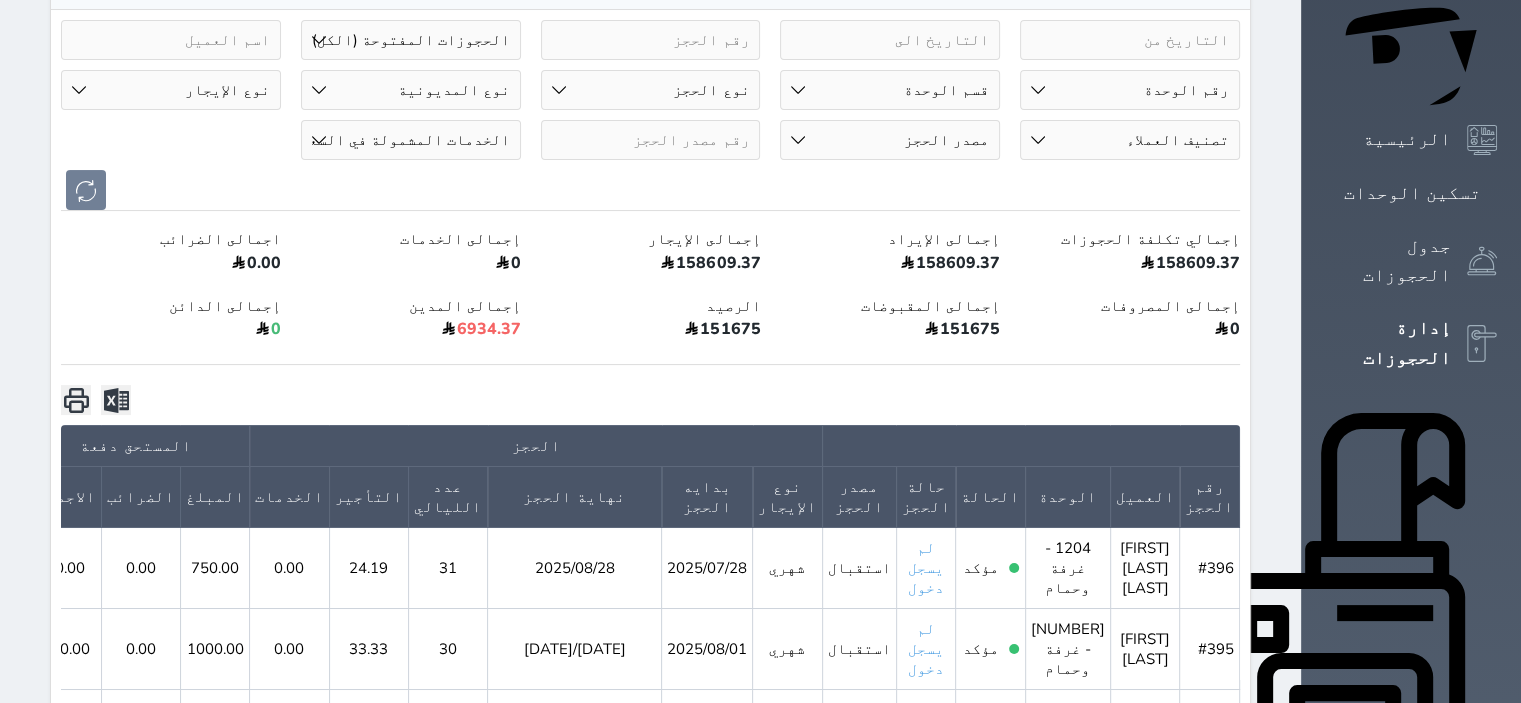 scroll, scrollTop: 0, scrollLeft: 0, axis: both 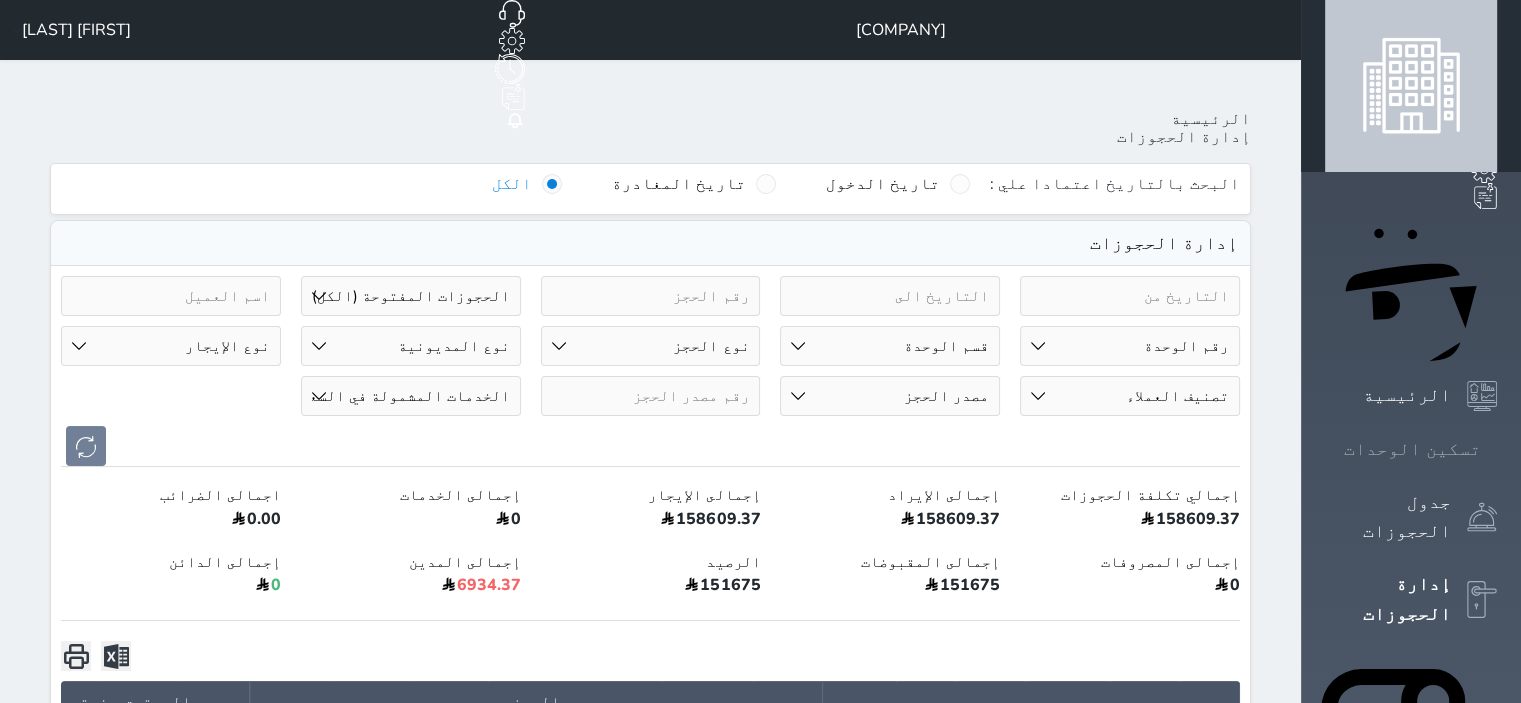 click on "تسكين الوحدات" at bounding box center (1412, 449) 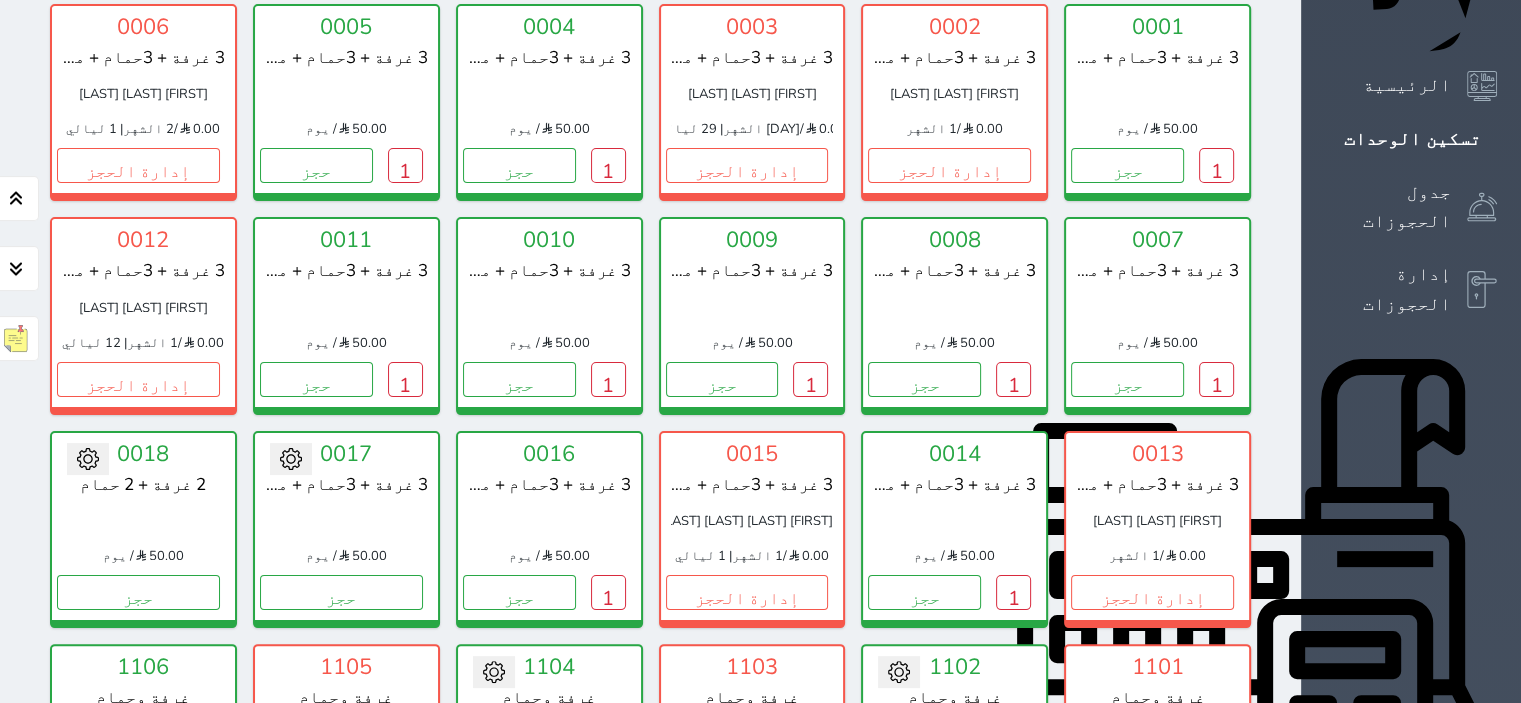 scroll, scrollTop: 378, scrollLeft: 0, axis: vertical 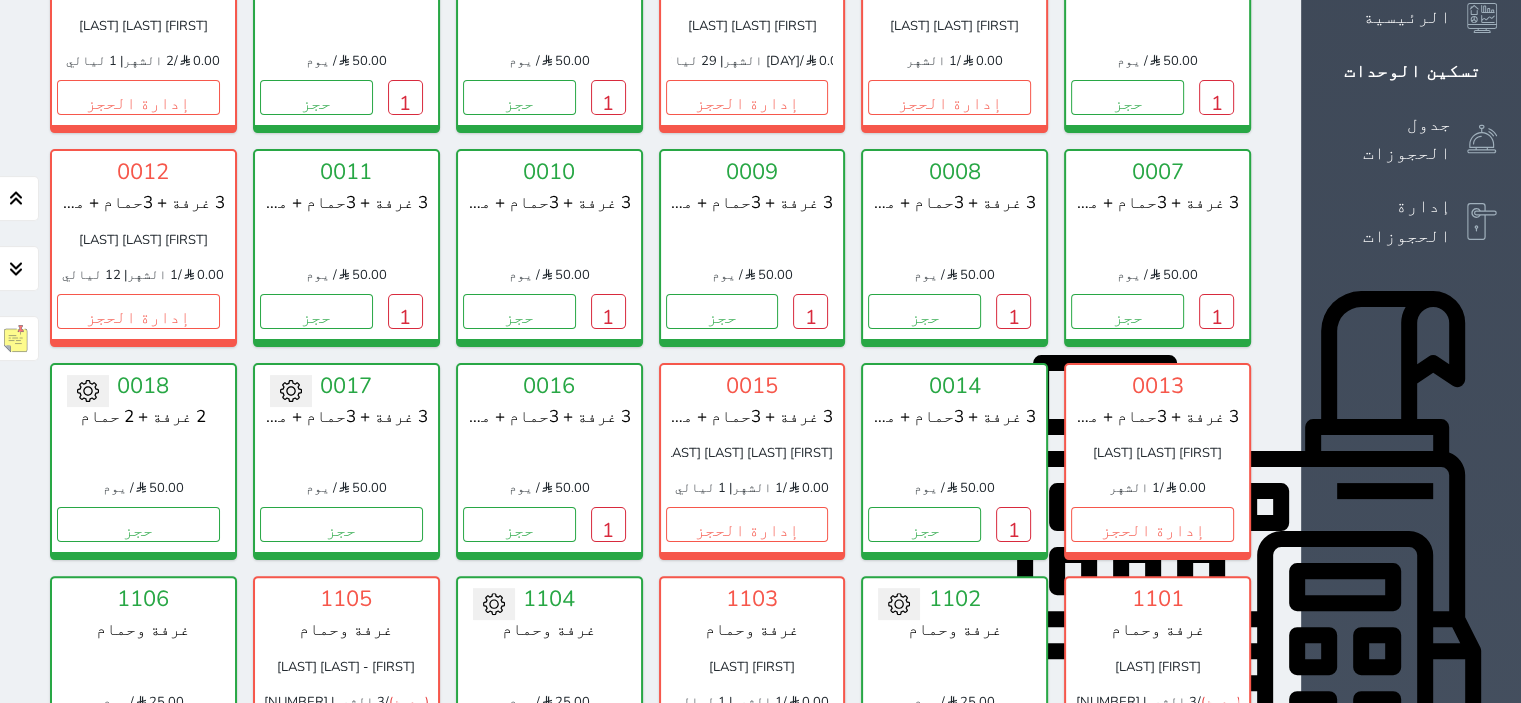 click 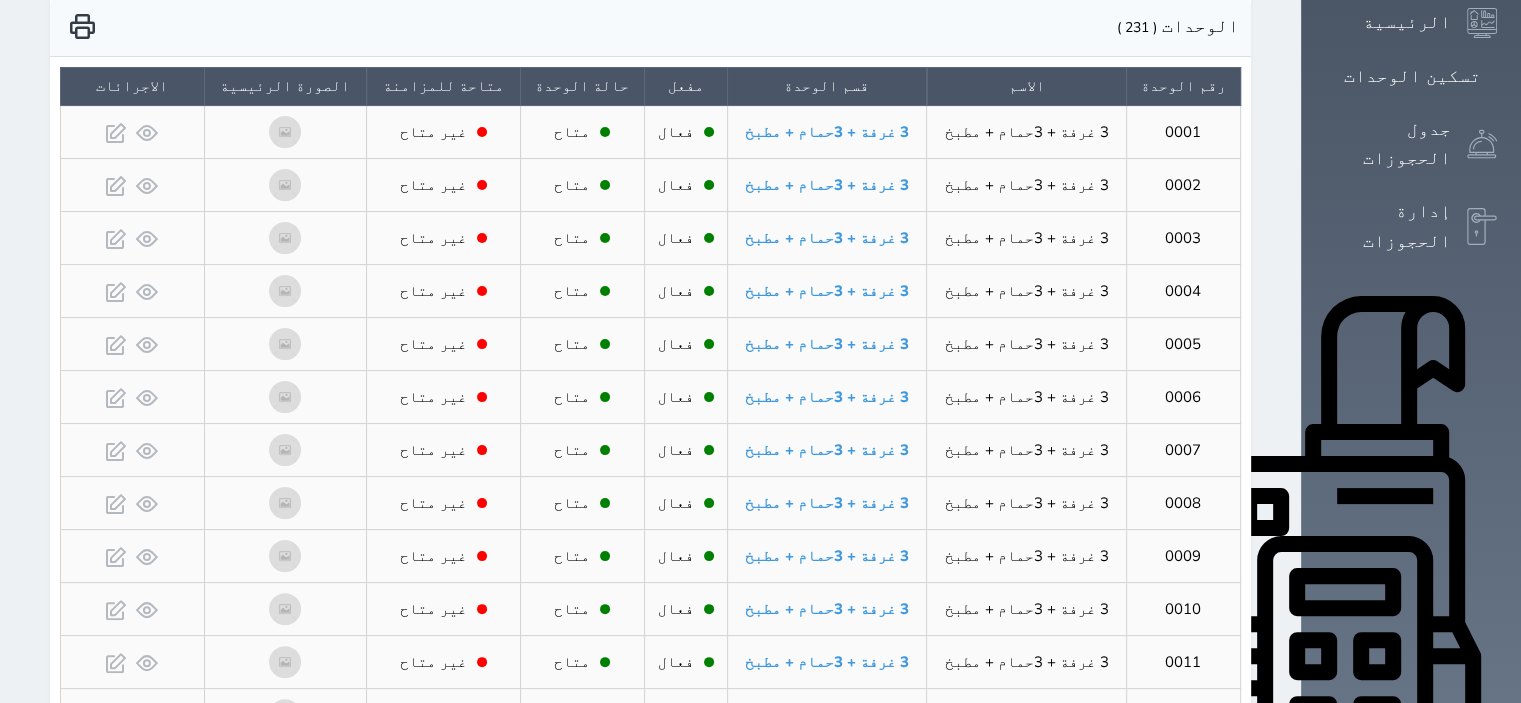 scroll, scrollTop: 400, scrollLeft: 0, axis: vertical 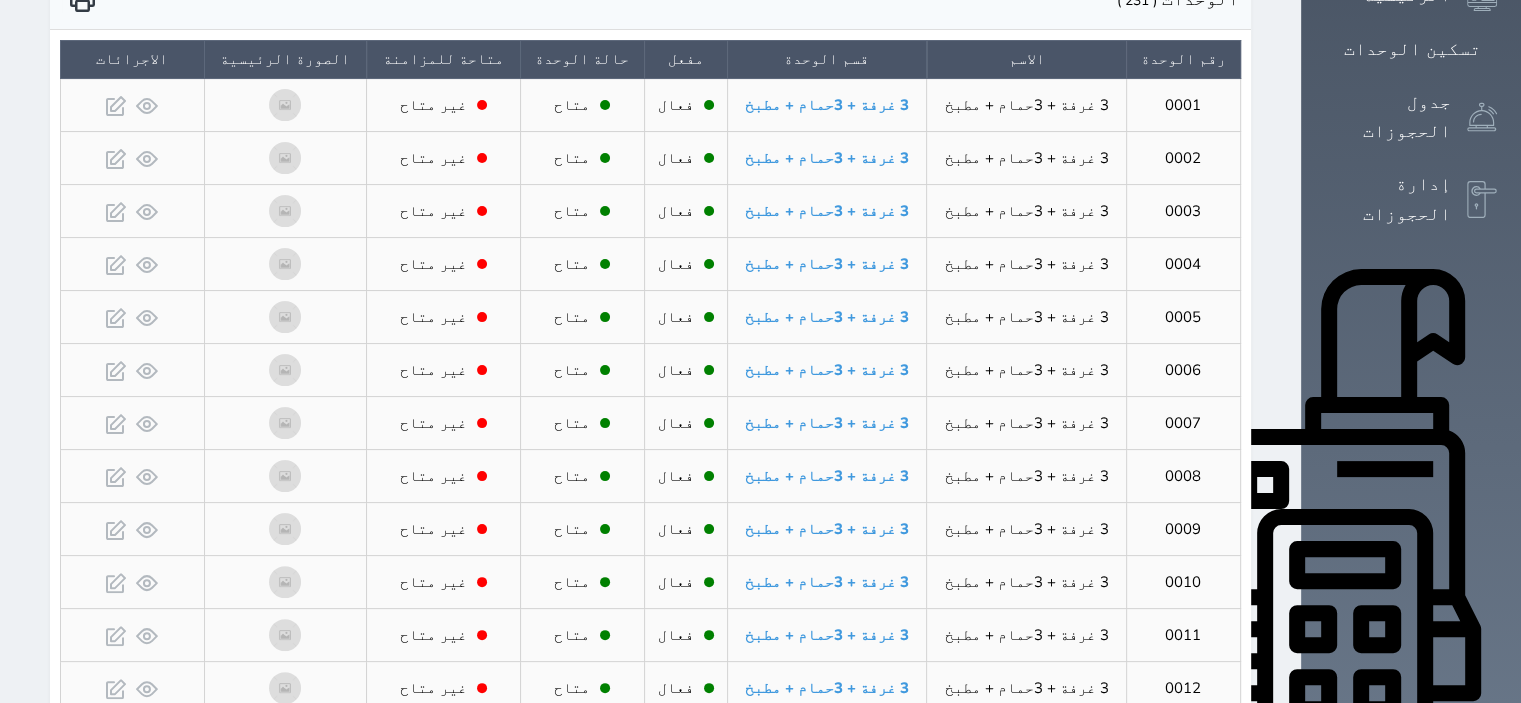 click 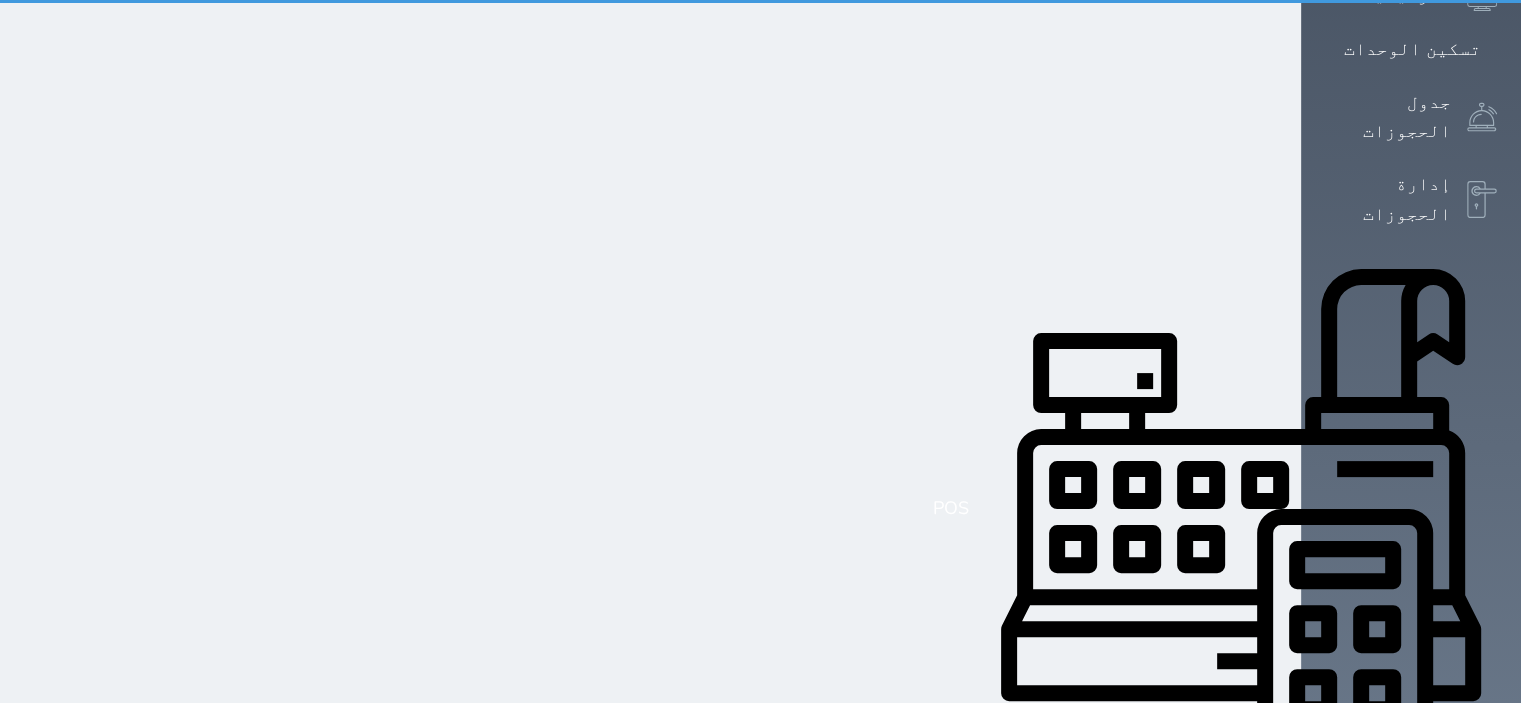 scroll, scrollTop: 0, scrollLeft: 0, axis: both 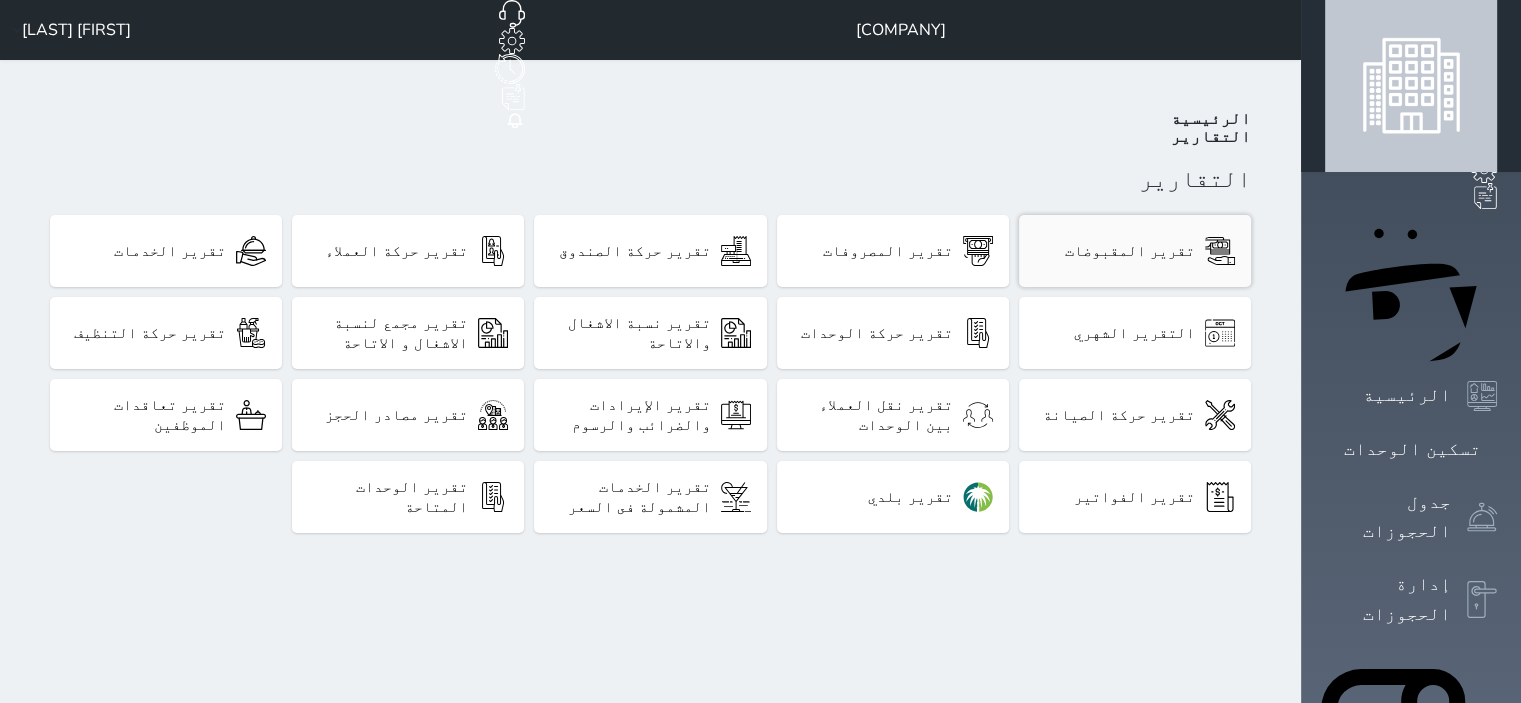 click on "تقرير المقبوضات" at bounding box center [1130, 251] 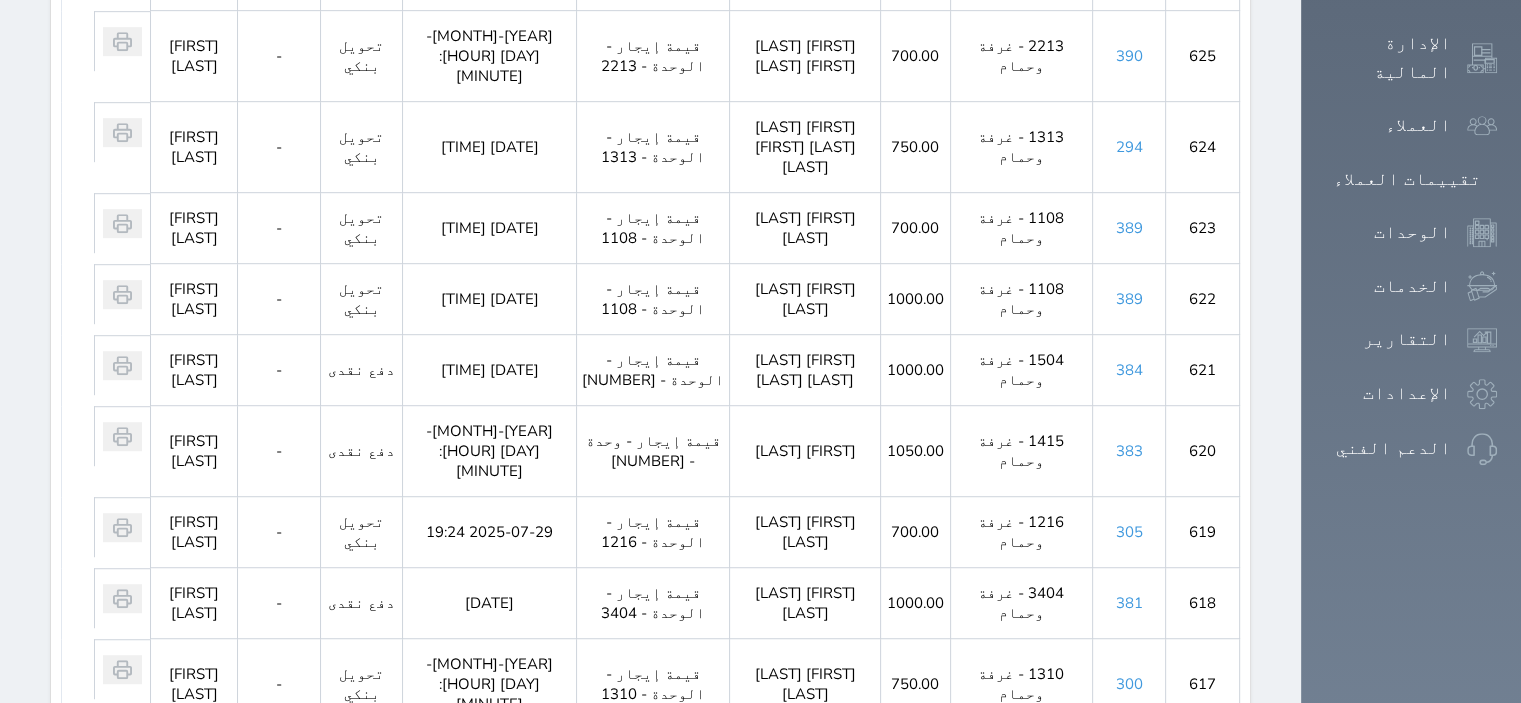 scroll, scrollTop: 1161, scrollLeft: 0, axis: vertical 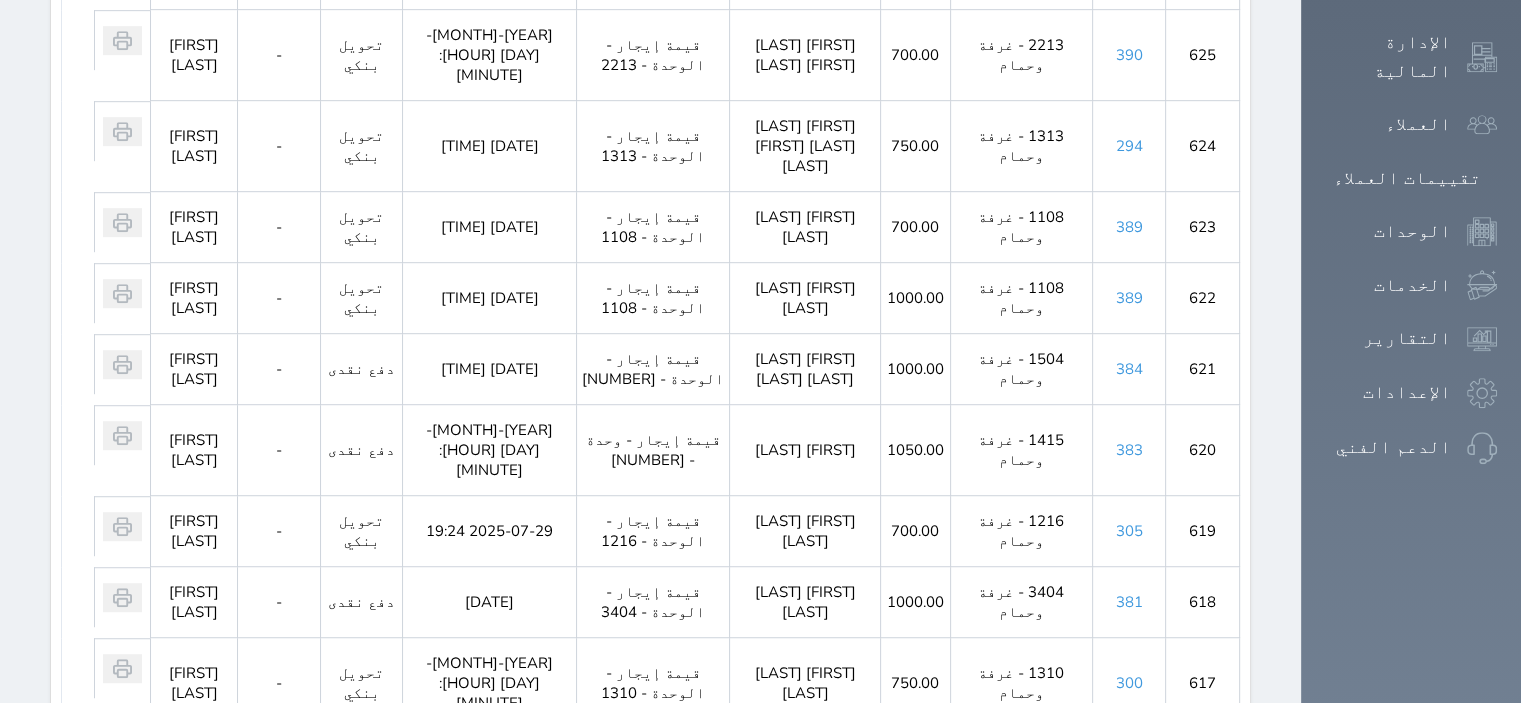 click on "2" at bounding box center (637, 1072) 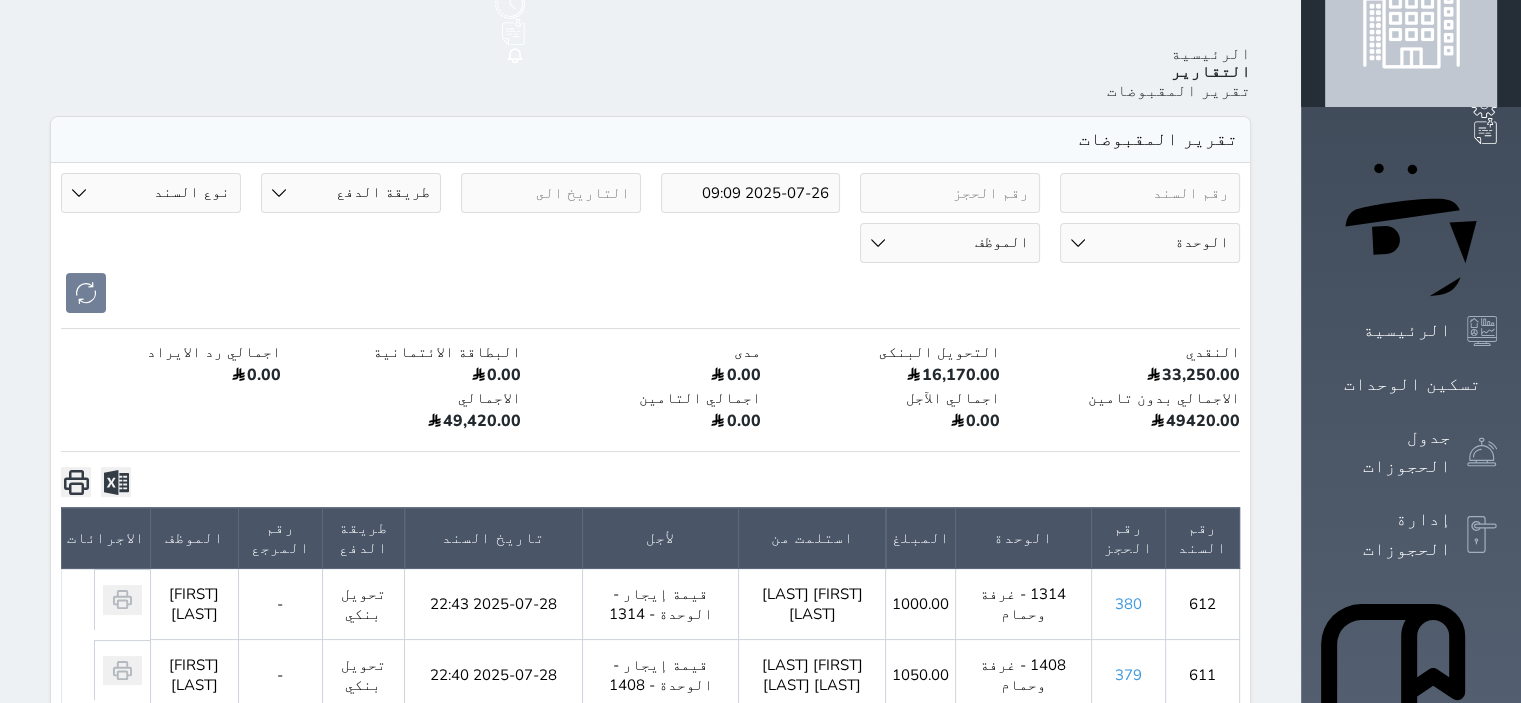 scroll, scrollTop: 100, scrollLeft: 0, axis: vertical 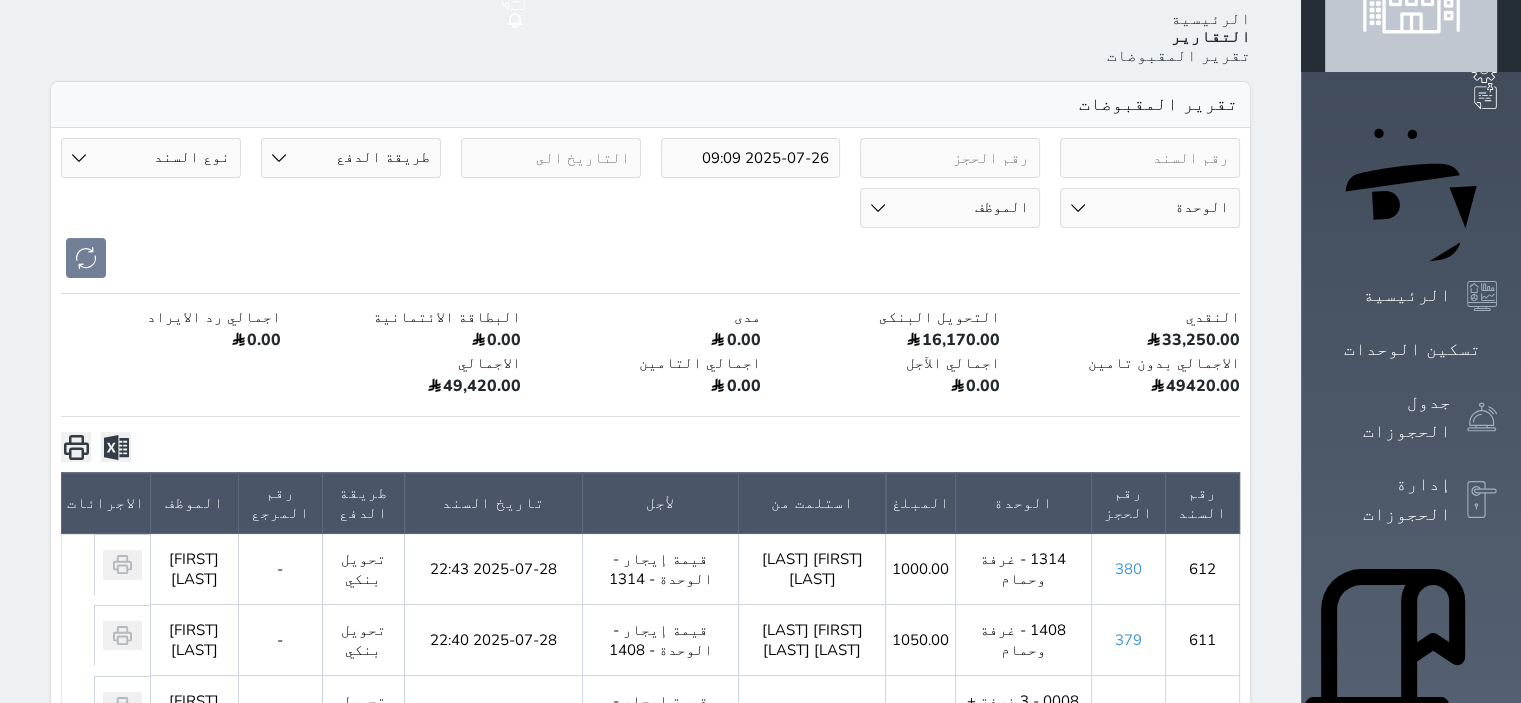 click on "نوع السند   مقبوضات عامة قيمة إيجار فواتير تحويل من الادارة الى الصندوق خدمات تامين عربون لا ينطبق آخر مغسلة واي فاي - الإنترنت مواقف السيارات طعام الأغذية والمشروبات مشروبات المشروبات الباردة المشروبات الساخنة الإفطار غداء عشاء مخبز و كعك حمام سباحة الصالة الرياضية سبا و خدمات الجمال اختيار وإسقاط (خدمات النقل) ميني بار كابل - تلفزيون سرير إضافي تصفيف الشعر التسوق خدمات الجولات السياحية المنظمة خدمات الدليل السياحي تحصيل كمبيالة" at bounding box center (151, 158) 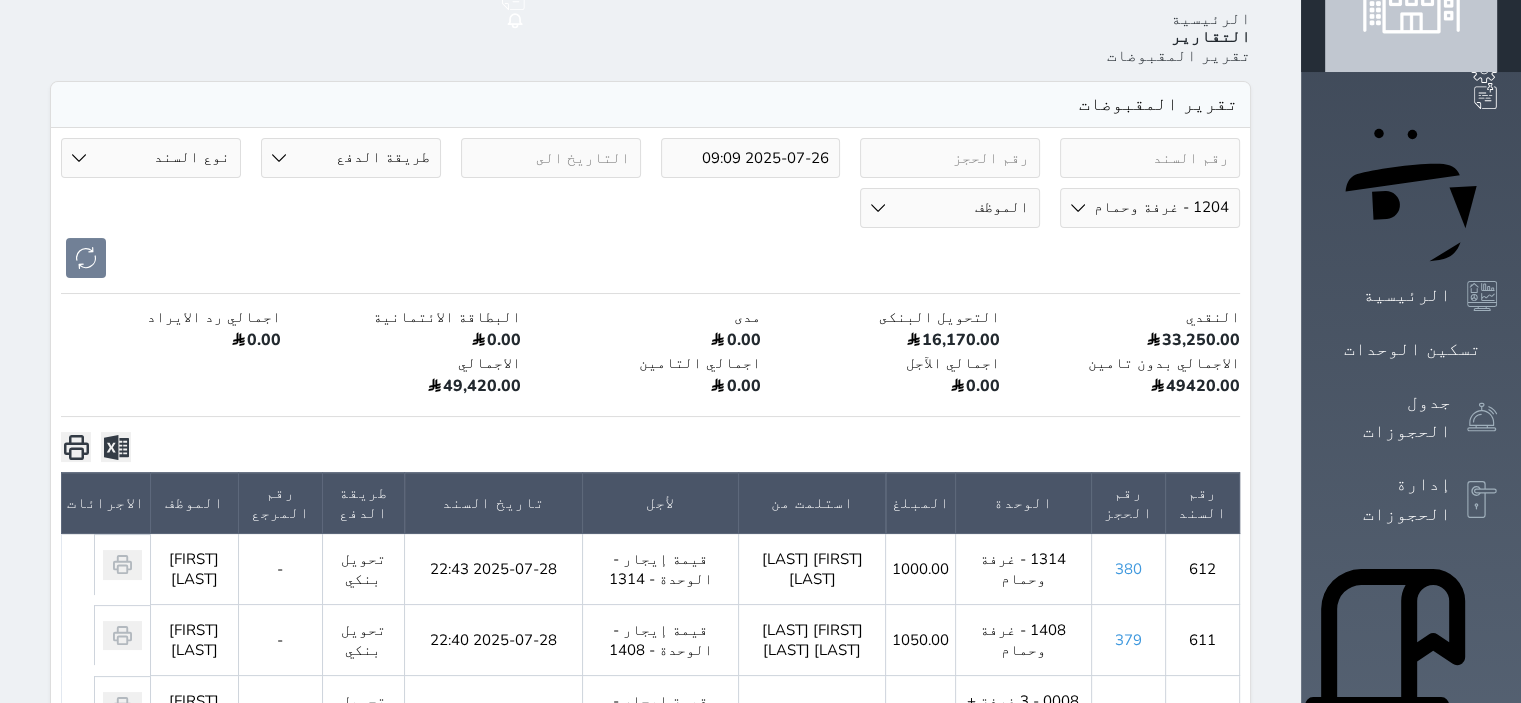 click on "الوحدة   0001 - 3 غرفة + 3حمام + مطبخ 0002 - 3 غرفة + 3حمام + مطبخ 0003 - 3 غرفة + 3حمام + مطبخ 0004 - 3 غرفة + 3حمام + مطبخ 0005 - 3 غرفة + 3حمام + مطبخ 0006 - 3 غرفة + 3حمام + مطبخ 0007 - 3 غرفة + 3حمام + مطبخ 0008 - 3 غرفة + 3حمام + مطبخ 0009 - 3 غرفة + 3حمام + مطبخ 0010 - 3 غرفة + 3حمام + مطبخ 0011 - 3 غرفة + 3حمام + مطبخ 0012 - 3 غرفة + 3حمام + مطبخ 0013 - 3 غرفة + 3حمام + مطبخ 0014 - 3 غرفة + 3حمام + مطبخ 0015 - 3 غرفة + 3حمام + مطبخ 0016 - 3 غرفة + 3حمام + مطبخ 0017 - 3 غرفة + 3حمام + مطبخ 0018 - 2 غرفة + 2 حمام 1101 - غرفة وحمام 1102 - غرفة وحمام 1103 - غرفة وحمام 1104 - غرفة وحمام 1105 - غرفة وحمام 1106 - غرفة وحمام 1107 - غرفة وحمام 1108 - غرفة وحمام 1201 - غرفة وحمام 1202 - غرفة وحمام" at bounding box center (1150, 208) 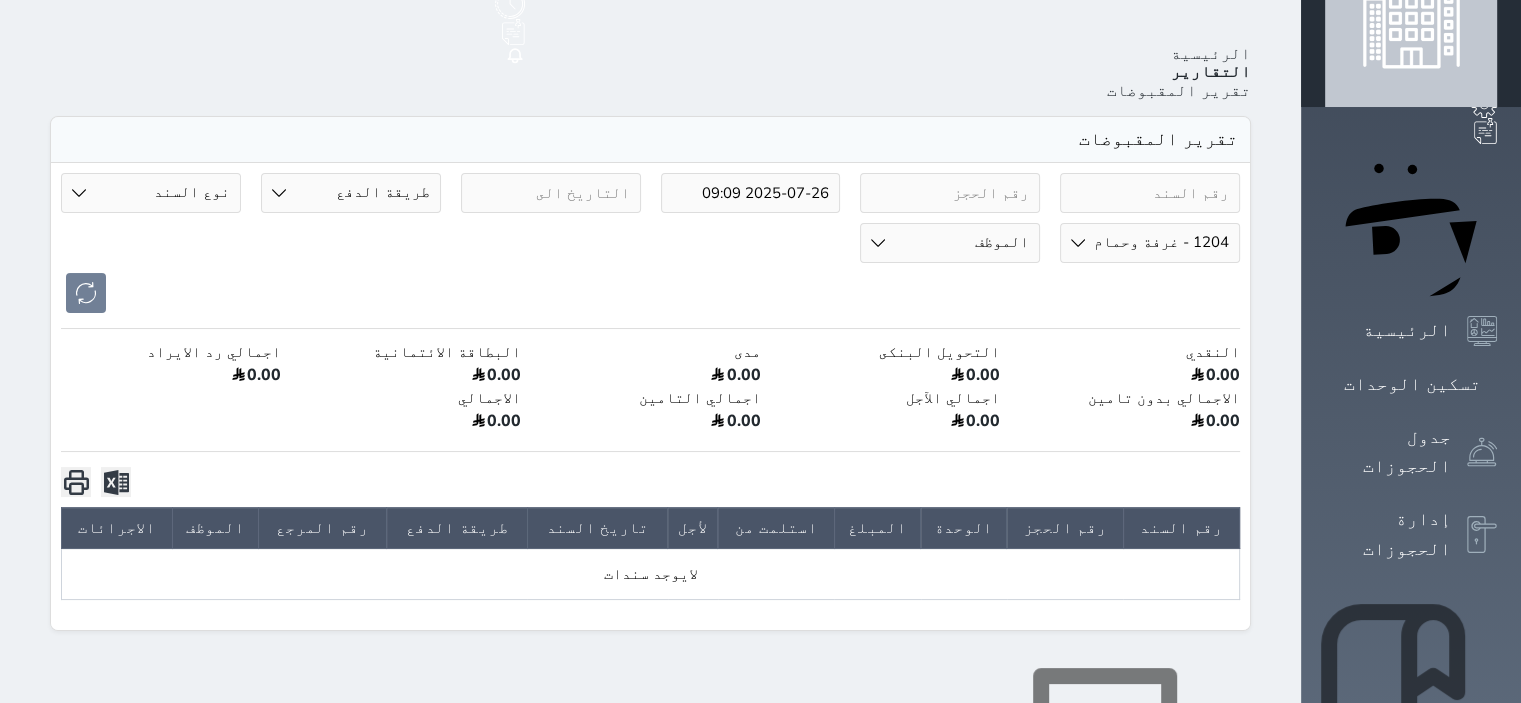 scroll, scrollTop: 100, scrollLeft: 0, axis: vertical 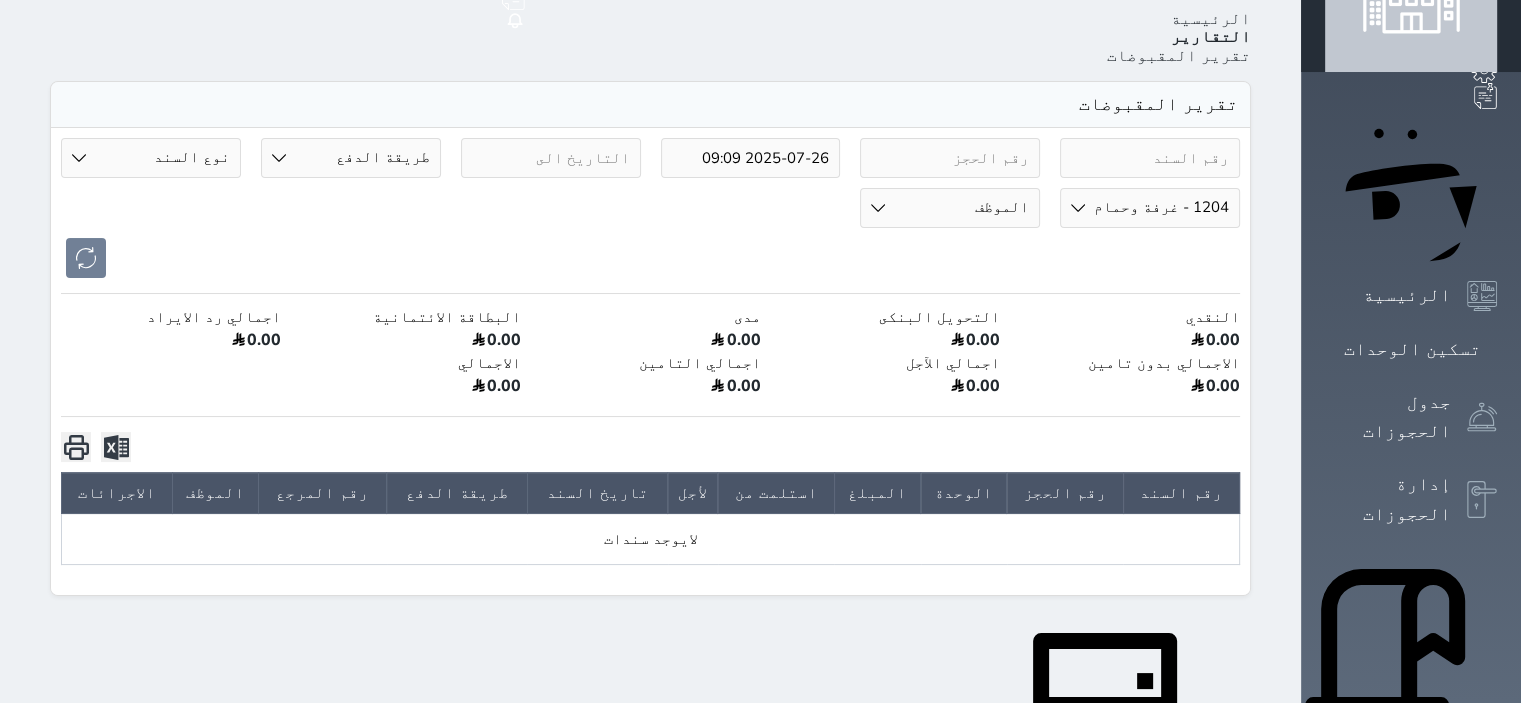 click 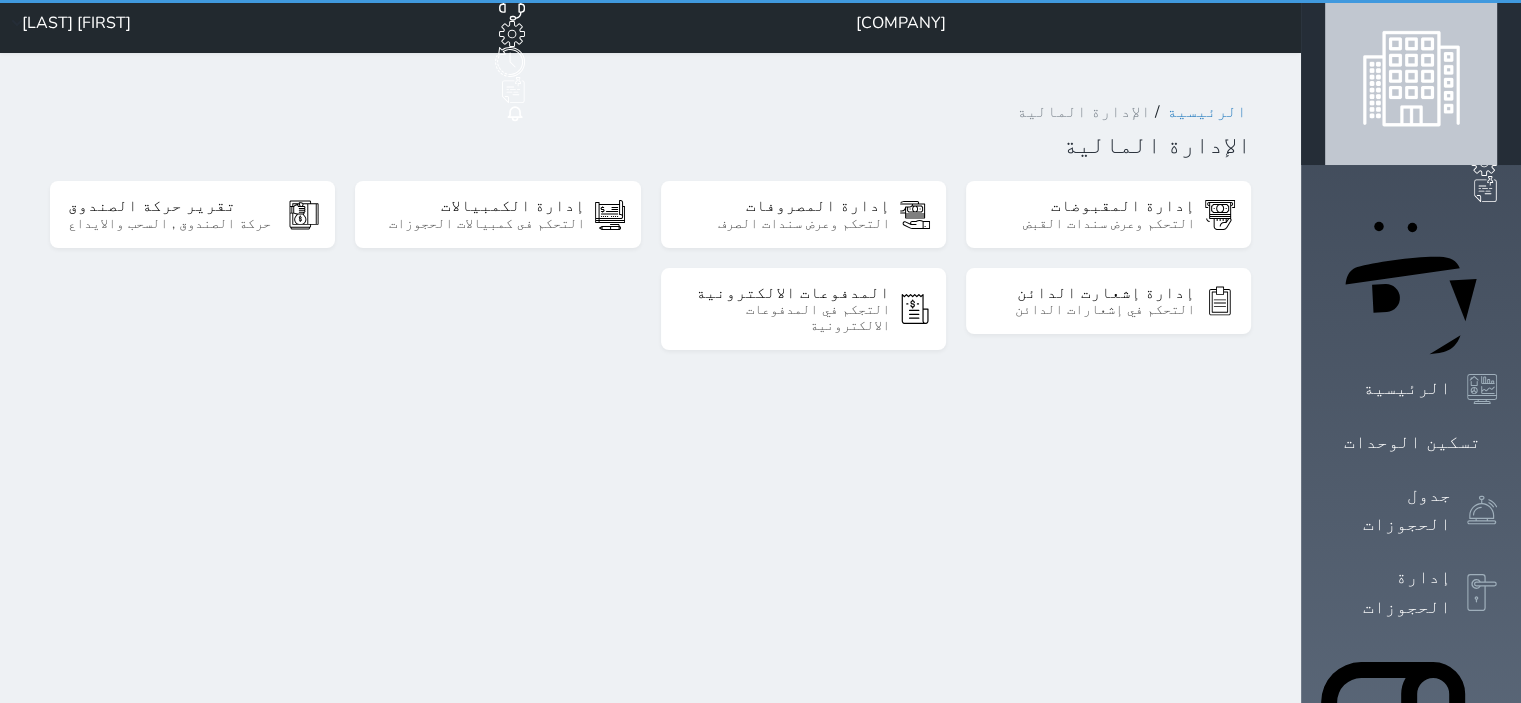 scroll, scrollTop: 0, scrollLeft: 0, axis: both 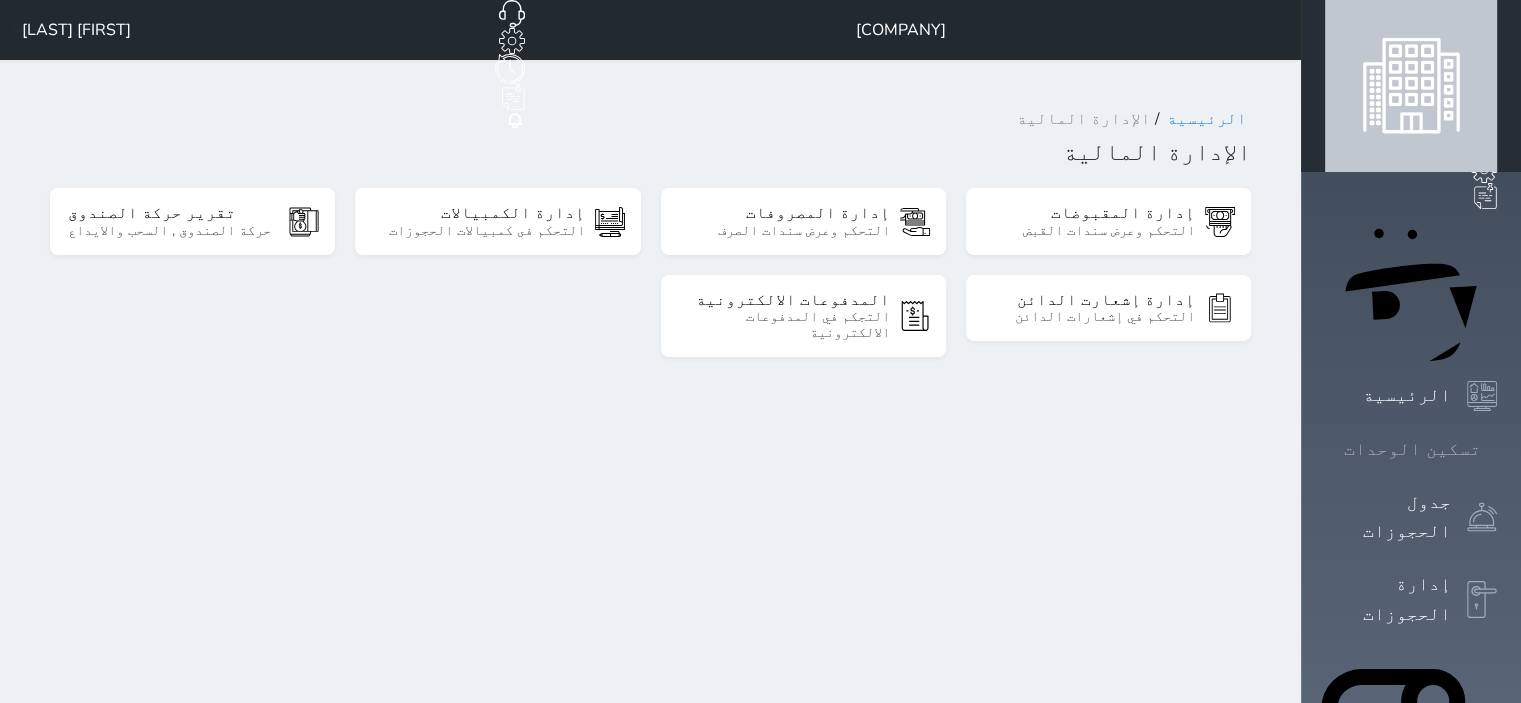 click on "تسكين الوحدات" at bounding box center (1412, 449) 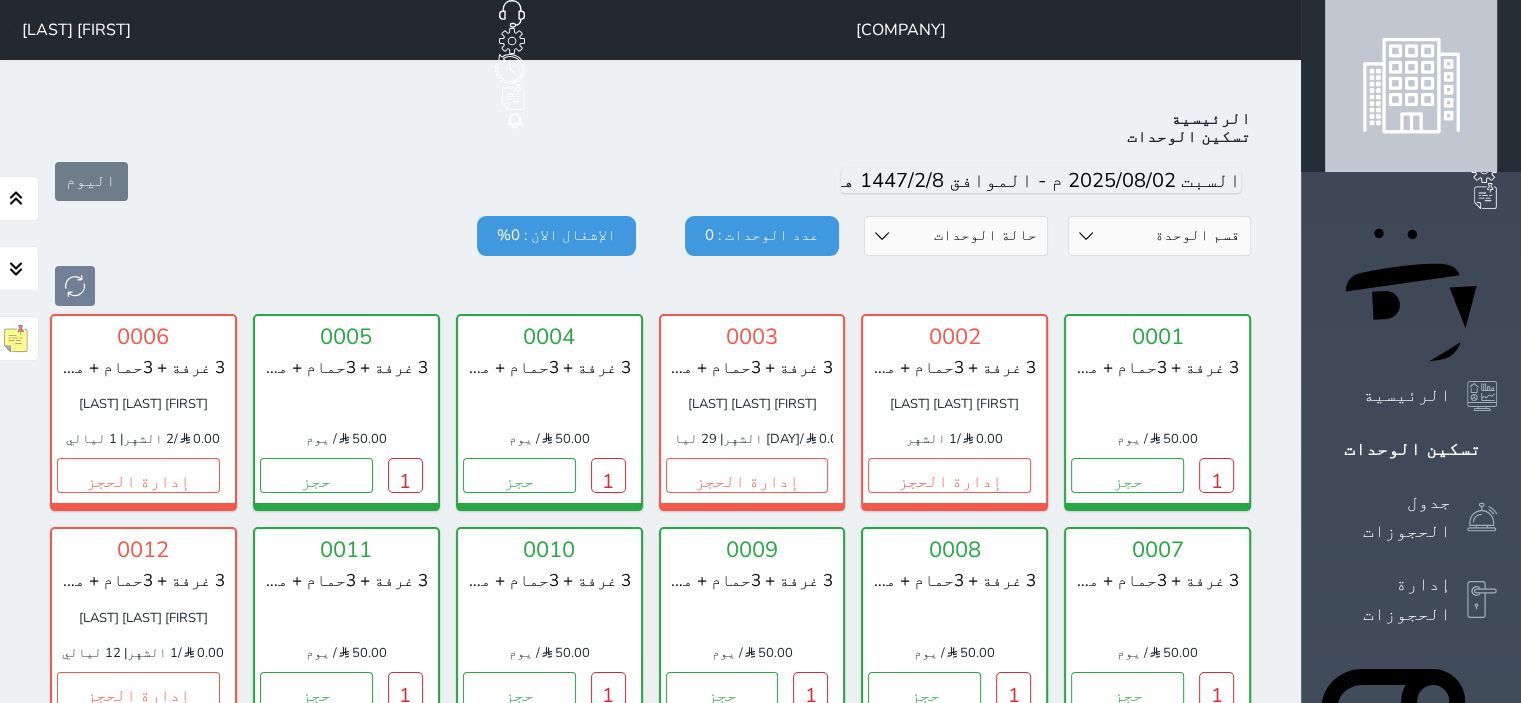 click 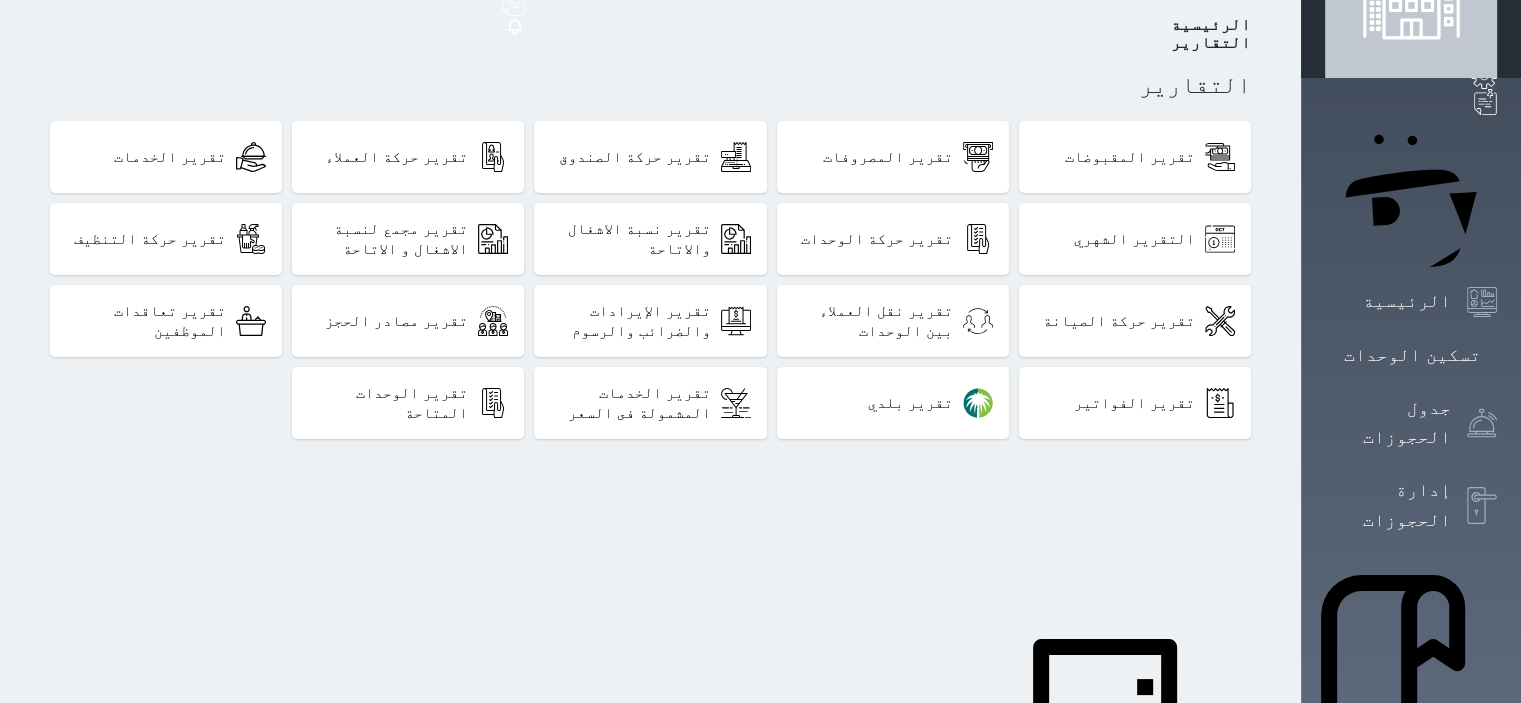 scroll, scrollTop: 0, scrollLeft: 0, axis: both 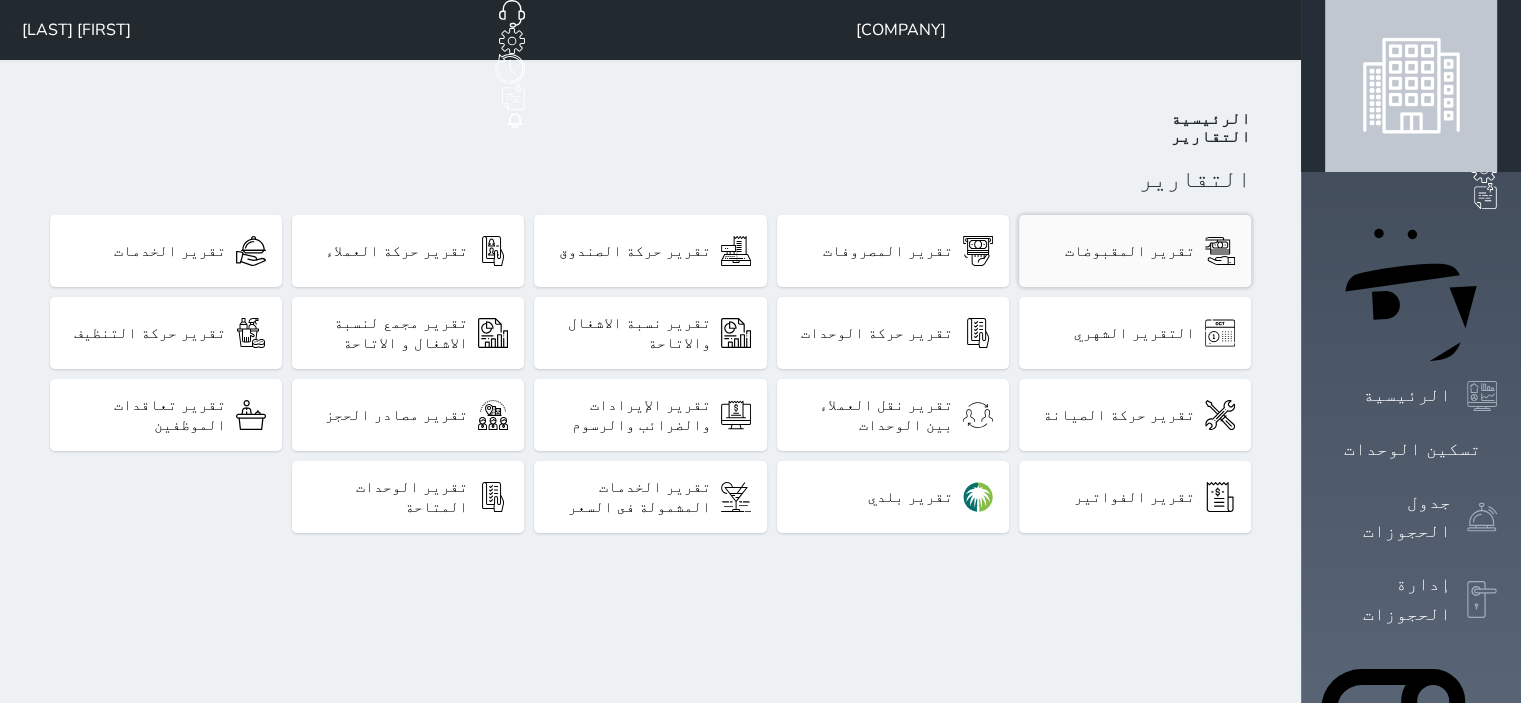 click on "تقرير المقبوضات" at bounding box center (1130, 251) 